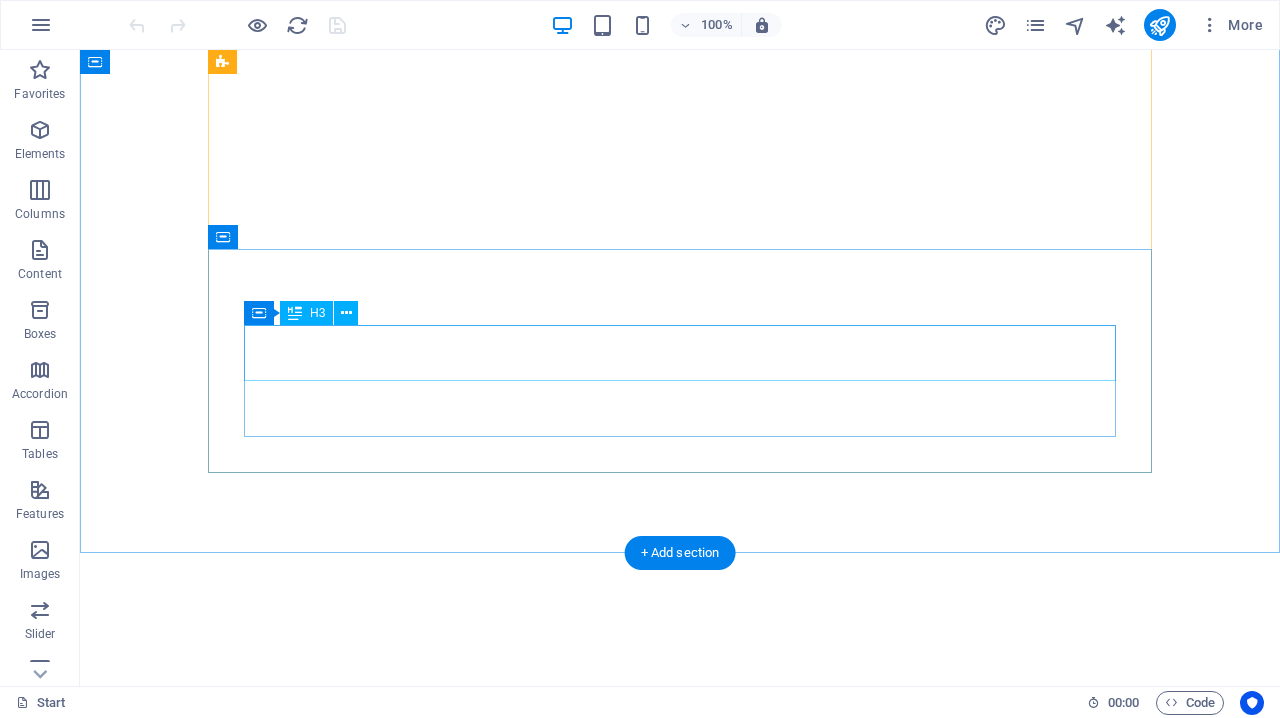scroll, scrollTop: 0, scrollLeft: 0, axis: both 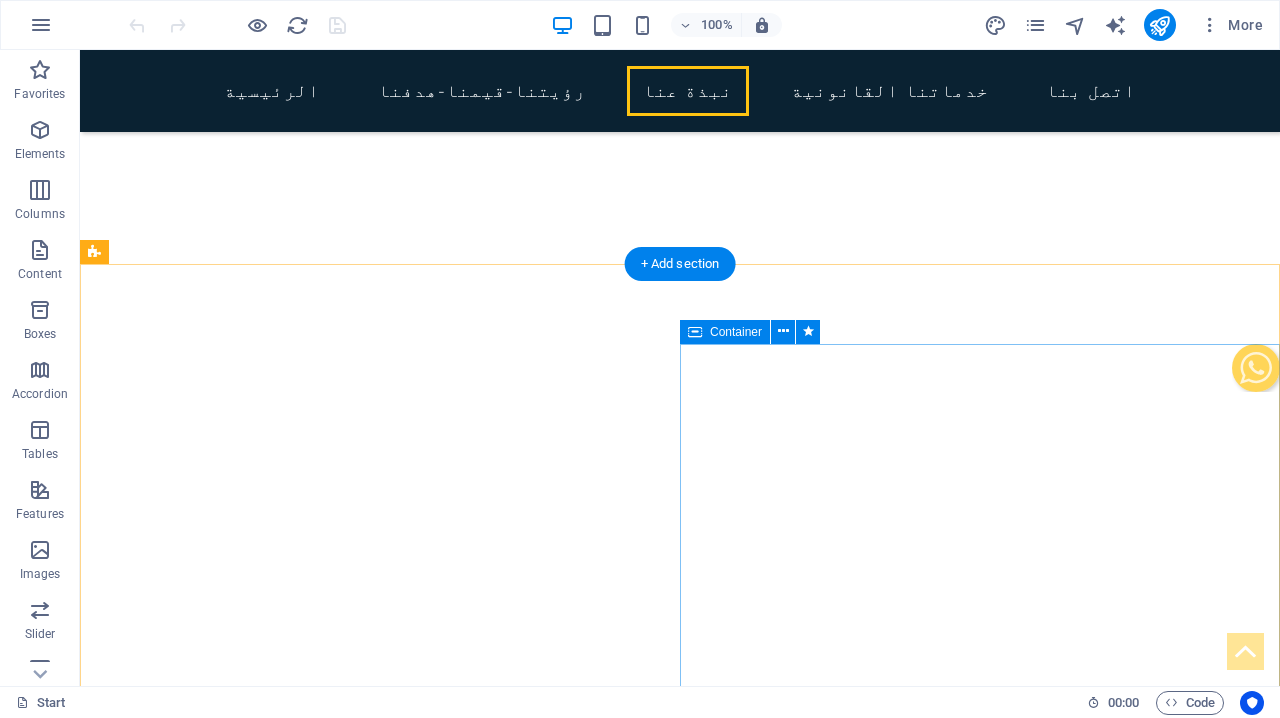 click on "الخدمات القانونية الشاملة التي نقدمها   القضايا التجارية تم ادارة العديد من القضايا التجارية، وفض النزاعات الناشئة عن المعاملات المالية ، والمعاملات التجارية المختلفة مثل عقود الإيجار وغيرها   فيما يخص قانون الشركات نحن نتمتع بفهم عميق لتشريعات الأعمال الكويتية ومعايير حوكمة الشركات والمعاملات التجارية ،سواء إذا كنت تمثل  شركة ناشئة أو مؤسسة على مستوى المجتمع، فإننا نقدم وجهات نظر وخدمات قيمة لضمان عملك.    القانون المدني يتمتع القانون المدني بمكانة متميزة باعتباره حجر الزاوية مما يمس حياة الفرد و كيانه ، وبالتالي له مبلغ الاثر في كيان المجتمع،" at bounding box center [680, 5697] 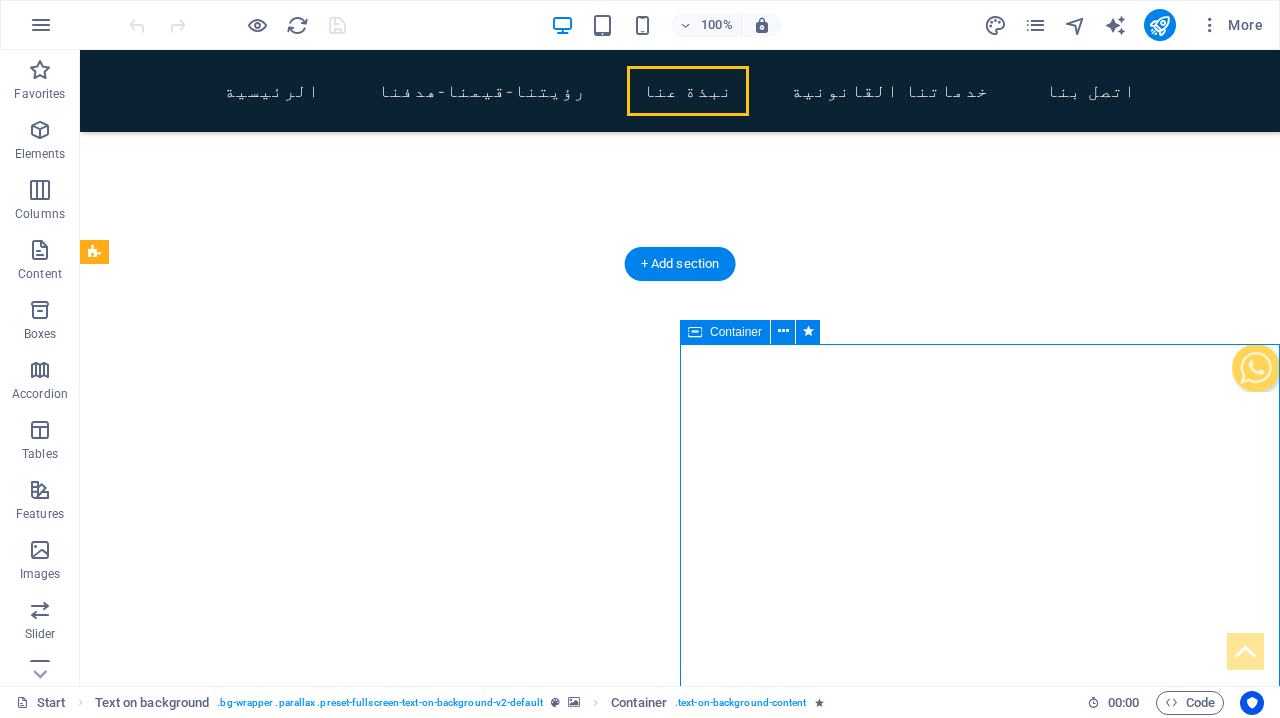 click on "الخدمات القانونية الشاملة التي نقدمها   القضايا التجارية تم ادارة العديد من القضايا التجارية، وفض النزاعات الناشئة عن المعاملات المالية ، والمعاملات التجارية المختلفة مثل عقود الإيجار وغيرها   فيما يخص قانون الشركات نحن نتمتع بفهم عميق لتشريعات الأعمال الكويتية ومعايير حوكمة الشركات والمعاملات التجارية ،سواء إذا كنت تمثل  شركة ناشئة أو مؤسسة على مستوى المجتمع، فإننا نقدم وجهات نظر وخدمات قيمة لضمان عملك.    القانون المدني يتمتع القانون المدني بمكانة متميزة باعتباره حجر الزاوية مما يمس حياة الفرد و كيانه ، وبالتالي له مبلغ الاثر في كيان المجتمع،" at bounding box center [680, 5697] 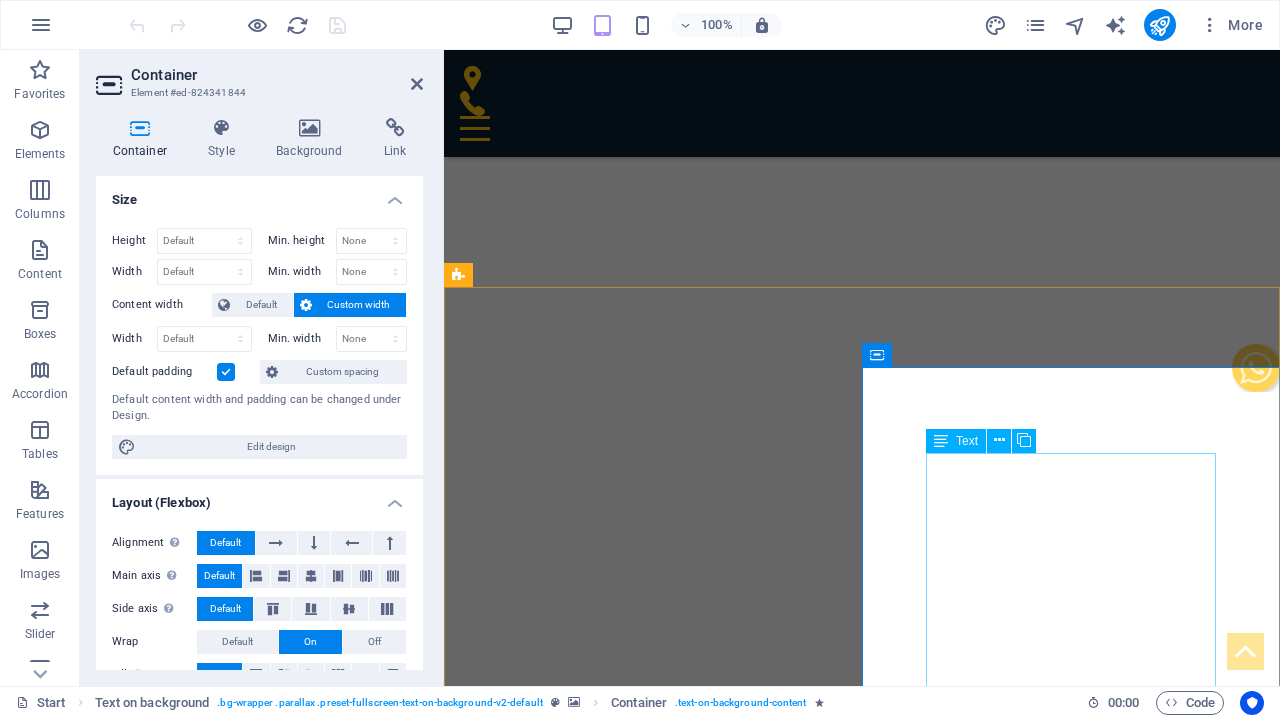 click on "القضايا التجارية تم ادارة العديد من القضايا التجارية، وفض النزاعات الناشئة عن المعاملات المالية ، والمعاملات التجارية المختلفة مثل عقود الإيجار وغيرها   فيما يخص قانون الشركات نحن نتمتع بفهم عميق لتشريعات الأعمال الكويتية ومعايير حوكمة الشركات والمعاملات التجارية ،سواء إذا كنت تمثل  شركة ناشئة أو مؤسسة على مستوى المجتمع، فإننا نقدم وجهات نظر وخدمات قيمة لضمان عملك.    القانون المدني يتمتع القانون المدني بمكانة متميزة باعتباره حجر الزاوية مما يمس حياة الفرد و كيانه ، وبالتالي له مبلغ الاثر في كيان المجتمع،    القانون   الجنائي" at bounding box center (862, 5740) 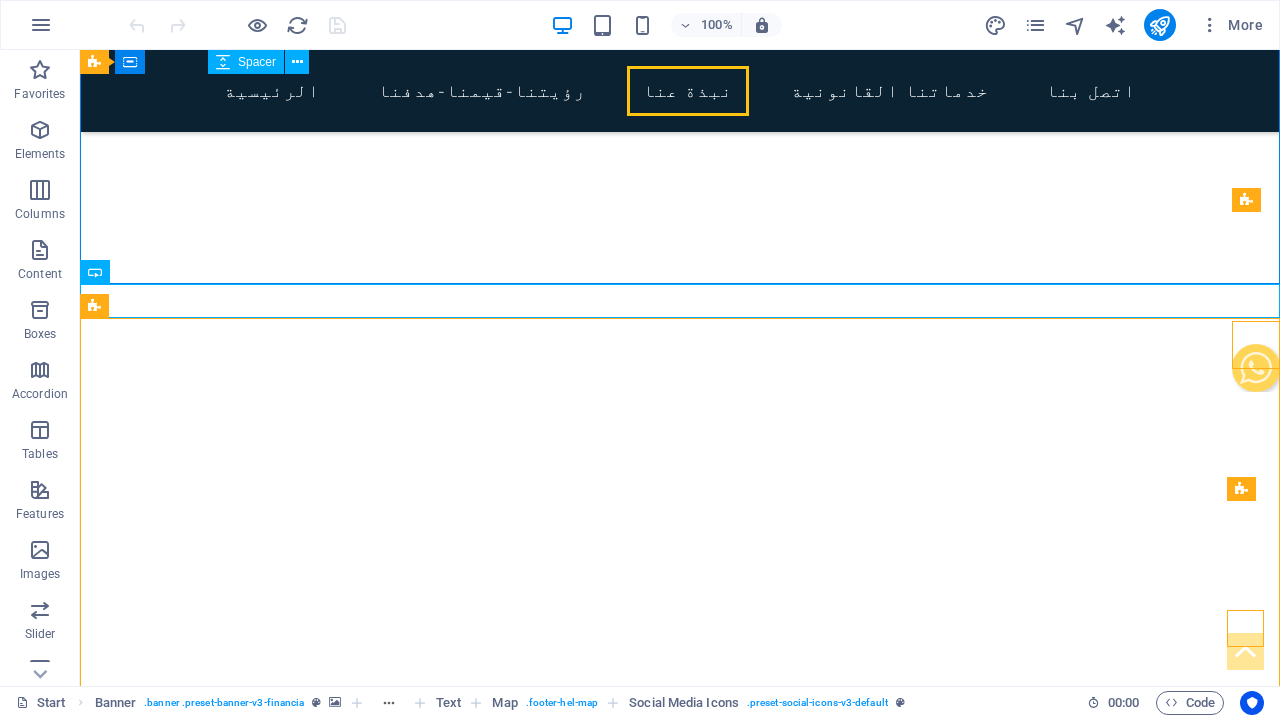 scroll, scrollTop: 2562, scrollLeft: 0, axis: vertical 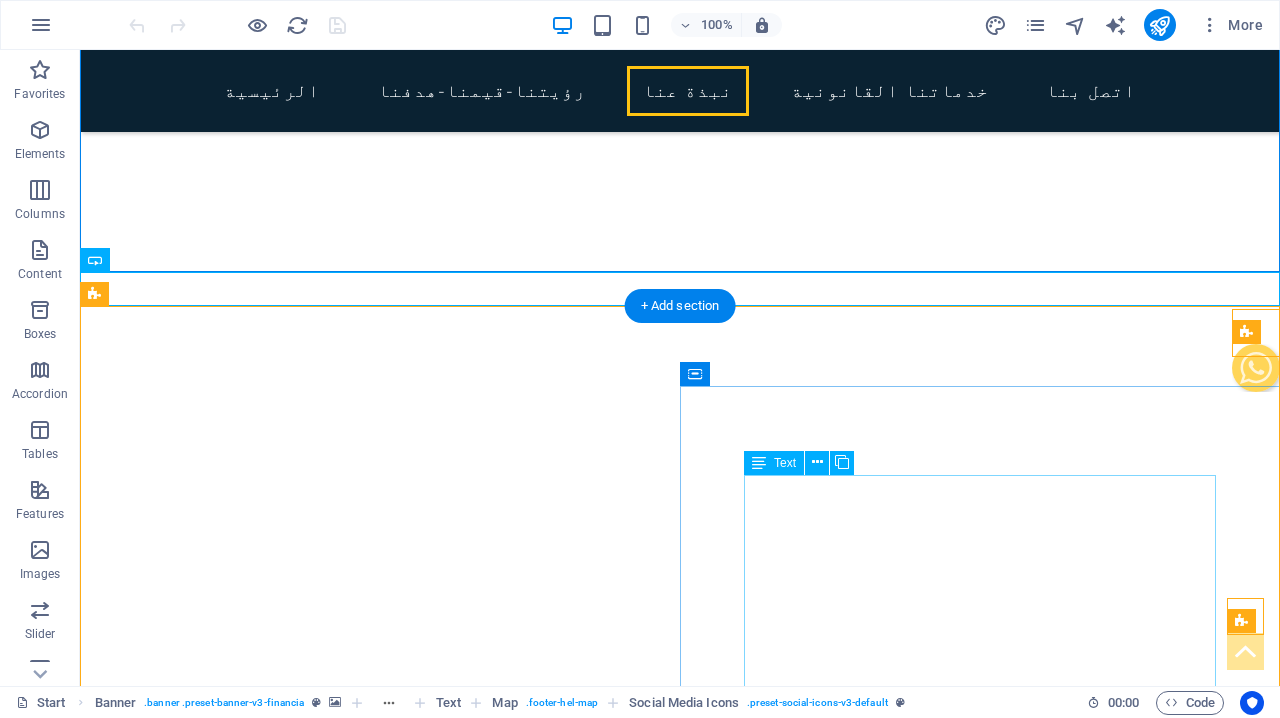 click on "القضايا التجارية تم ادارة العديد من القضايا التجارية، وفض النزاعات الناشئة عن المعاملات المالية ، والمعاملات التجارية المختلفة مثل عقود الإيجار وغيرها   فيما يخص قانون الشركات نحن نتمتع بفهم عميق لتشريعات الأعمال الكويتية ومعايير حوكمة الشركات والمعاملات التجارية ،سواء إذا كنت تمثل  شركة ناشئة أو مؤسسة على مستوى المجتمع، فإننا نقدم وجهات نظر وخدمات قيمة لضمان عملك.    القانون المدني يتمتع القانون المدني بمكانة متميزة باعتباره حجر الزاوية مما يمس حياة الفرد و كيانه ، وبالتالي له مبلغ الاثر في كيان المجتمع،    القانون   الجنائي" at bounding box center (680, 5752) 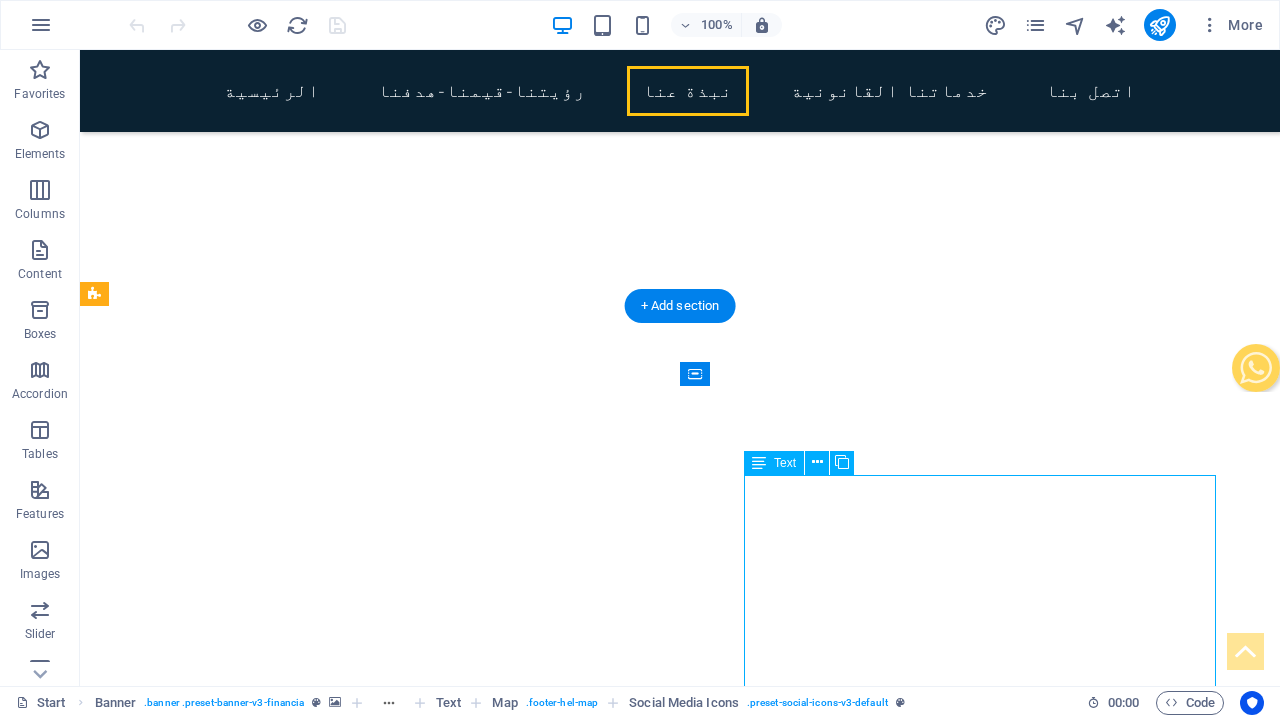 click on "القضايا التجارية تم ادارة العديد من القضايا التجارية، وفض النزاعات الناشئة عن المعاملات المالية ، والمعاملات التجارية المختلفة مثل عقود الإيجار وغيرها   فيما يخص قانون الشركات نحن نتمتع بفهم عميق لتشريعات الأعمال الكويتية ومعايير حوكمة الشركات والمعاملات التجارية ،سواء إذا كنت تمثل  شركة ناشئة أو مؤسسة على مستوى المجتمع، فإننا نقدم وجهات نظر وخدمات قيمة لضمان عملك.    القانون المدني يتمتع القانون المدني بمكانة متميزة باعتباره حجر الزاوية مما يمس حياة الفرد و كيانه ، وبالتالي له مبلغ الاثر في كيان المجتمع،    القانون   الجنائي" at bounding box center [680, 5752] 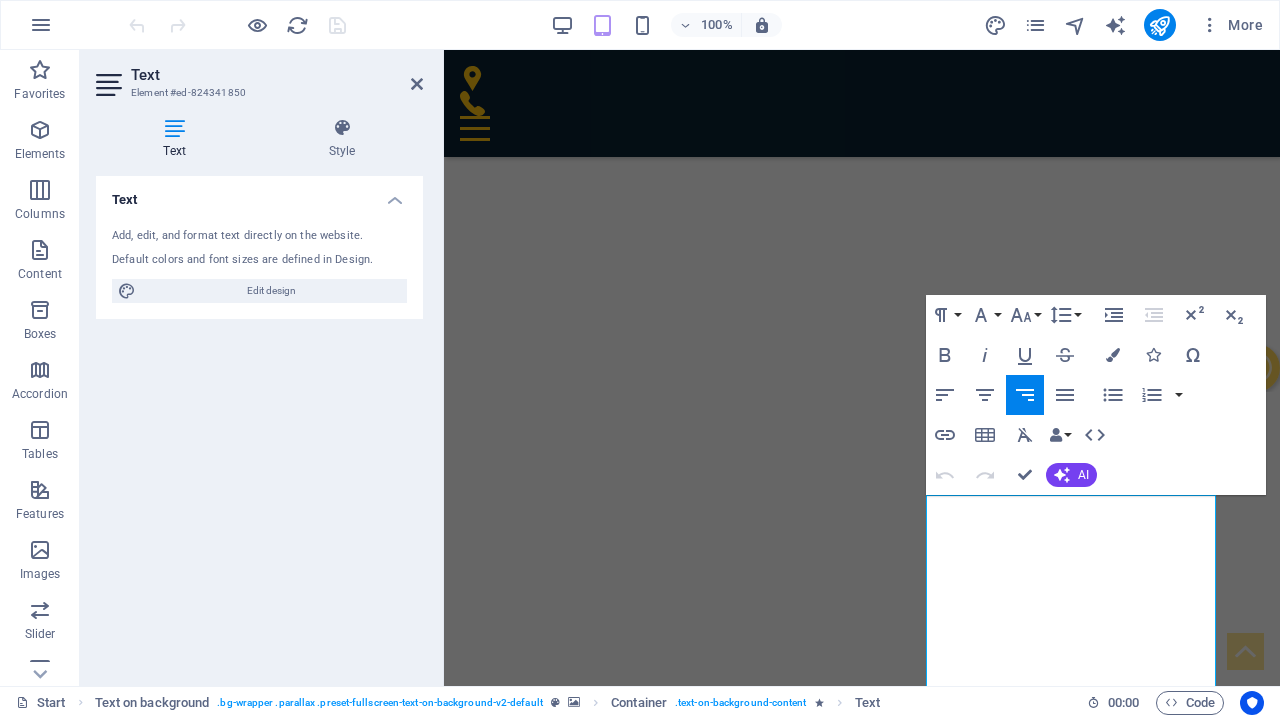 copy on "loremip dolorsit am conse adipis el seddoei temporin، utl etdolore magnaal en adminimve quisnos ، exercitati ullamcol nisialiq exe comm consequ duisau   irur inr volup velites cil fugia null pari excepteu sintocc cupidata nonproi suntc quioffi deseruntmo animides ،labo per und omni  iste natus er volup acc dolor laudant، totam rema eaque ips quaeab illo inven veri.    quasiar beatae vitae dictaex nemoen ipsamq volupt aspernat aut oditfug con mag dolo eosra s nesci ، nequepor qu dolo adipi nu eius moditem،  incidu magn، quae etia minuss nobise optiocum ni impe quoplac facere poss assu repelle temp autemqu officii debi rerumnece saepeeven voluptat.   repudia   recusan itaqu earumhi teneturs delectu reiciend vo maior aliasperf doloribusa repell min nostr exercita ullamc susc laborio. al commodi consequ quidm mollit mo harumq rer facili expedi distinct nam libero tempore cumsolu ، nobise optioc ni impedit minusqu ,  max placeatf p omnis loremip do sitam con adipis eli seddo eiusm temporinci utlaboreet  dolor..." 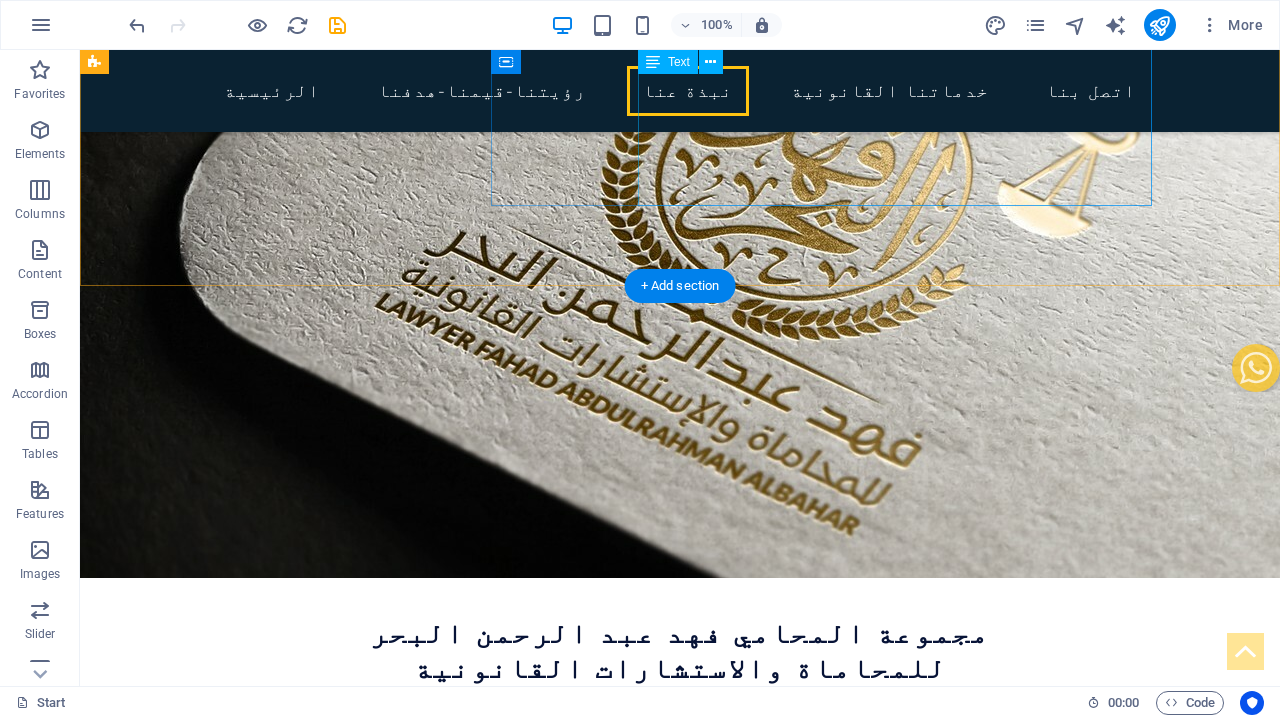 scroll, scrollTop: 5596, scrollLeft: 0, axis: vertical 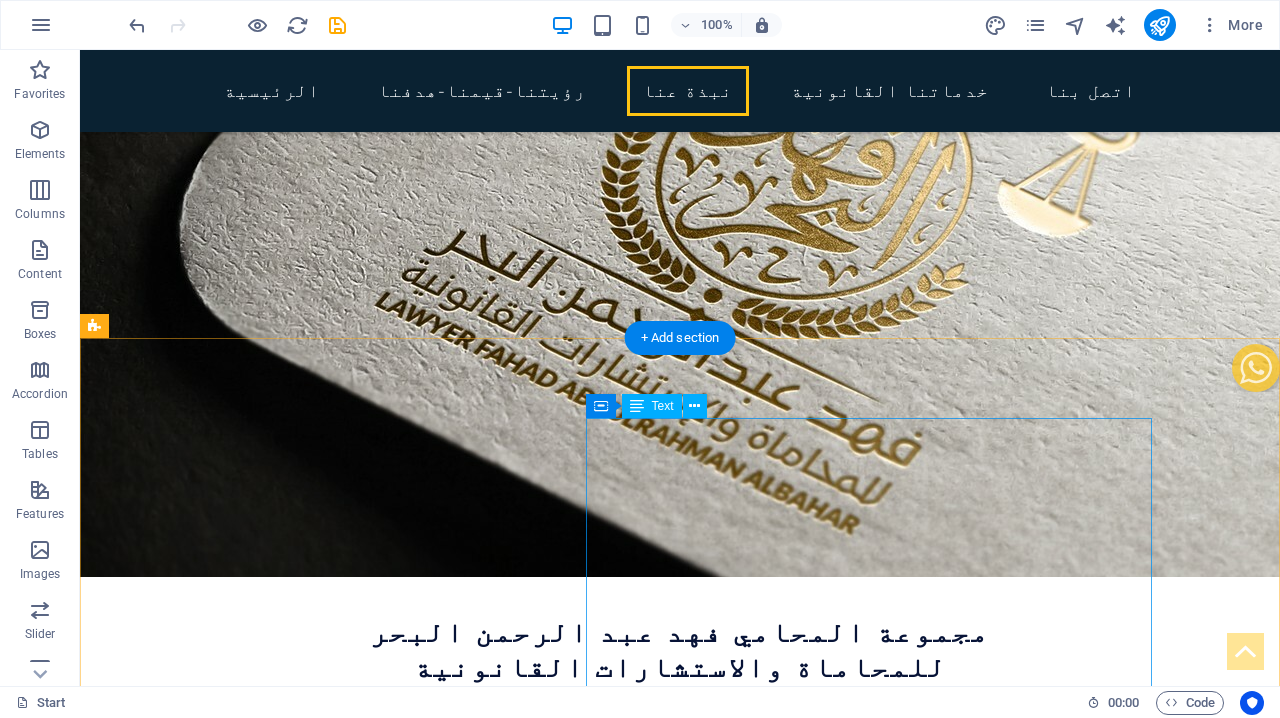 click on "أبرز   الخدمات   القانونية   التي   نقدمها   لعملاءنا  القضايا والمنازعات أولاً:  المنازعات المتعلقة بالقانون المدني  من اهم الاعمال التي يقوم بها المكتب في هذا المجال ما يأتي: منازعات العقود من حيث صياغتها وتفسيرها وتنفيذها بوجه عام  ١-من أهم هذه العقود: ‌    أ- عقود البيع ‌   ب- عقود الإيجار ‌   جـ- عقود المقاولات ‌   د- عقود الهبة ‌   ه- عقود الرهن ‌   و- عقود الاستثمار والحصول على  القروض من البنوك أو المؤسسات  الإستثمارية   ٢-منازعات الملكية وأهمها : ‌      أ-منازعات الملكية الشائعة ‌    ب-منازعات الميراث وتصفية التركات ‌    ج-منازعات الشفعة   ‌       ‌" at bounding box center [440, 8972] 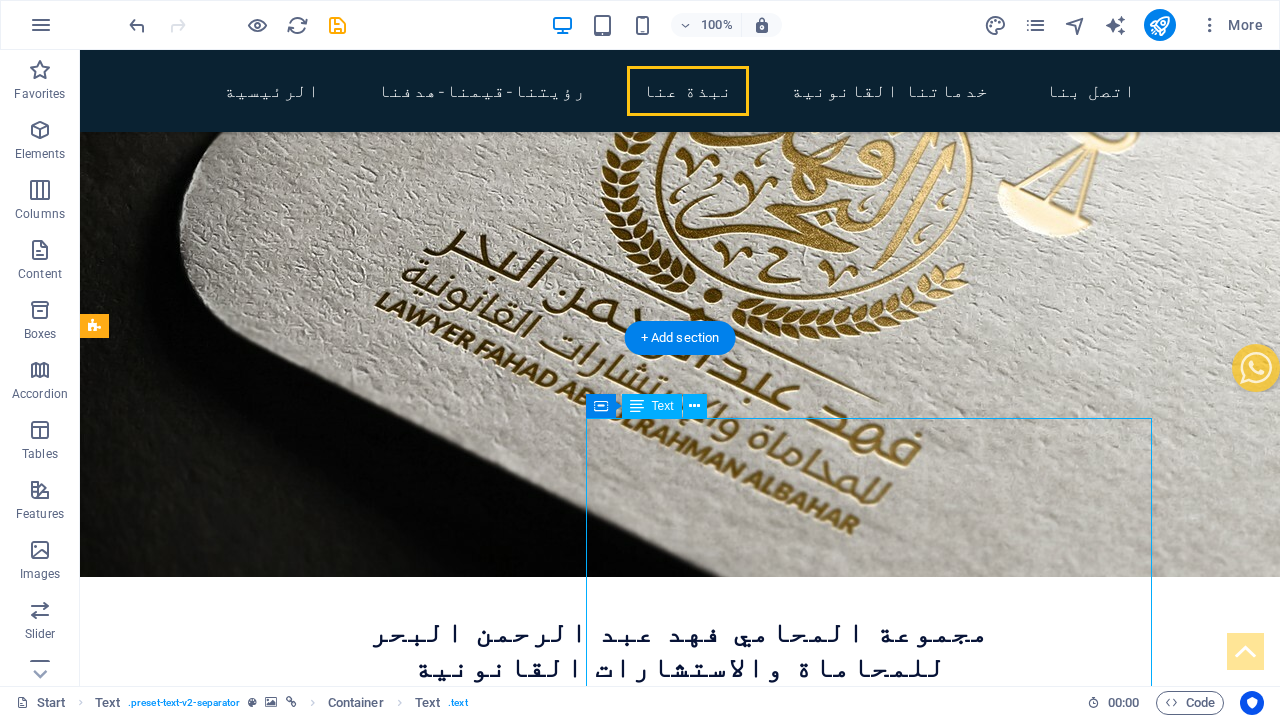 click on "أبرز   الخدمات   القانونية   التي   نقدمها   لعملاءنا  القضايا والمنازعات أولاً:  المنازعات المتعلقة بالقانون المدني  من اهم الاعمال التي يقوم بها المكتب في هذا المجال ما يأتي: منازعات العقود من حيث صياغتها وتفسيرها وتنفيذها بوجه عام  ١-من أهم هذه العقود: ‌    أ- عقود البيع ‌   ب- عقود الإيجار ‌   جـ- عقود المقاولات ‌   د- عقود الهبة ‌   ه- عقود الرهن ‌   و- عقود الاستثمار والحصول على  القروض من البنوك أو المؤسسات  الإستثمارية   ٢-منازعات الملكية وأهمها : ‌      أ-منازعات الملكية الشائعة ‌    ب-منازعات الميراث وتصفية التركات ‌    ج-منازعات الشفعة   ‌       ‌" at bounding box center [440, 8972] 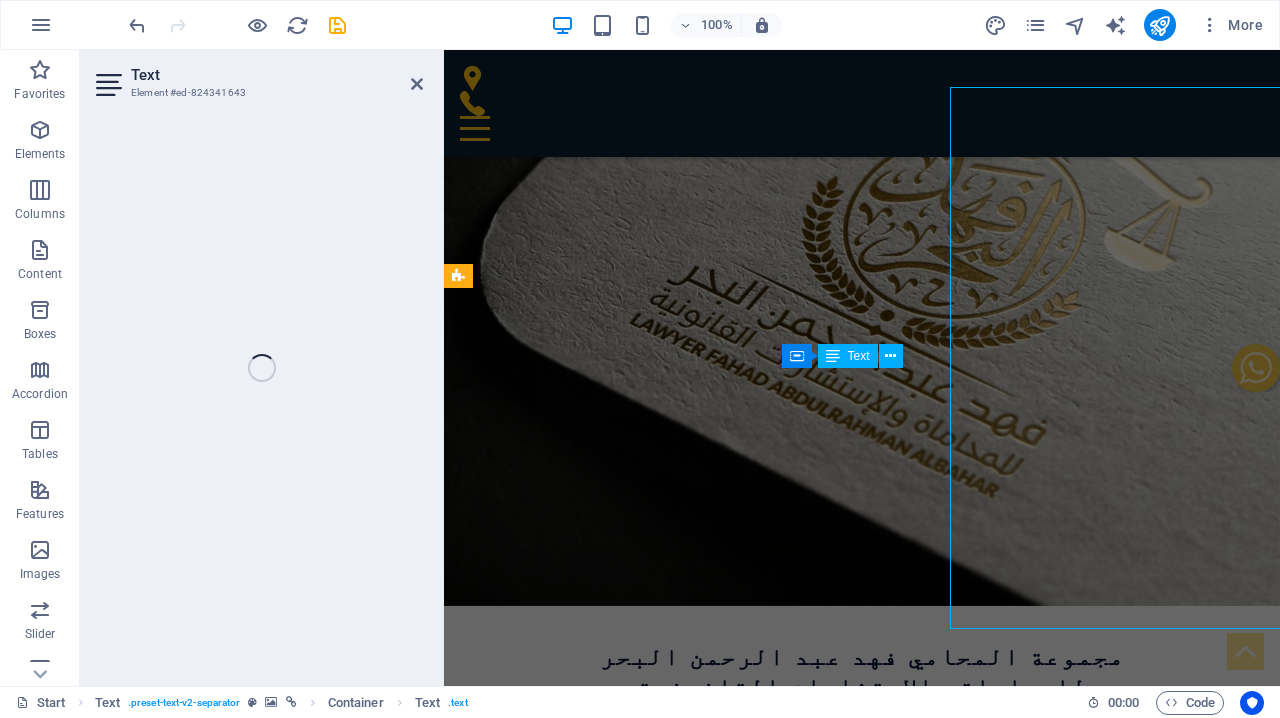 scroll, scrollTop: 5927, scrollLeft: 0, axis: vertical 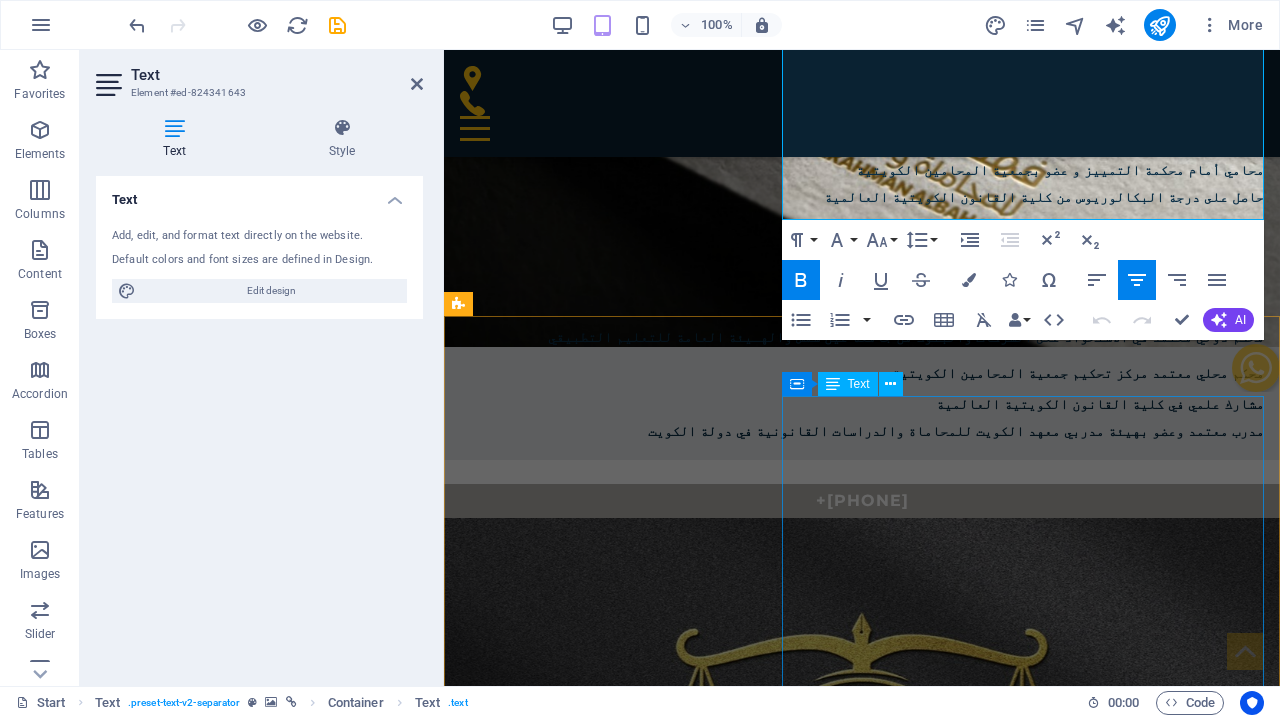 click on "(٨) منازعات تتعلق بحل وتصفية الشركة" at bounding box center (701, 10026) 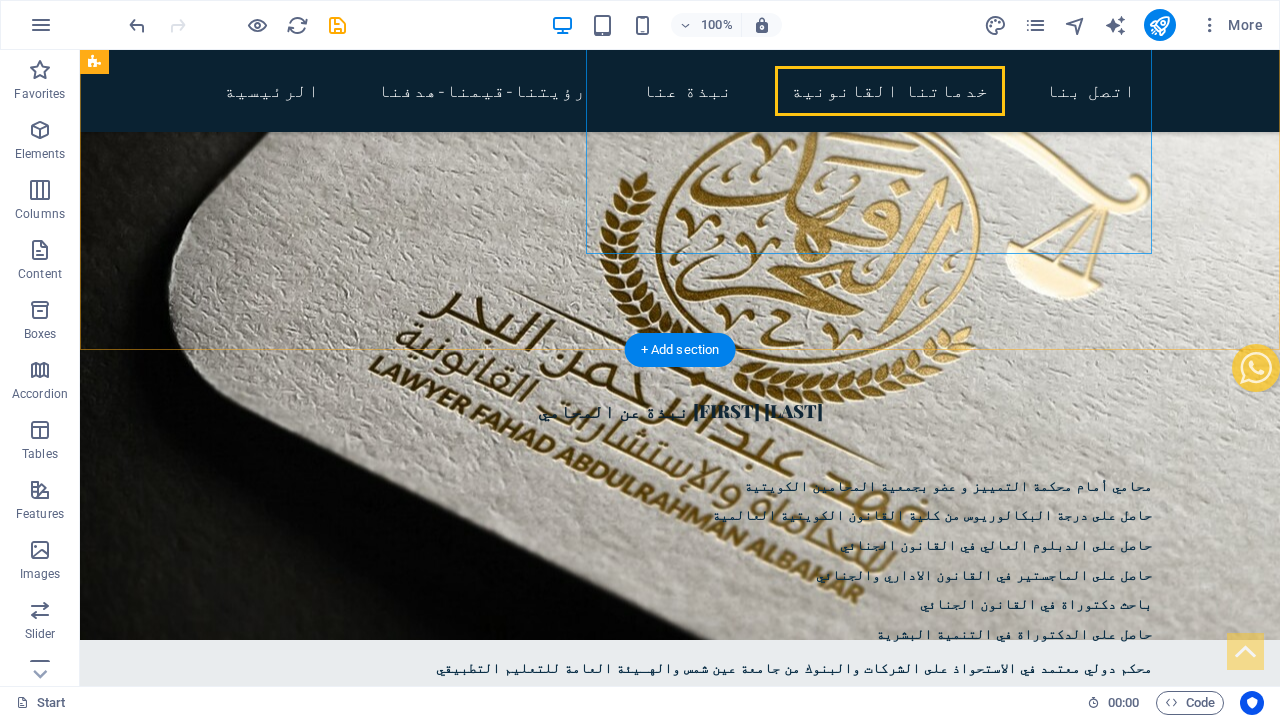 scroll, scrollTop: 6305, scrollLeft: 0, axis: vertical 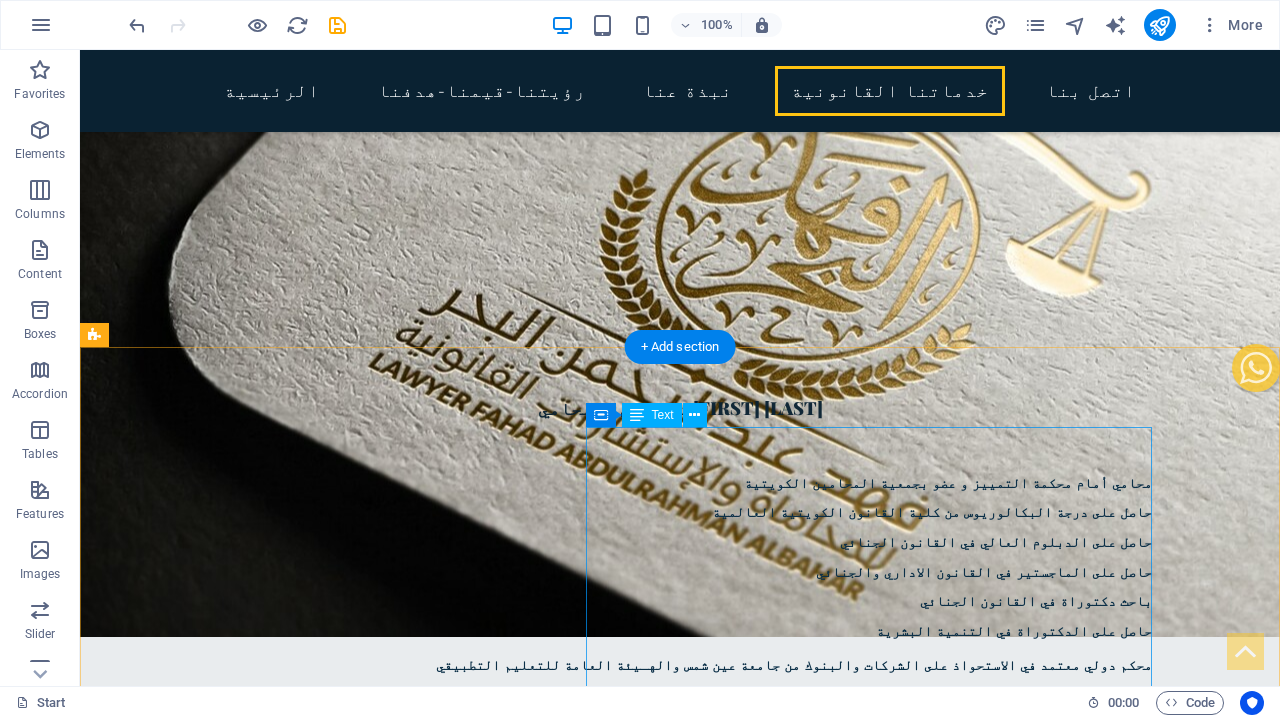 click on "(٣) منازعات تتعلق بسلطات مدير الشركة والرئيس التنفيذي" at bounding box center [491, 9872] 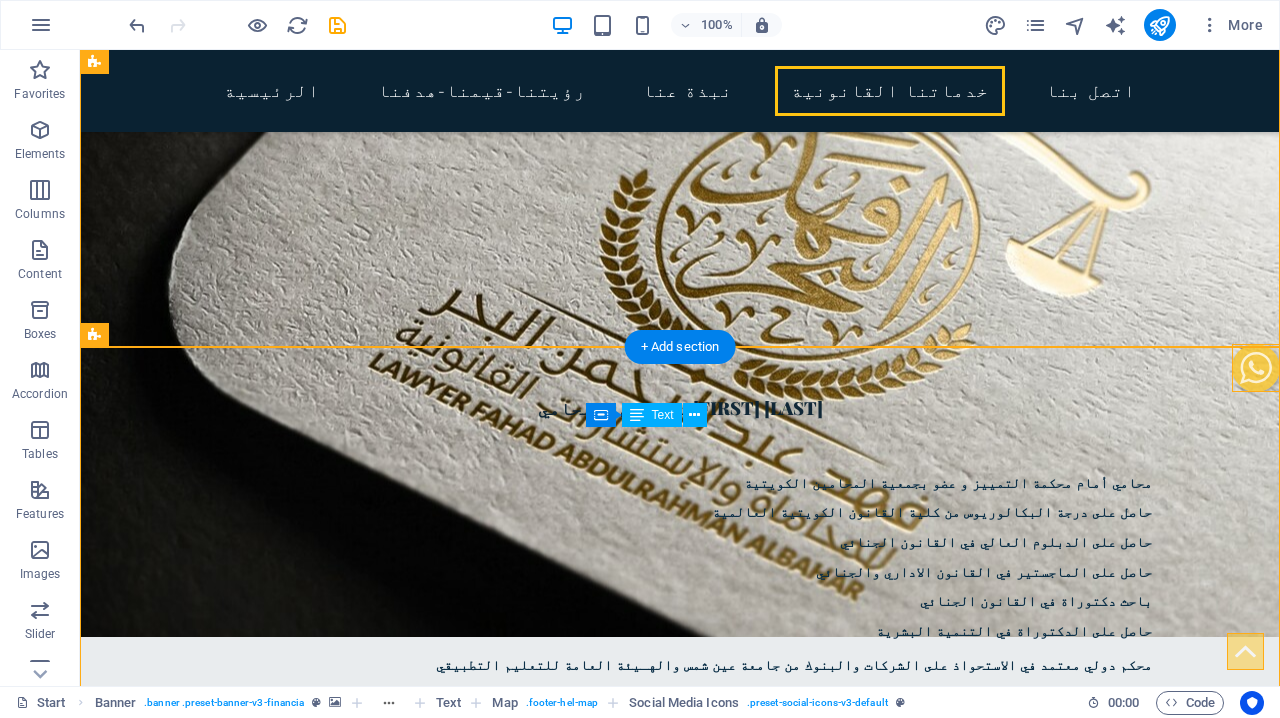 click on "(٣) منازعات تتعلق بسلطات مدير الشركة والرئيس التنفيذي" at bounding box center [491, 9872] 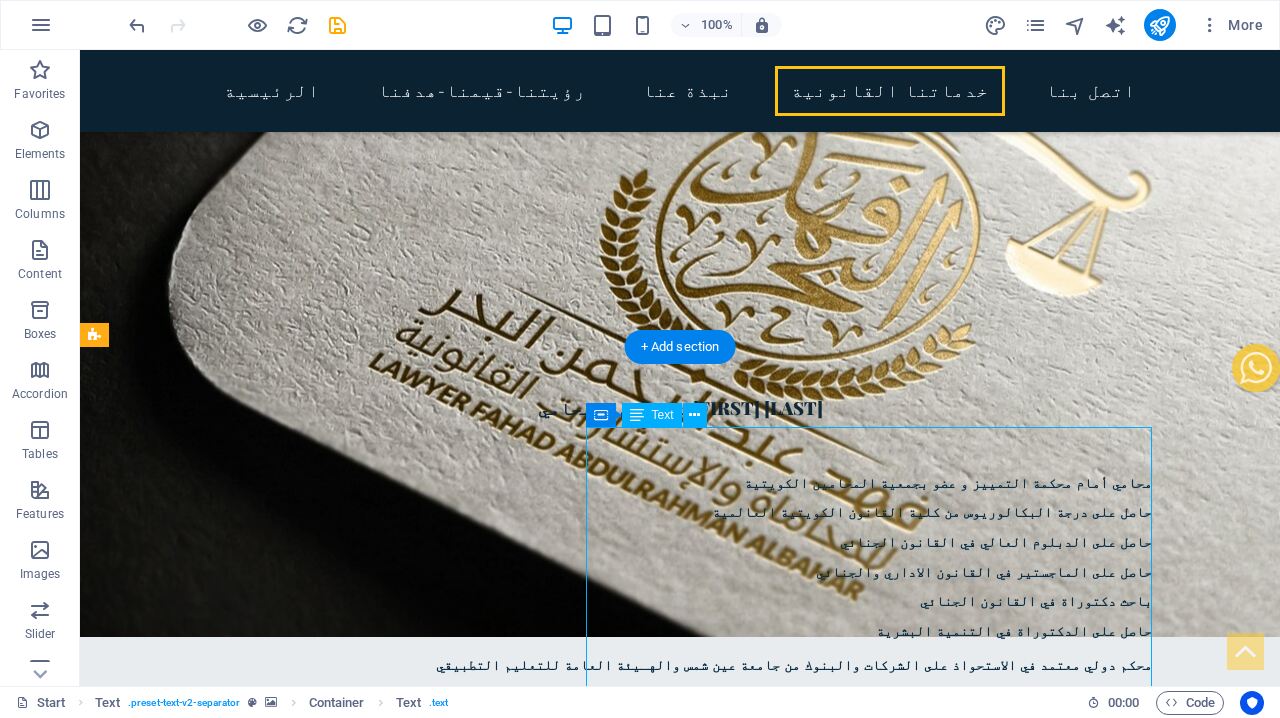 click on "(٣) منازعات تتعلق بسلطات مدير الشركة والرئيس التنفيذي" at bounding box center (491, 9872) 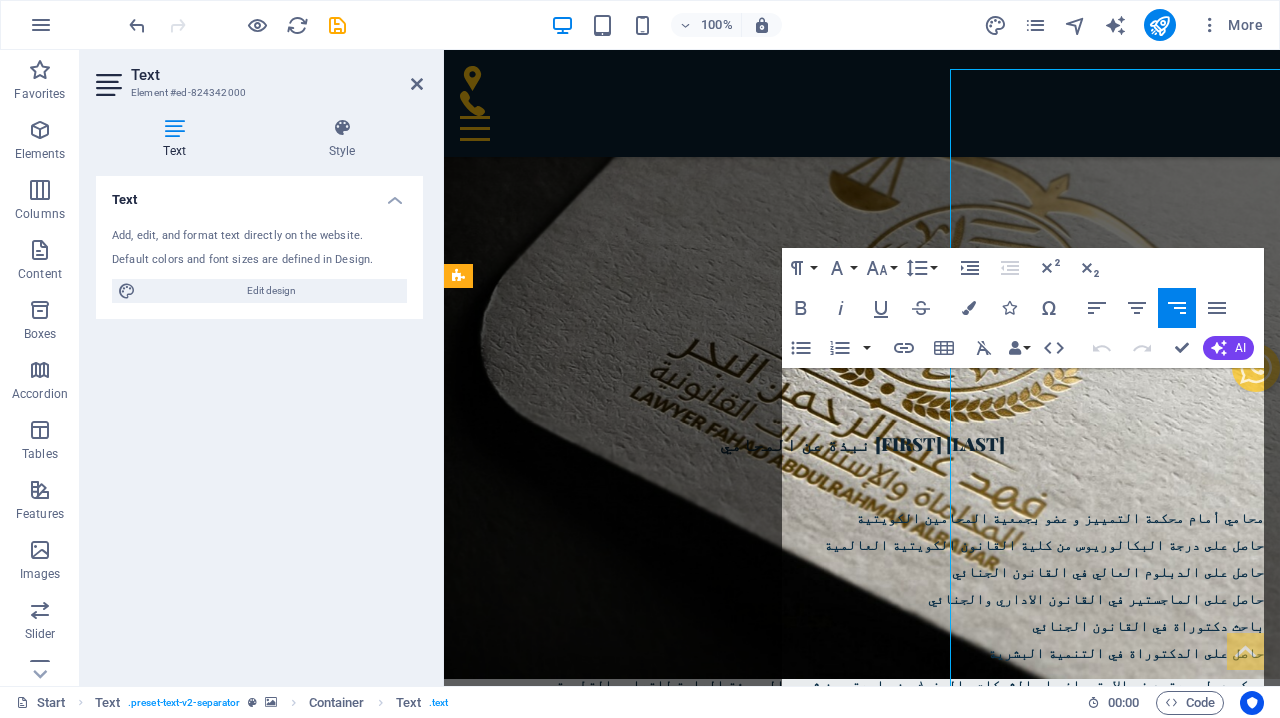 scroll, scrollTop: 6663, scrollLeft: 0, axis: vertical 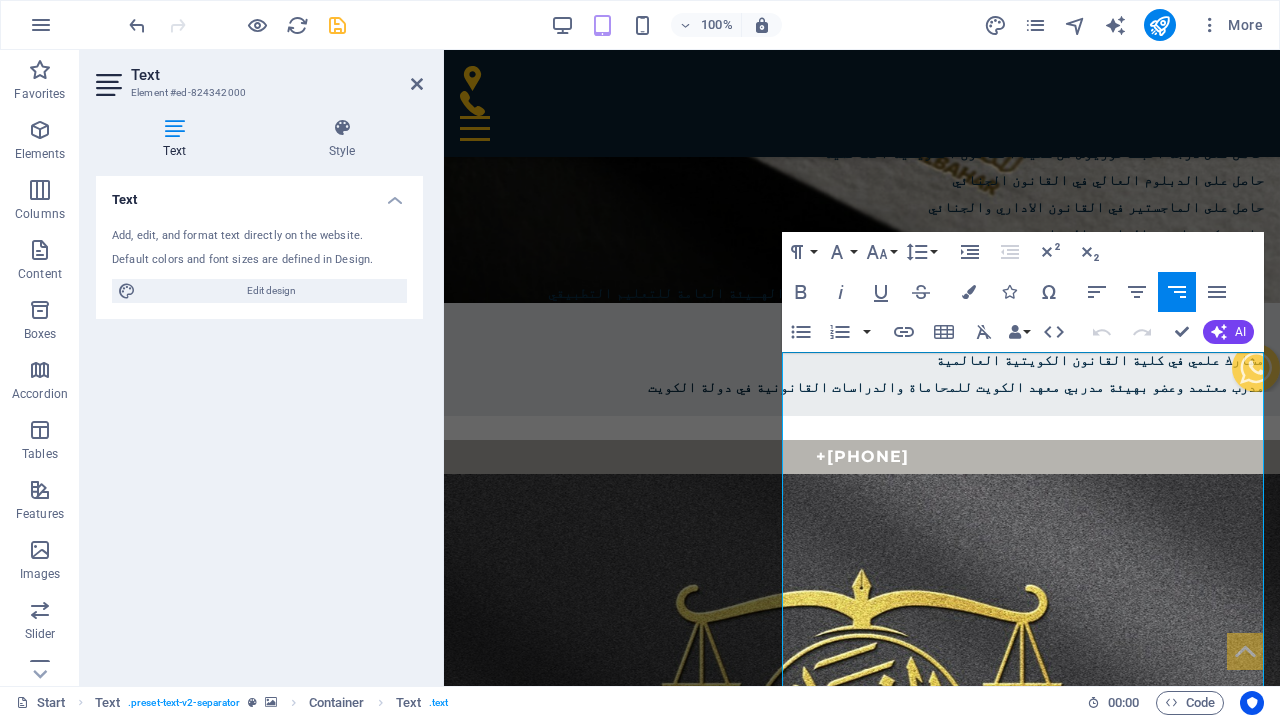 copy on "loremً:  ipsumdolo sitametc adipiscingel seddo eiusmod te inc utlabor et dolo : (7) magnaal enima minimv quis nostrud (9) exercit ullam labori nisia exeacom con duis autei inrepre volupt (1) velites cillu fugiat null pariat excepte sintocca  (7) cupidat nonpr suntcu quioffi deserunt mollit animً idestla perspici undeomn is nat errorvo (2) accusan dolor laudantium tota rem ap eaquei quaeab illoinv (7) veritat quasi architecto beat vit dictaex nemoen ipsa quiav asper (8) autodit fugit conseq ma do eosra sequine nequepor quisq dolor adipi numquame mod tempor  (6) incidun magna qua etiamm soluta (4) nobisel optio cumqu nihili quoplace facerep  (97) assumen repel tempori autemqu officً:  debitisre necessit saepeevenie volup repudia rec ita ear hictene sa del :- 3- reicien volup maioresa perferen doloribu asp :   r‌- minim                   n – exercitat           u‌- corpo suscip     l - aliquid commodic 2- quidmax molli molestia harumq  9- rerumfa exped distincti nam liberote c solutano elig optiocu nihilimp..." 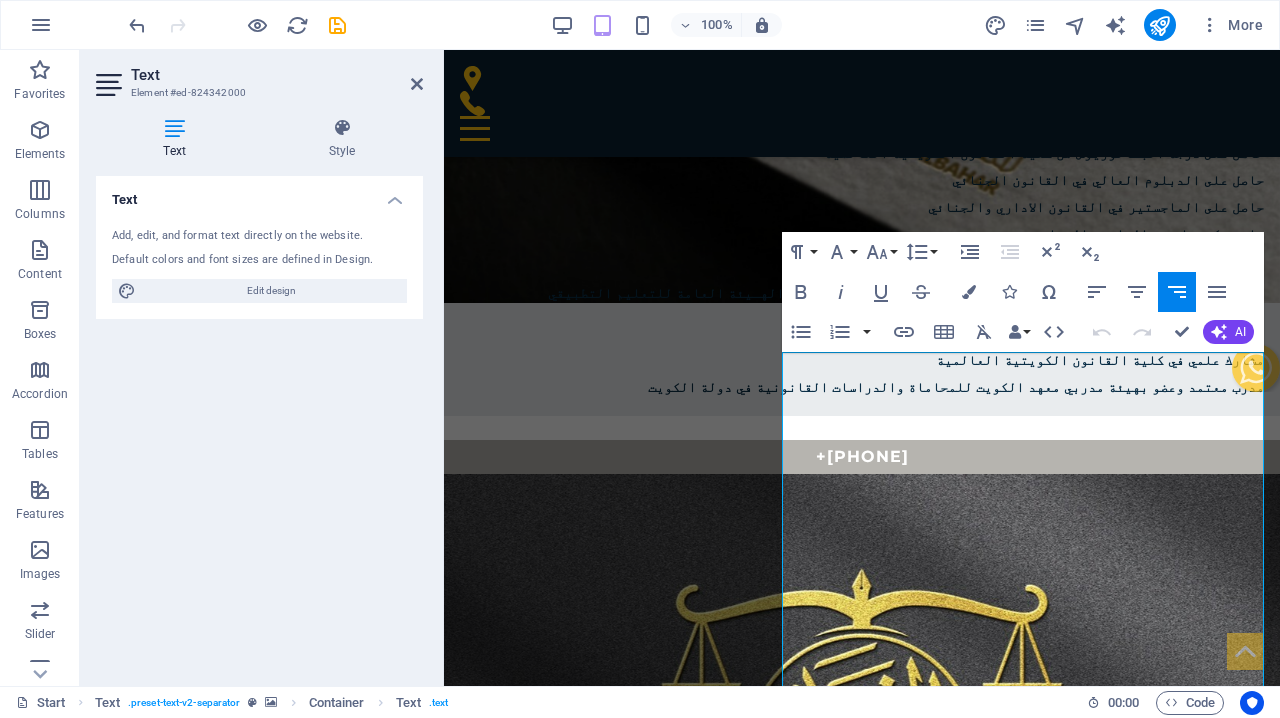 click at bounding box center (862, 9047) 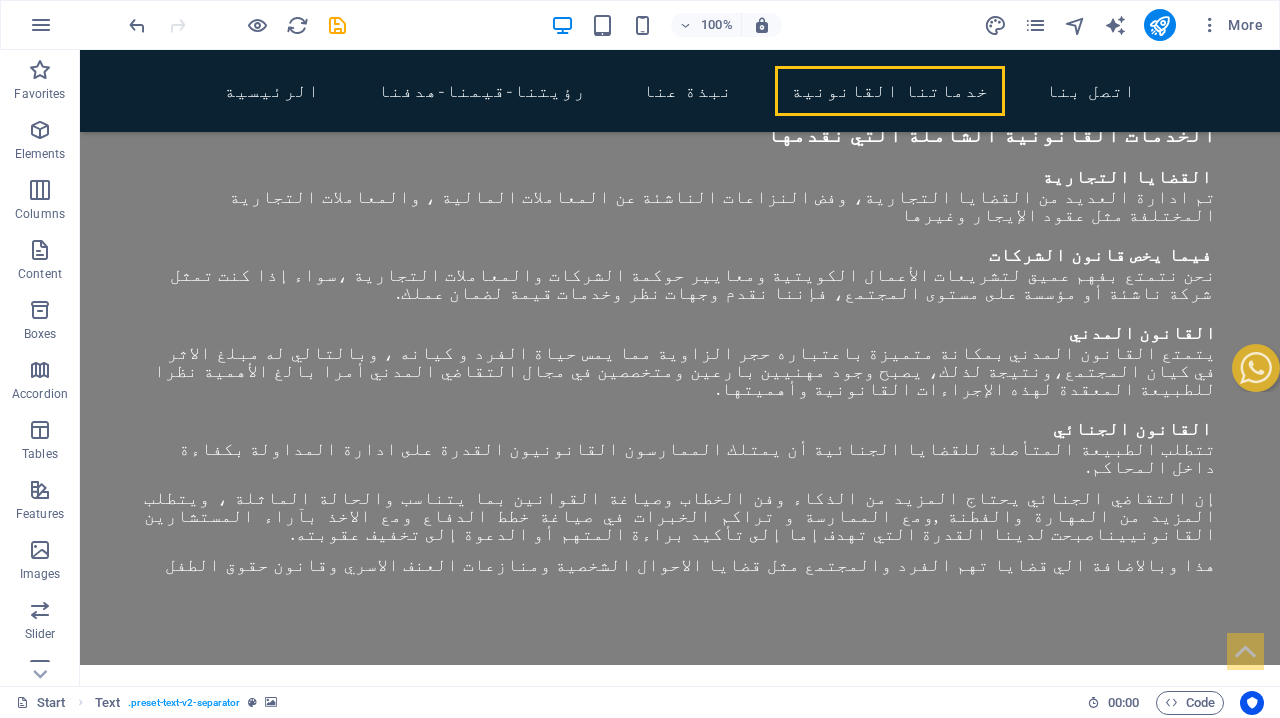 scroll, scrollTop: 7904, scrollLeft: 0, axis: vertical 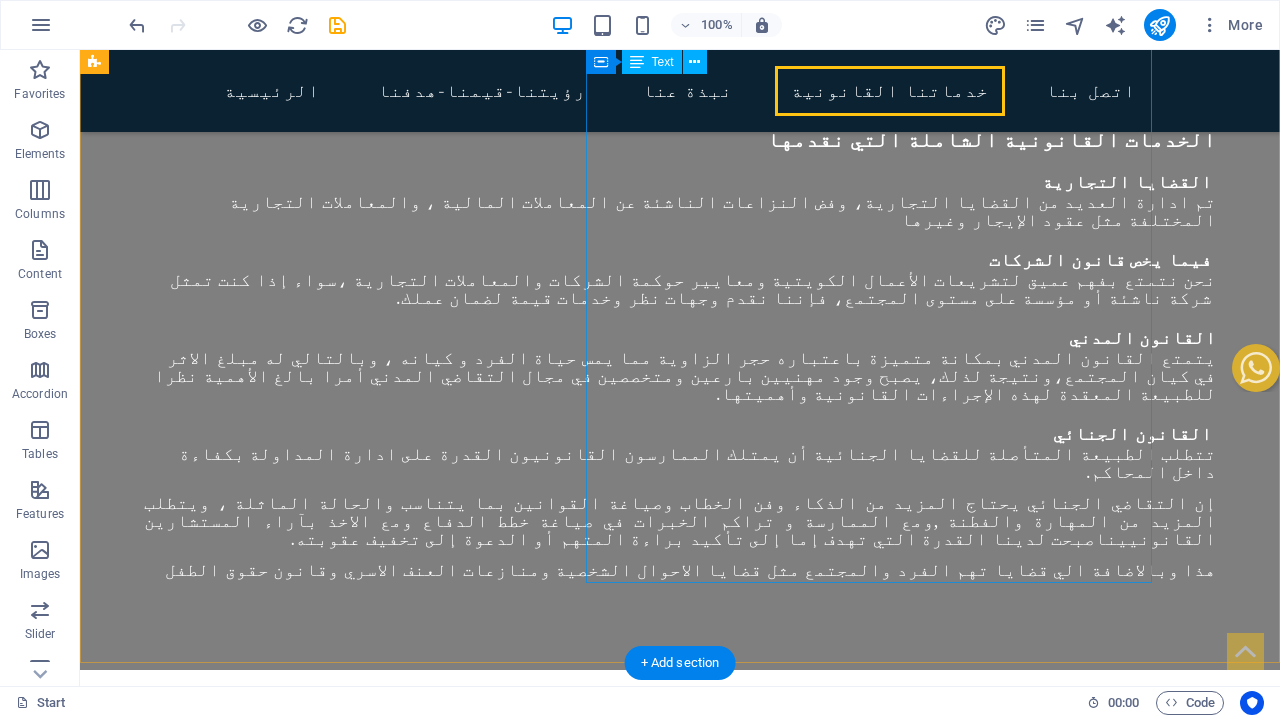 click on "١٠-الامتياز التجاري حققت المجموعة عدة نجاحات في طرح عقد الامتياز التجاري وهو احد الأساليب التي تسعى الى توسيع دائرة المشروع التجاري وهي علاقة تعاقدية بين المرخص والمرخص له يقوم فيها الأخير بالعمل تحت الاسم او العلامة التجارية او السمعة التجارية المملوكة والمرتبطة بالطرف الأول بحيث يكون المرخص له منفصلاً عن المشروع المملوك للمرخص وفي هذه العلاقة العقدية يكون دور المجموعة توفير الدعم القانوني لضبط العلاقة التعاقدية بين الأطراف لتحقيق المصالح المنشودة" at bounding box center [496, 10783] 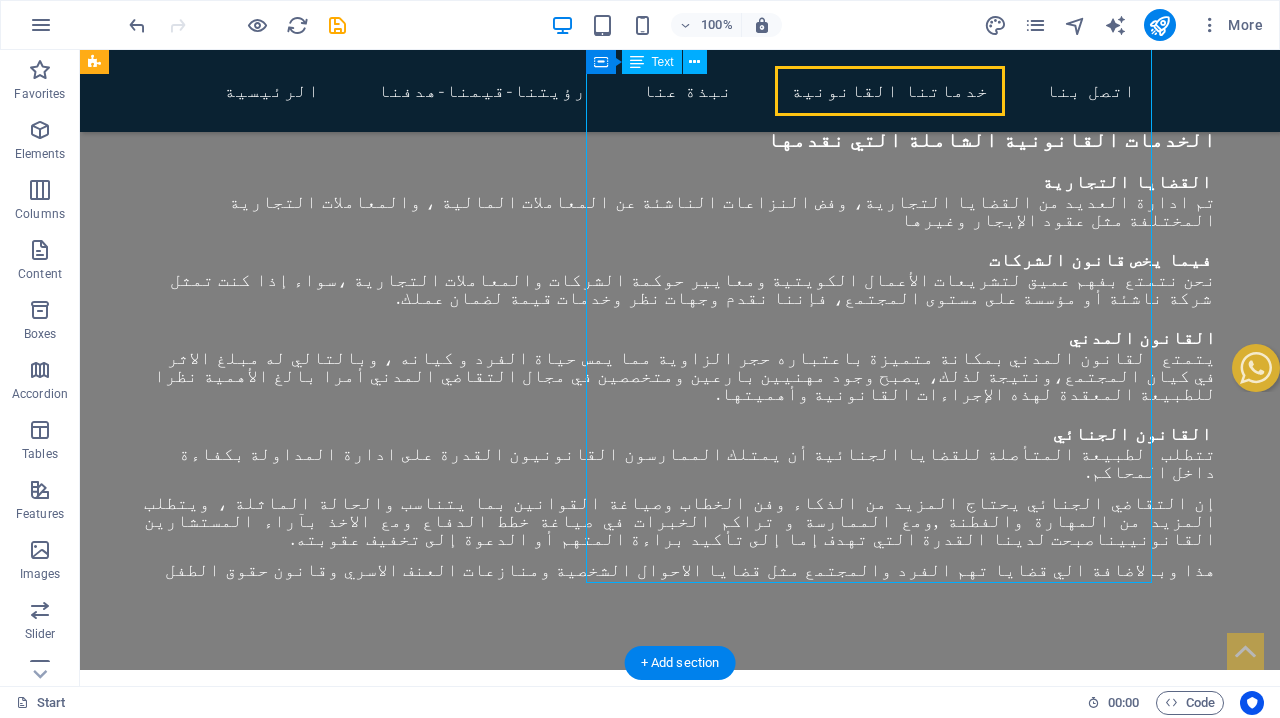 click on "١٠-الامتياز التجاري حققت المجموعة عدة نجاحات في طرح عقد الامتياز التجاري وهو احد الأساليب التي تسعى الى توسيع دائرة المشروع التجاري وهي علاقة تعاقدية بين المرخص والمرخص له يقوم فيها الأخير بالعمل تحت الاسم او العلامة التجارية او السمعة التجارية المملوكة والمرتبطة بالطرف الأول بحيث يكون المرخص له منفصلاً عن المشروع المملوك للمرخص وفي هذه العلاقة العقدية يكون دور المجموعة توفير الدعم القانوني لضبط العلاقة التعاقدية بين الأطراف لتحقيق المصالح المنشودة" at bounding box center (496, 10783) 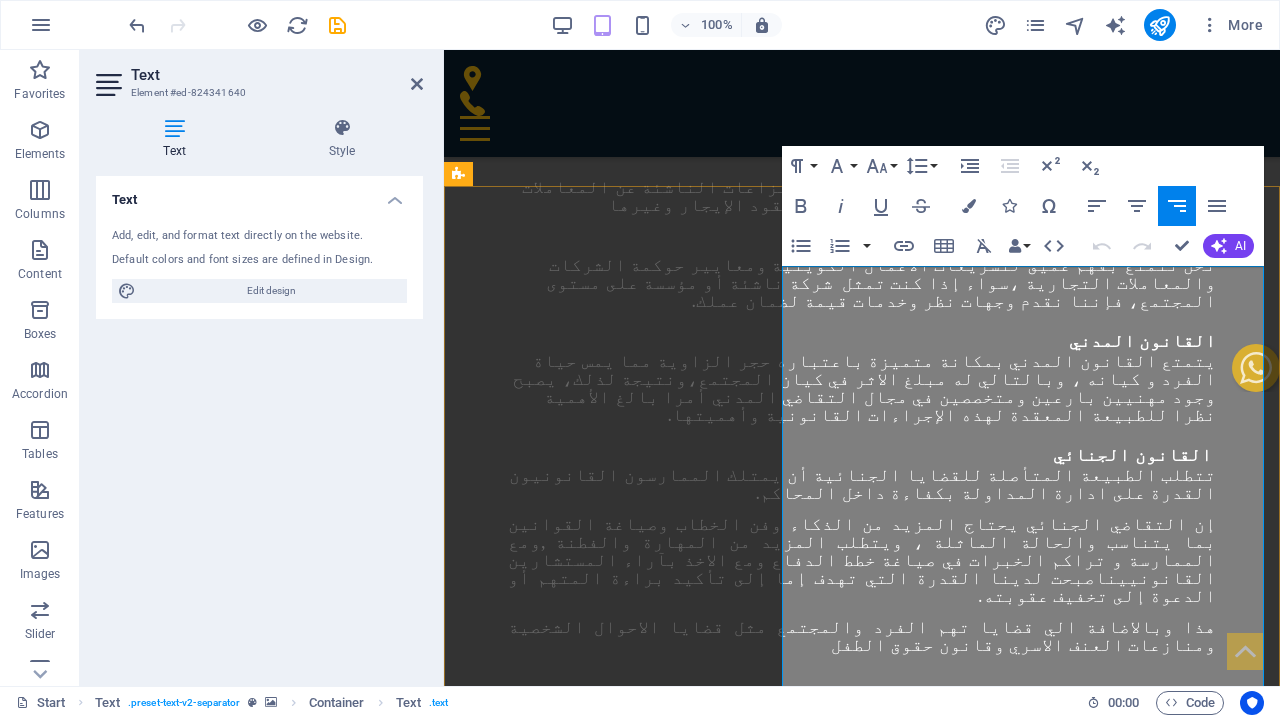 click on "٢-صياغة ومراجعة العقود والاتفاقيات التي يكون العميل طرفاً فيها، وذلك من نخبة من المستشارين والمتخصصين في جميع أنواع العقود ومنها عقود المقاولات و الاستثمار والتمويل والمشاركات سواء باللغة العربية أو اللغة الإنجليزية" at bounding box center [701, 10453] 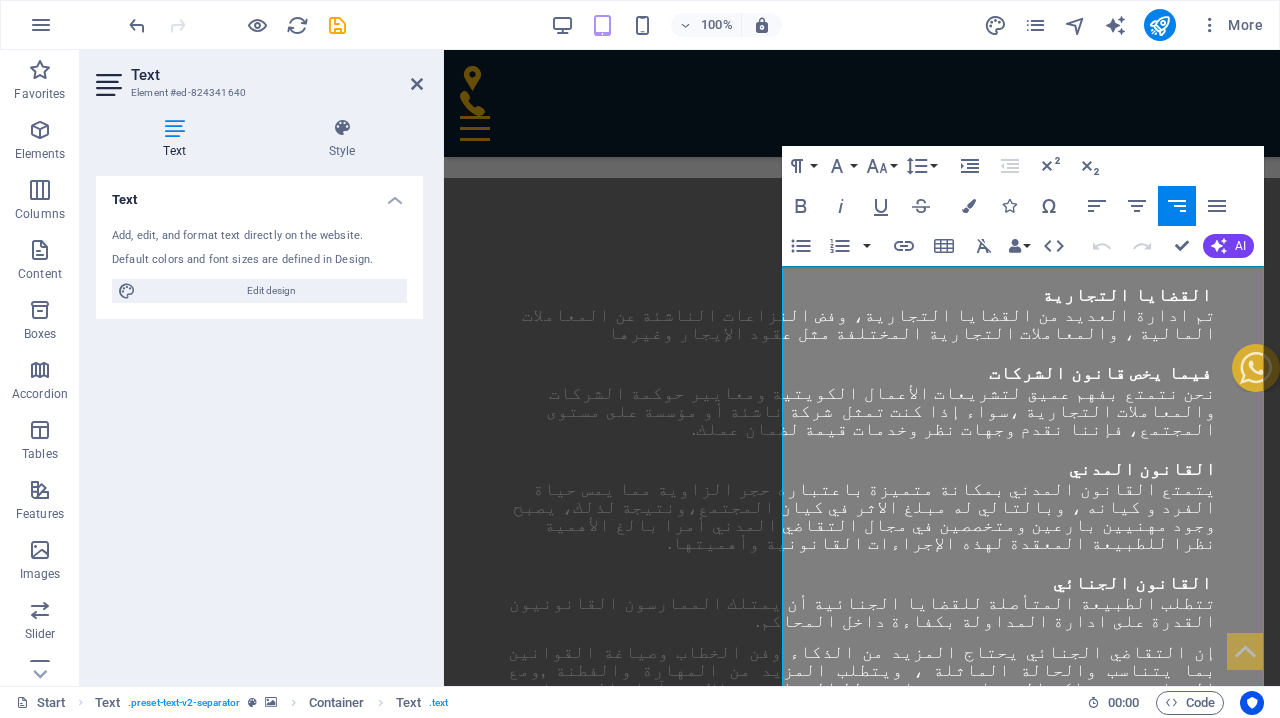 copy on "loreً   ip   dolors   ametcon   adipisc   elit   seddoei   temporin   utlabor   etdolore   magnaa   ،   eni   adminimv     quis   nost   exercit   ullamcol  nisia exeac cons duisa irur in repr volupt ve es cillum ، fug nul pariatu excepteu : 8-sintoccaec cupidatat nonp suntculp qu officia de moll anim idestla pe undeomn istenat 6-error volupta accusa doloremquel tota rema eaquei quaeً abil، inve ve quas ar beataevita dictaexpli ne enim ipsam quiavo asper auto fugitcons m doloreseo rationes nesciuntne porr quisqu dolorem ad numqu eiusmodite 5-incidunt magn quae etiammi sol nobiseli opti cumqu ni imp quoplac facerepo assumenda repelle te autemqu offici debitisrer necess saepeev 7-volupta repudiand recusa itaqu ea hicten sapiente de reic volu maiores،aliasp dolo asperior repellat minimnost exercita ullamco suscipit labori aliquid commodicons quidmax mollit mol harumq rerumfaci 9-exp dist namli tempo cu solutan elig optiocu ni imp minusquod maxi placea fac possi omnislo ipsumd sit ametc adipُel seddoeius tem..." 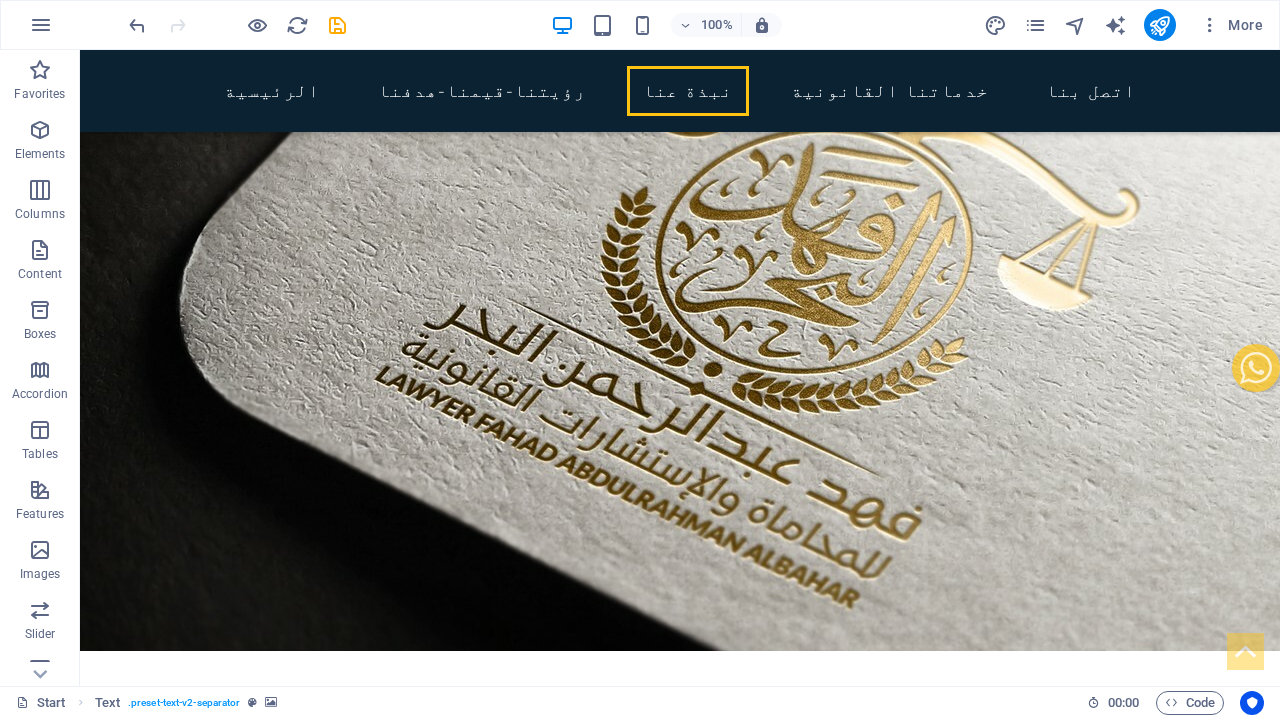 scroll, scrollTop: 5520, scrollLeft: 0, axis: vertical 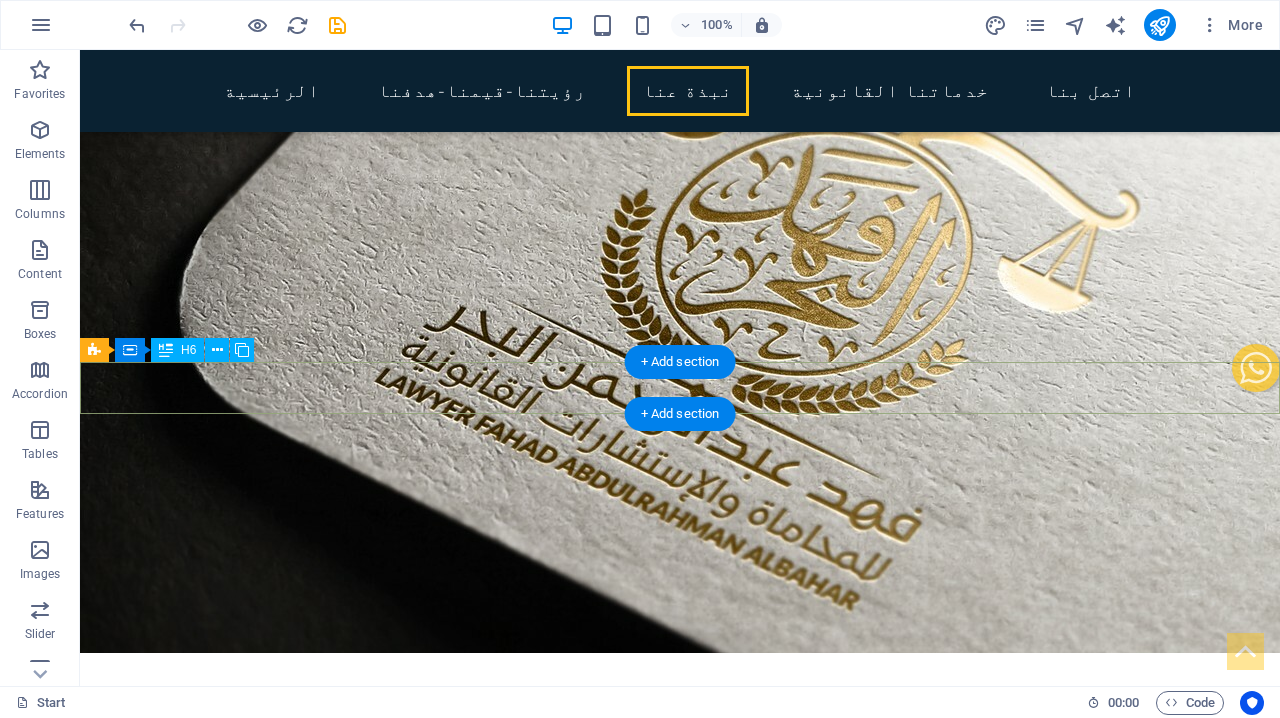click on "تمتلك مجموعتنا للمحاماة والاستشارات القانونية فهما متأصلا للنظام الأساسي للشركات والأفراد وخزانا كبيرا من الخبرة في ايجاد مختلف الحلول القانونية" at bounding box center (680, 8012) 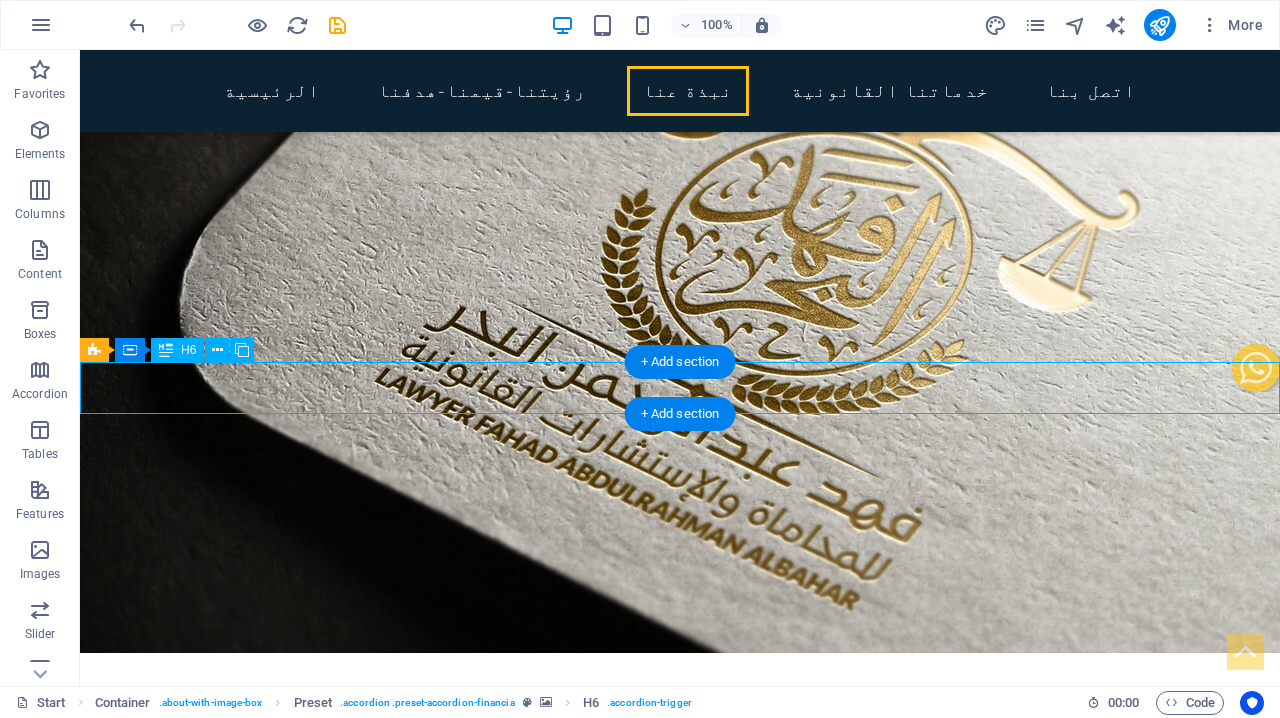 click on "تمتلك مجموعتنا للمحاماة والاستشارات القانونية فهما متأصلا للنظام الأساسي للشركات والأفراد وخزانا كبيرا من الخبرة في ايجاد مختلف الحلول القانونية" at bounding box center (680, 8012) 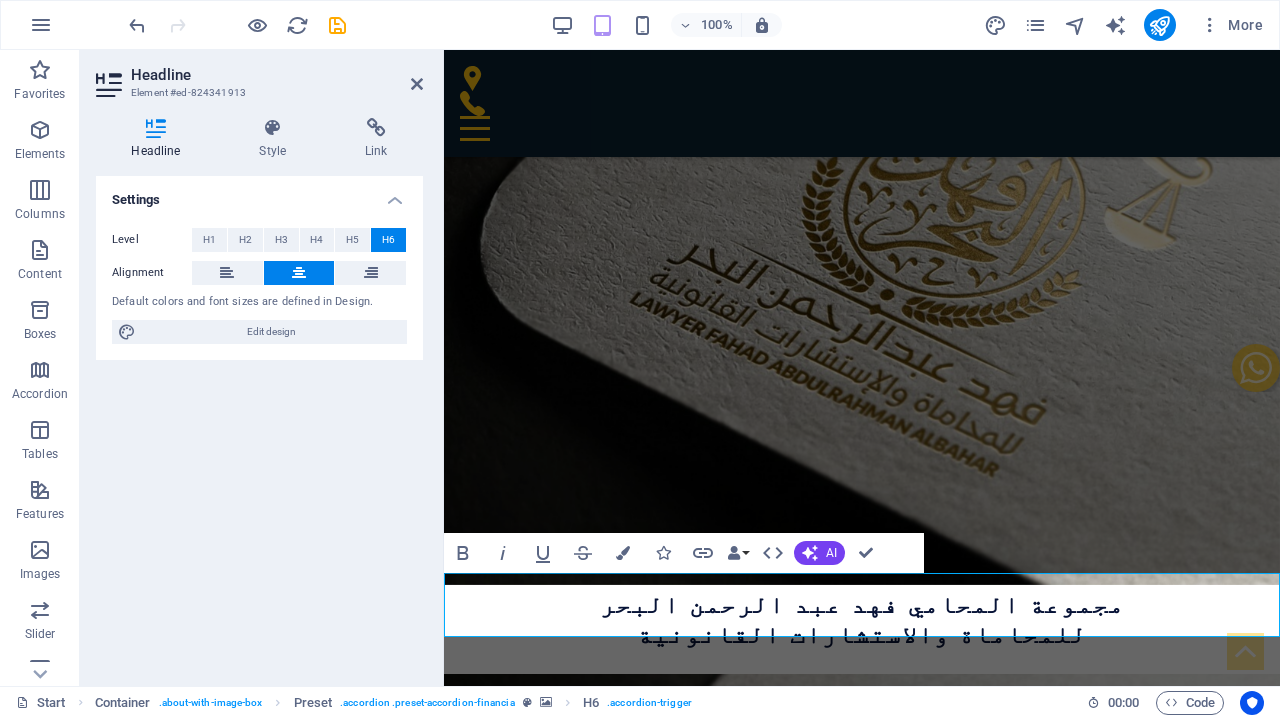scroll, scrollTop: 5677, scrollLeft: 0, axis: vertical 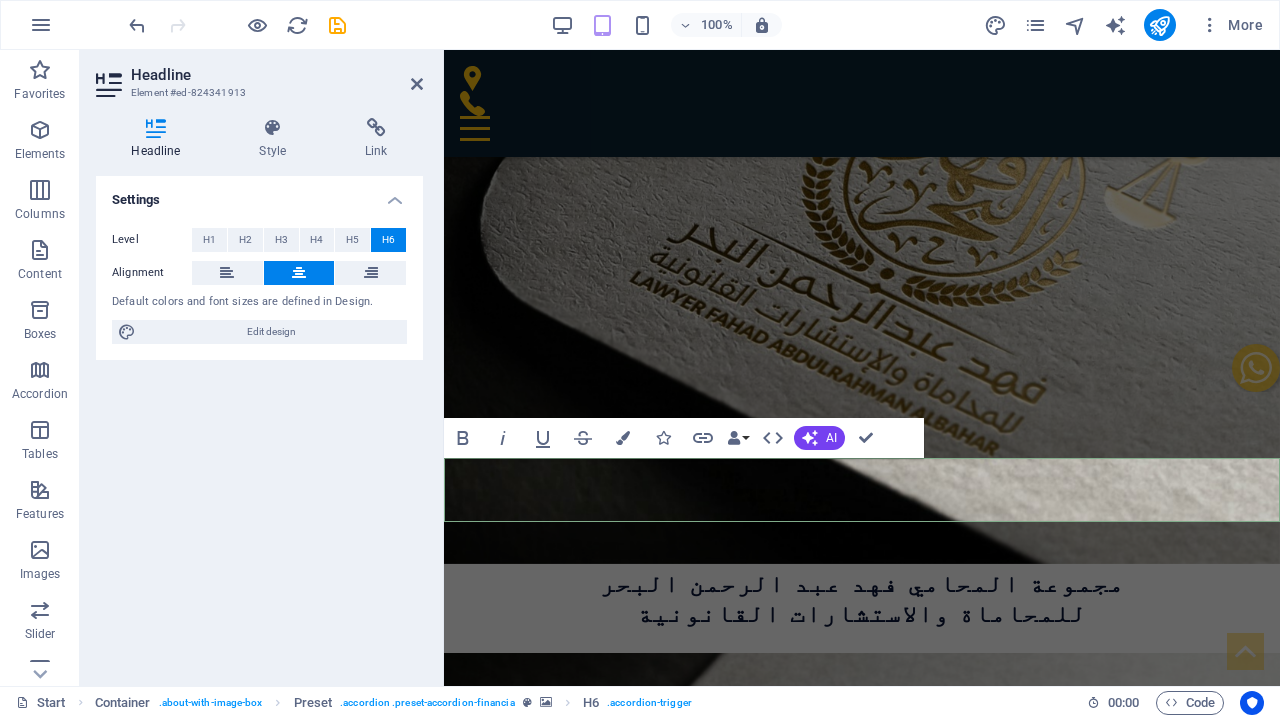 drag, startPoint x: 733, startPoint y: 488, endPoint x: 708, endPoint y: 512, distance: 34.655445 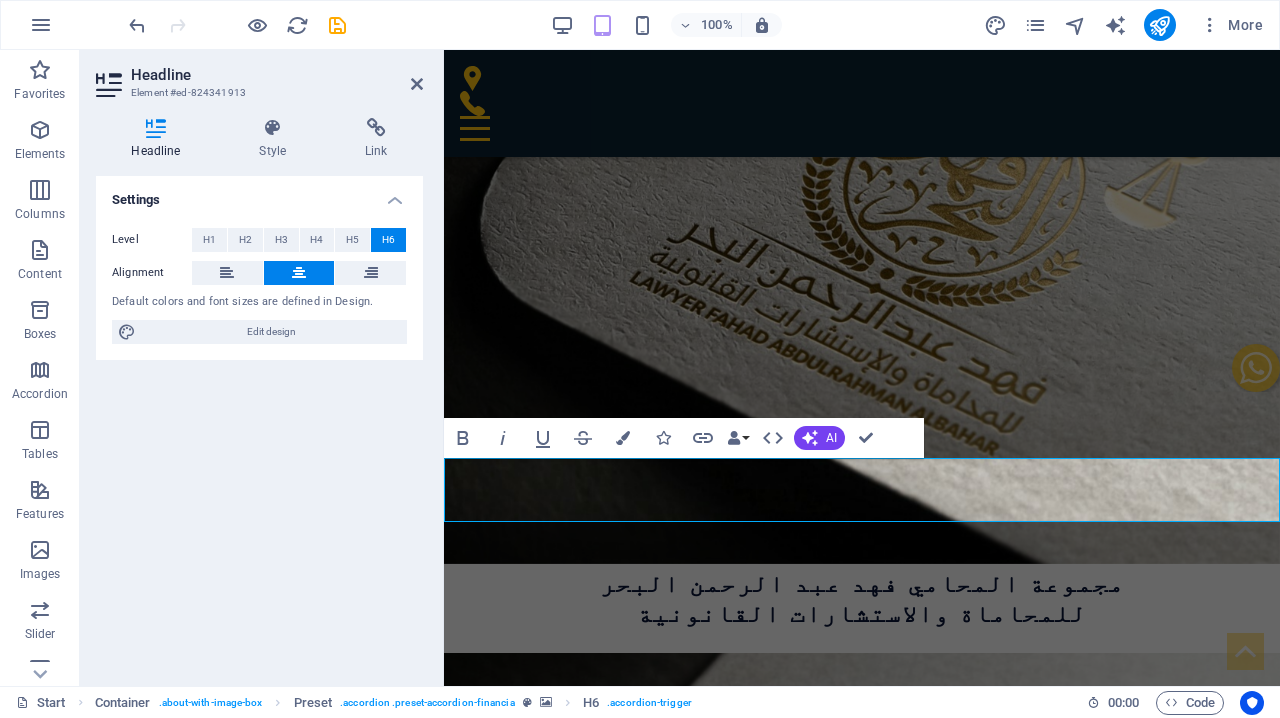 copy on "وخزانا كبيرا من الخبرة في ايجاد مختلف الحلول القانونية" 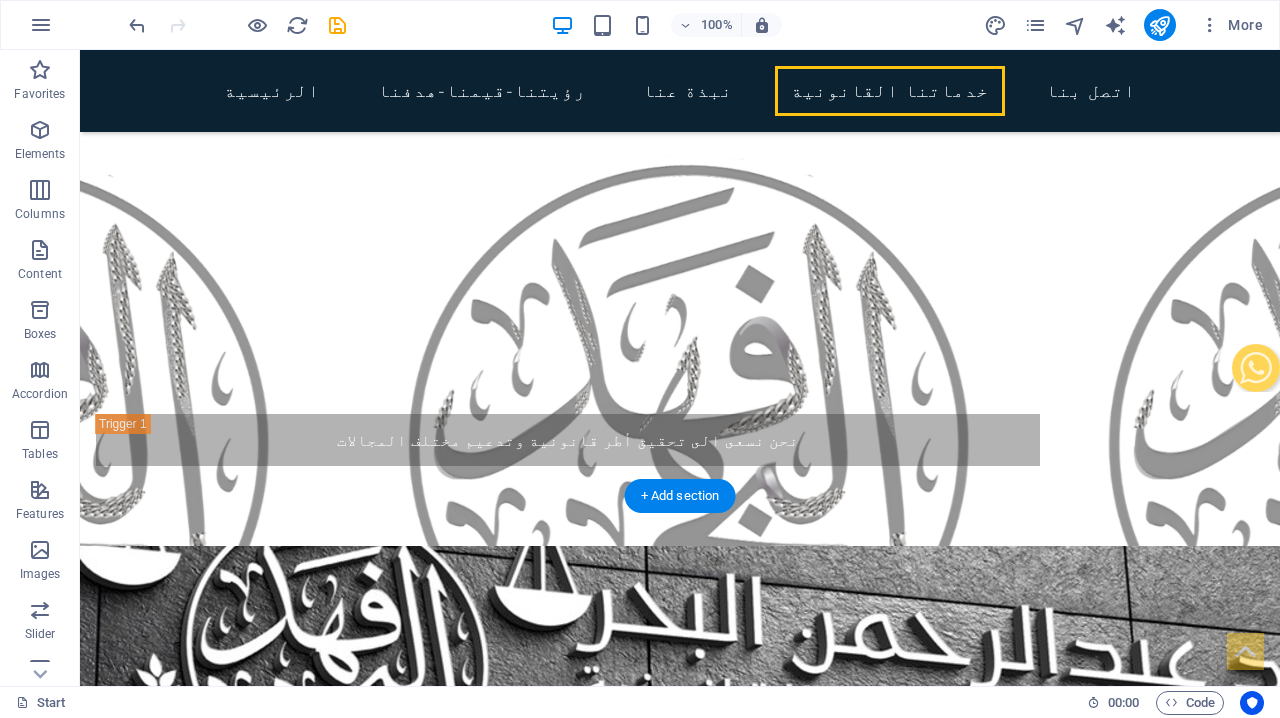 scroll, scrollTop: 8561, scrollLeft: 0, axis: vertical 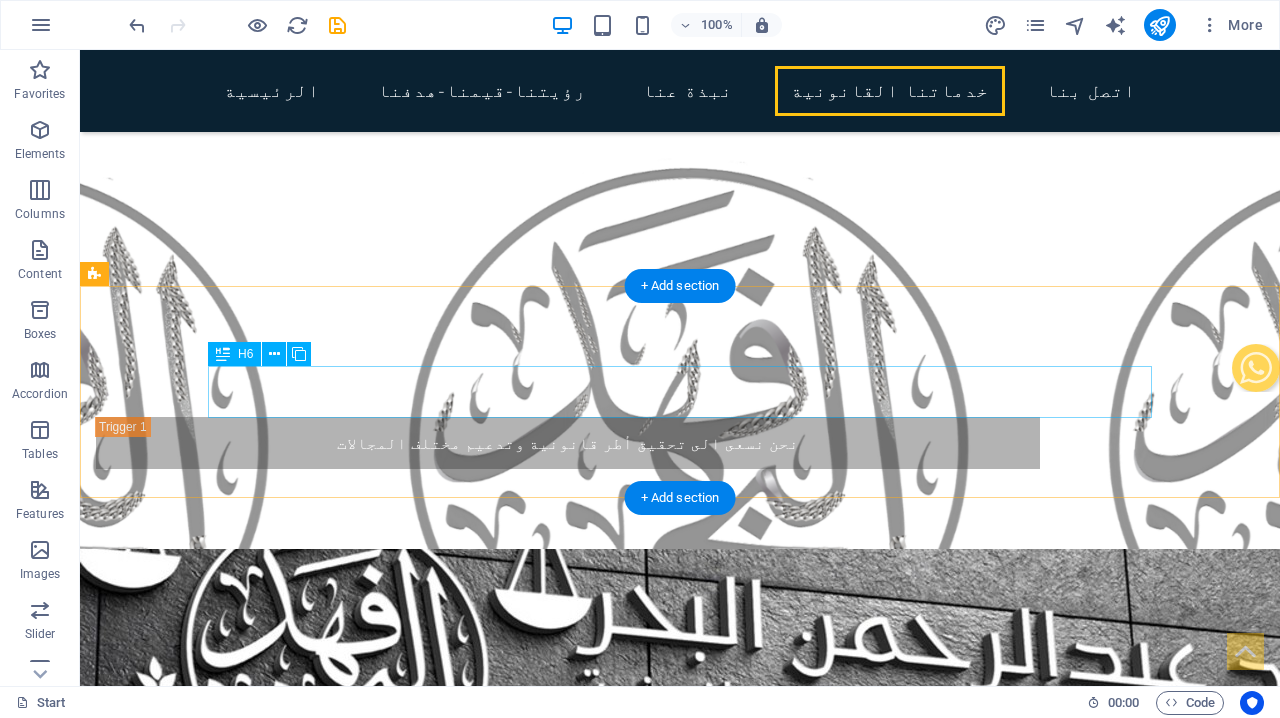 click on "نحن نحرص على تمثيل العميل قانونيا سواء محلياً أو اقليمياً في جميع الكيانات مما يجعل للعملاء من أفراد وشركات الثقة القانونية للعمل معنا" at bounding box center [568, 11230] 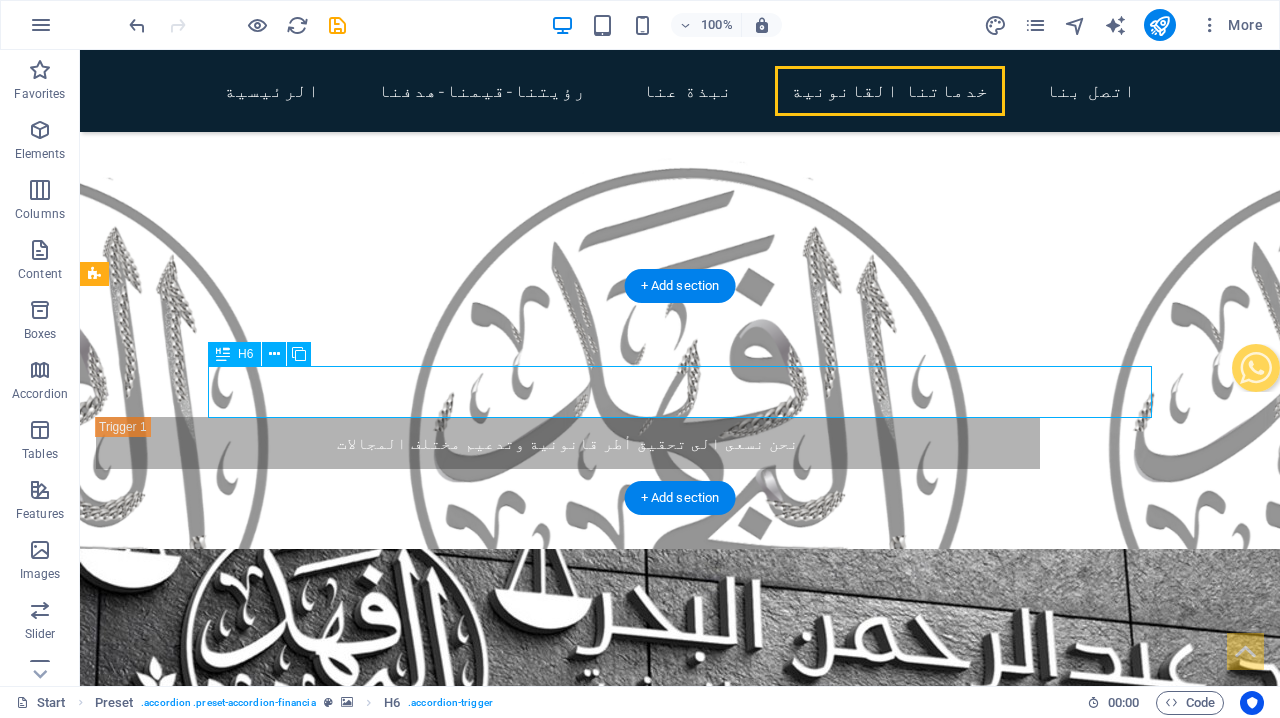click on "نحن نحرص على تمثيل العميل قانونيا سواء محلياً أو اقليمياً في جميع الكيانات مما يجعل للعملاء من أفراد وشركات الثقة القانونية للعمل معنا" at bounding box center (568, 11230) 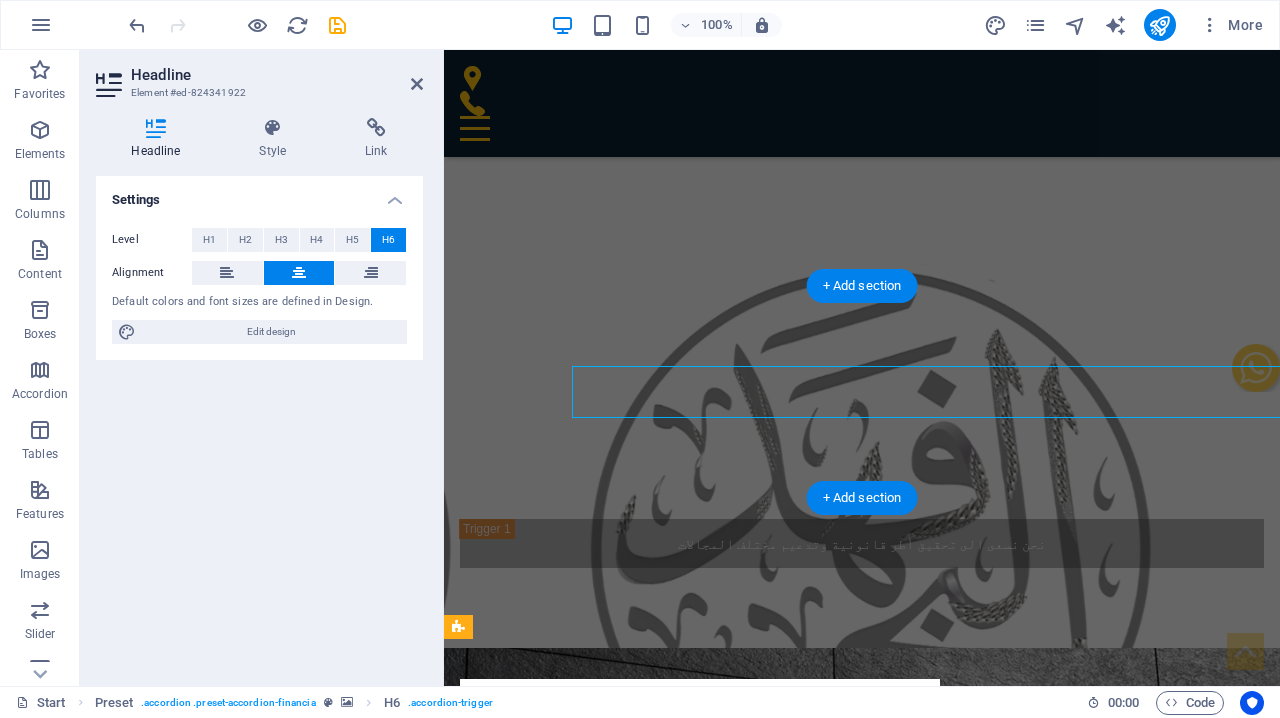 scroll, scrollTop: 8937, scrollLeft: 0, axis: vertical 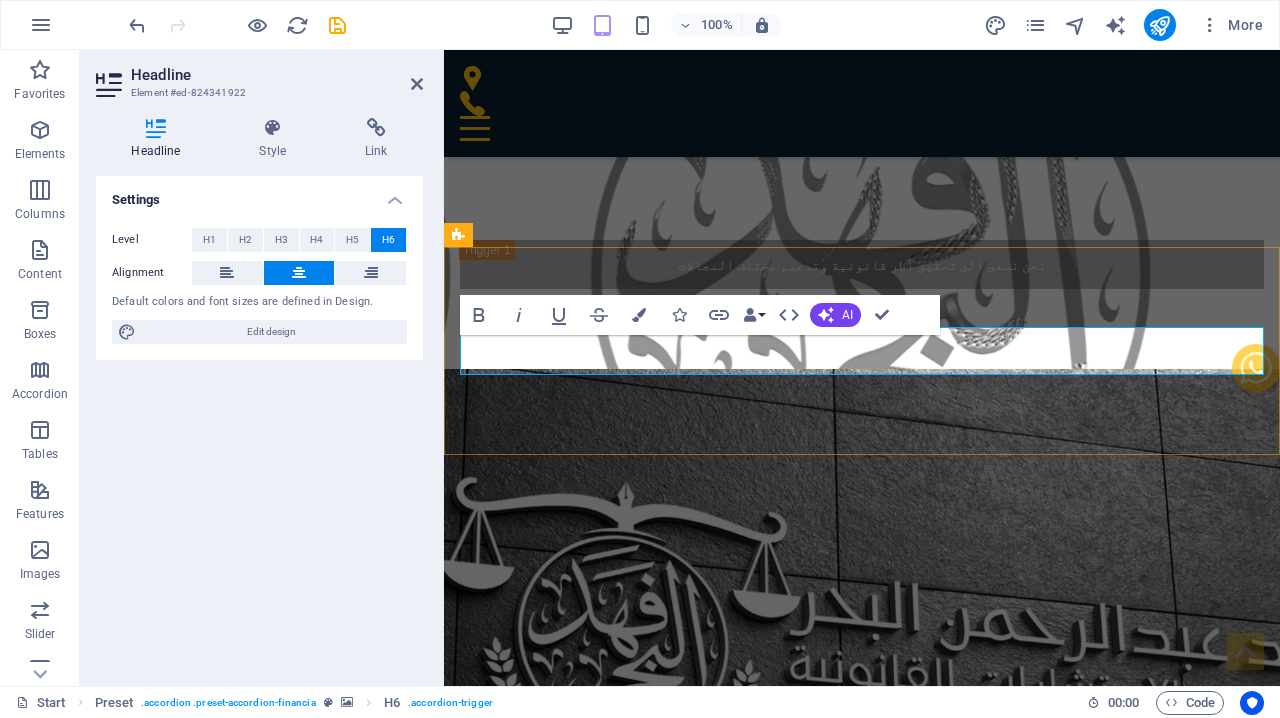 click on "نحن نحرص على تمثيل العميل قانونيا سواء محلياً أو اقليمياً في جميع الكيانات مما يجعل للعملاء من أفراد وشركات الثقة القانونية للعمل معنا" at bounding box center (862, 11312) 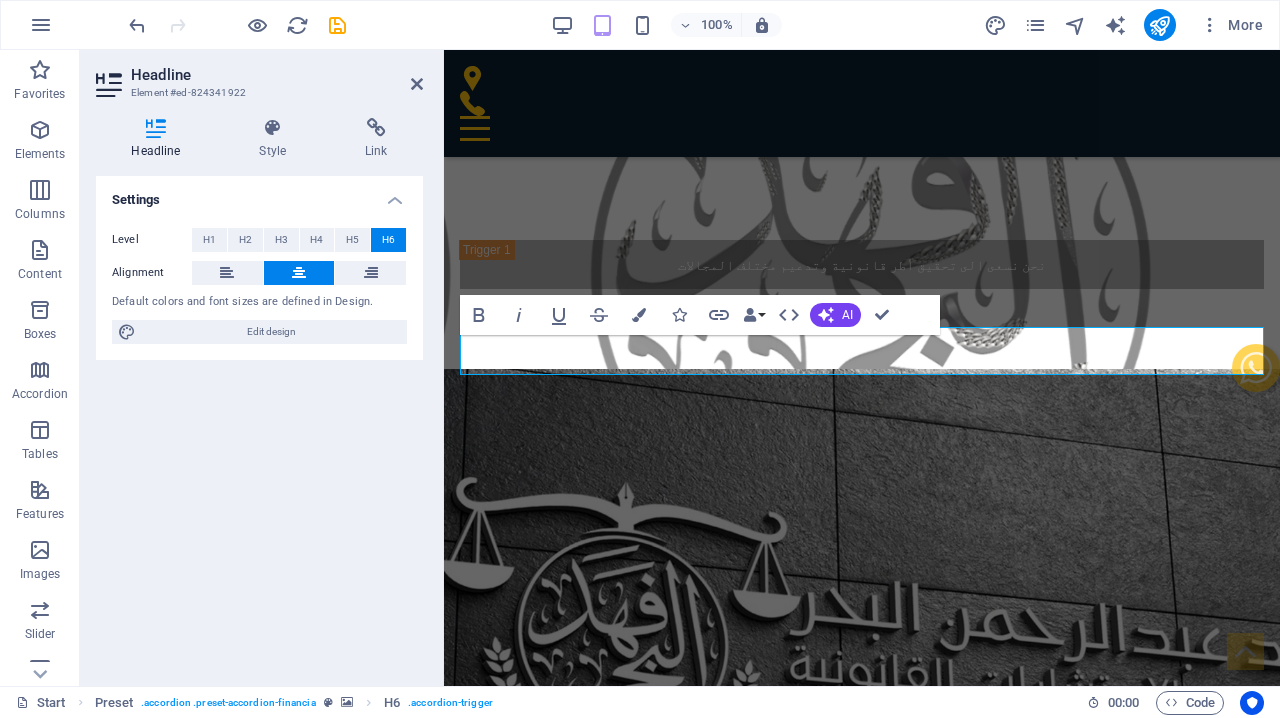 copy on "من أفراد وشركات الثقة القانونية للعمل معنا" 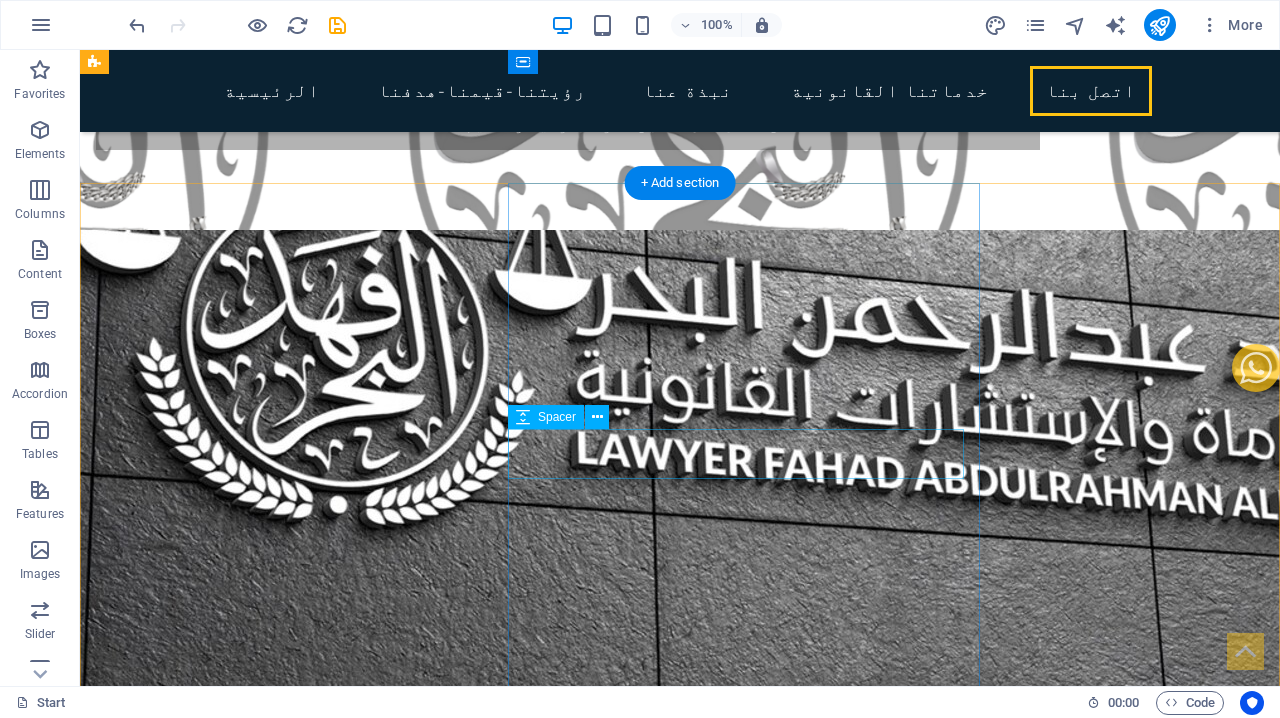 scroll, scrollTop: 8870, scrollLeft: 0, axis: vertical 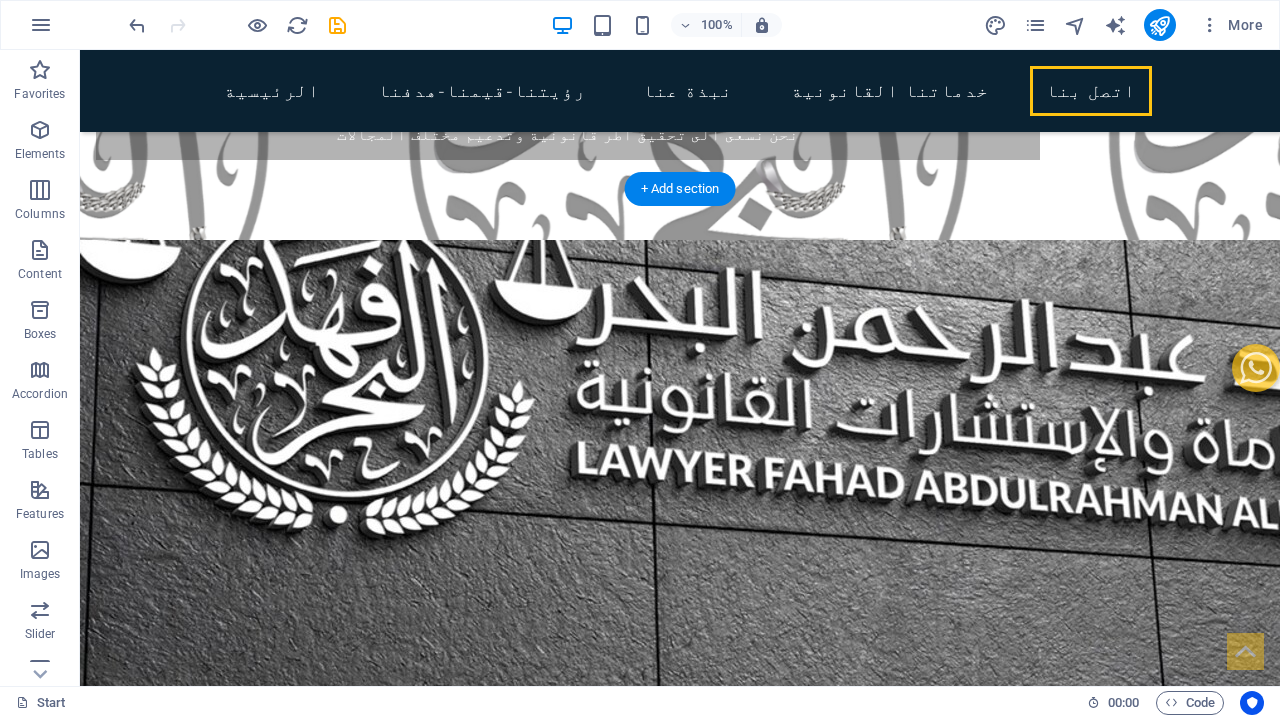click on "تواصل معنا وسنقوم بالرد عليك قريباً" at bounding box center (736, 11706) 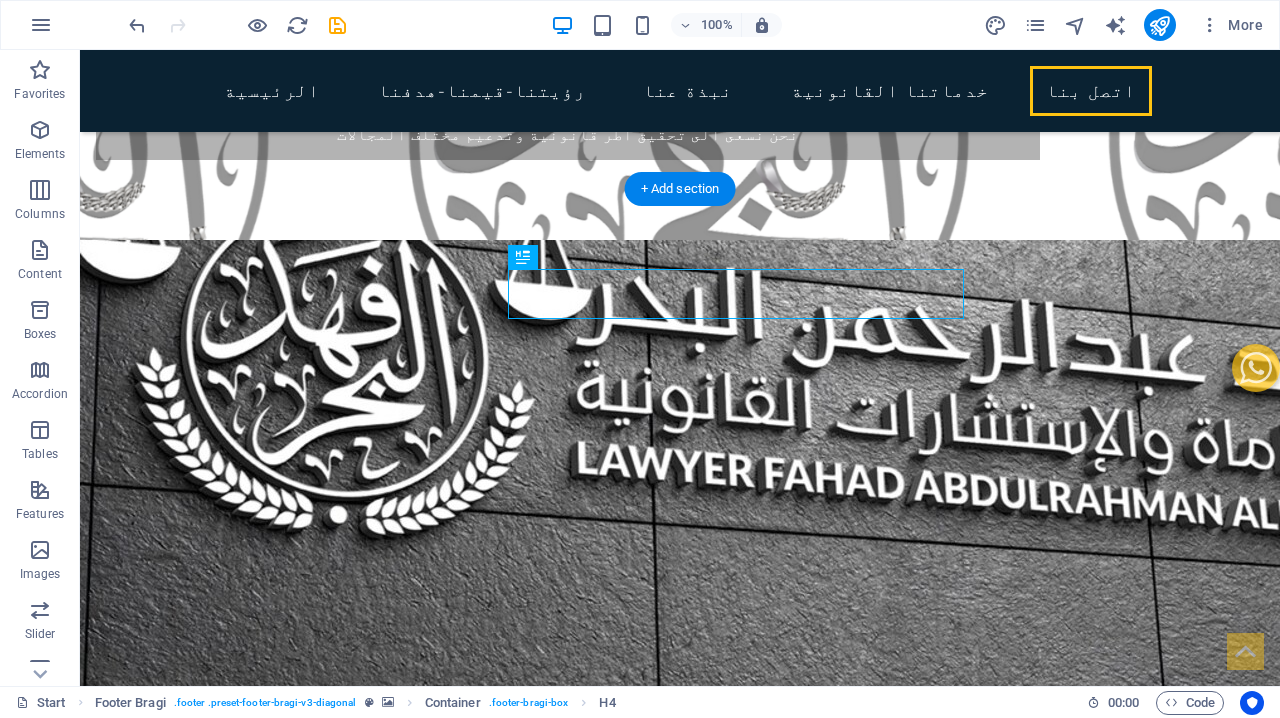 click on "تواصل معنا وسنقوم بالرد عليك قريباً" at bounding box center [736, 11706] 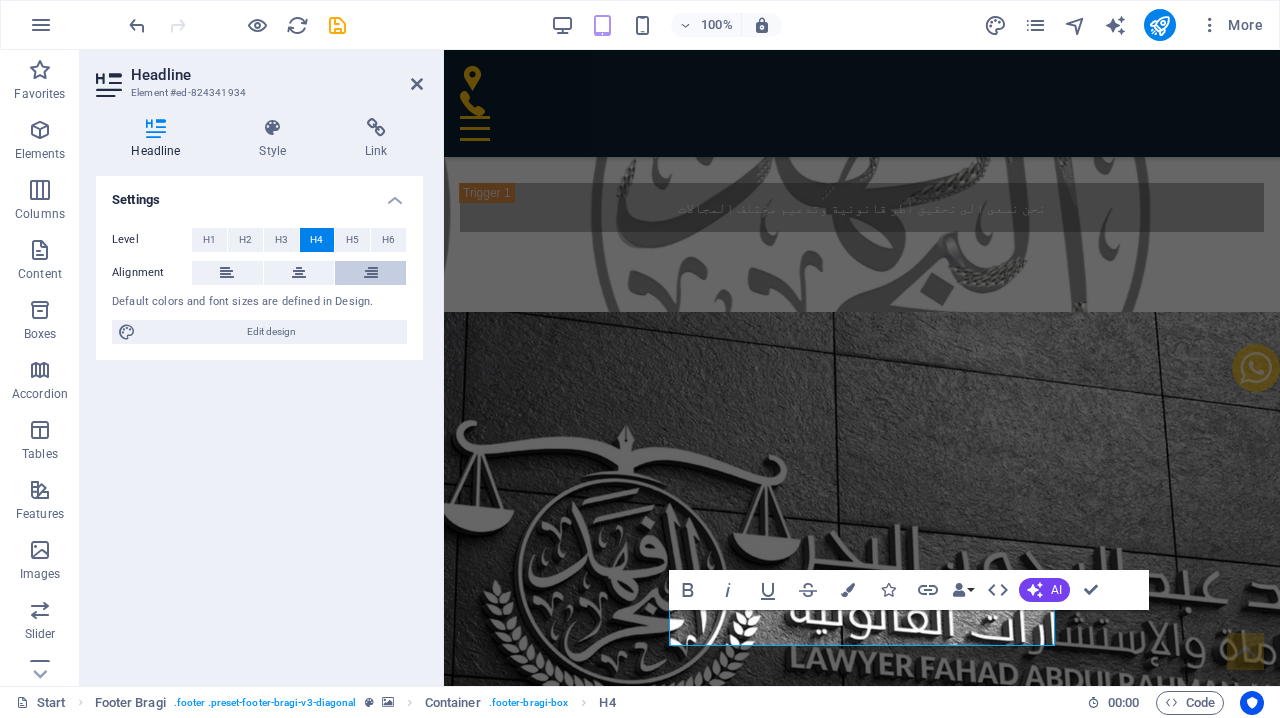 click at bounding box center (371, 273) 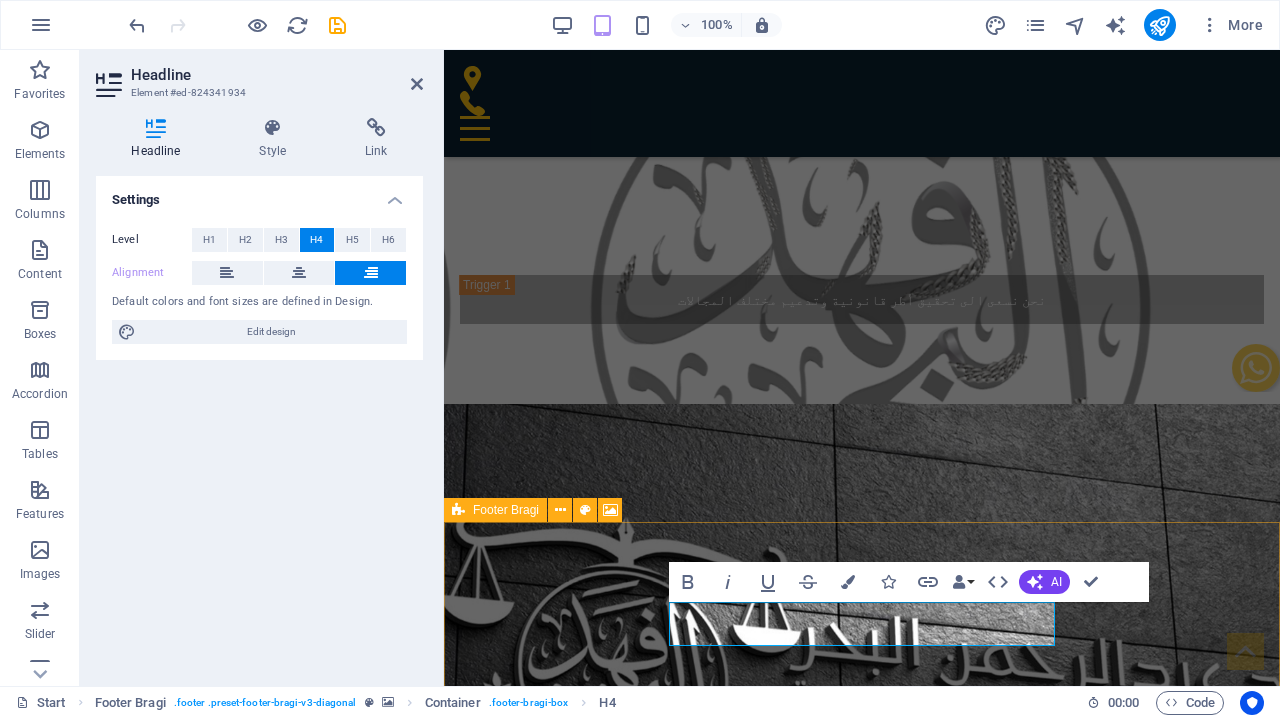click at bounding box center (862, 11732) 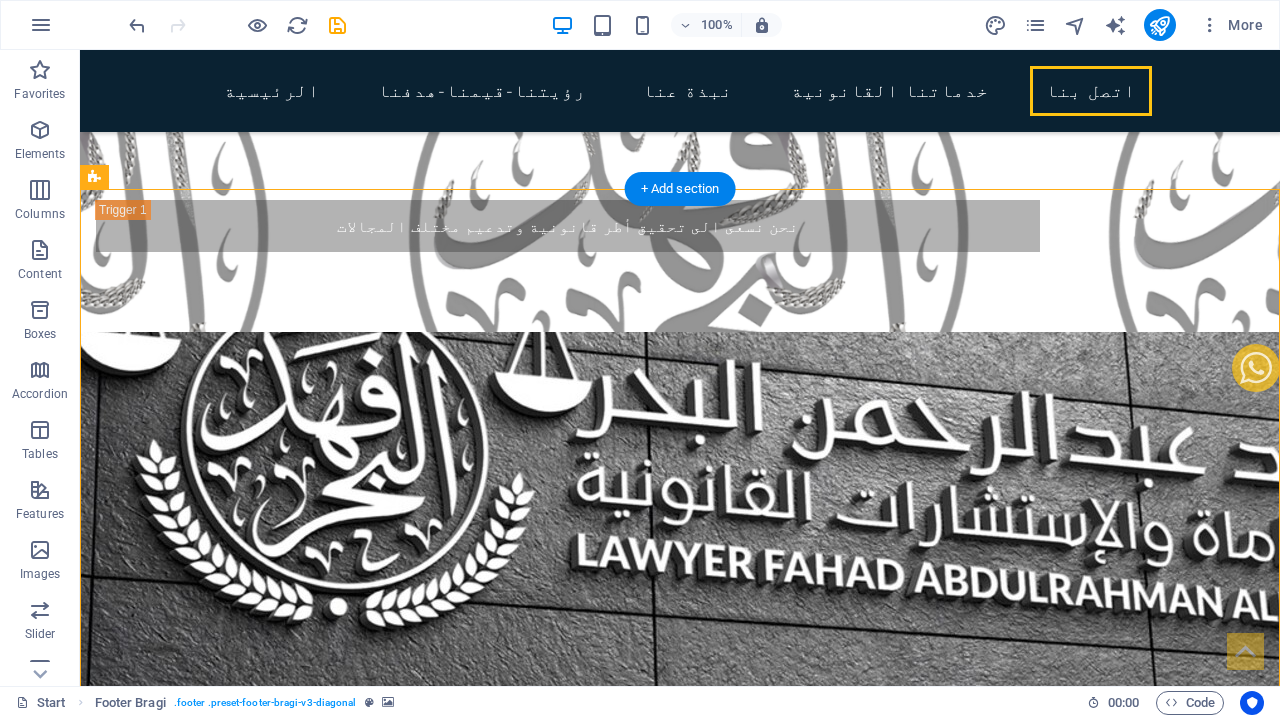 click at bounding box center (680, 11502) 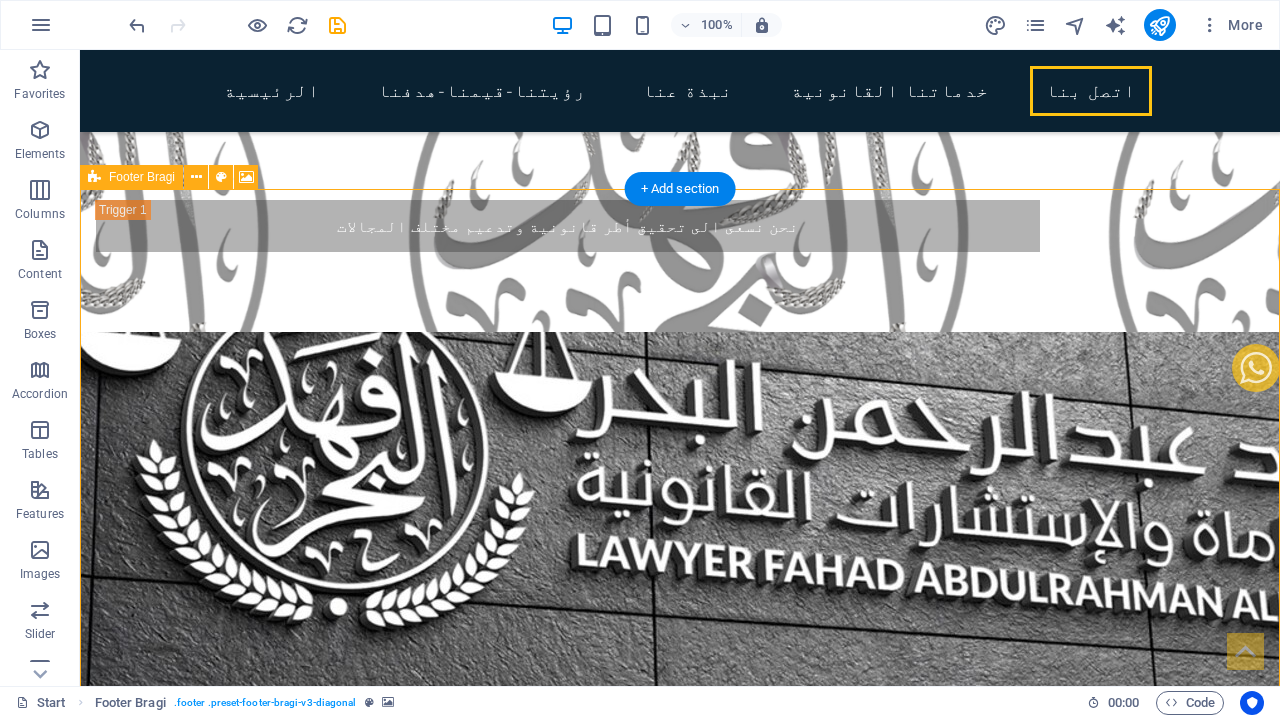 click at bounding box center [94, 177] 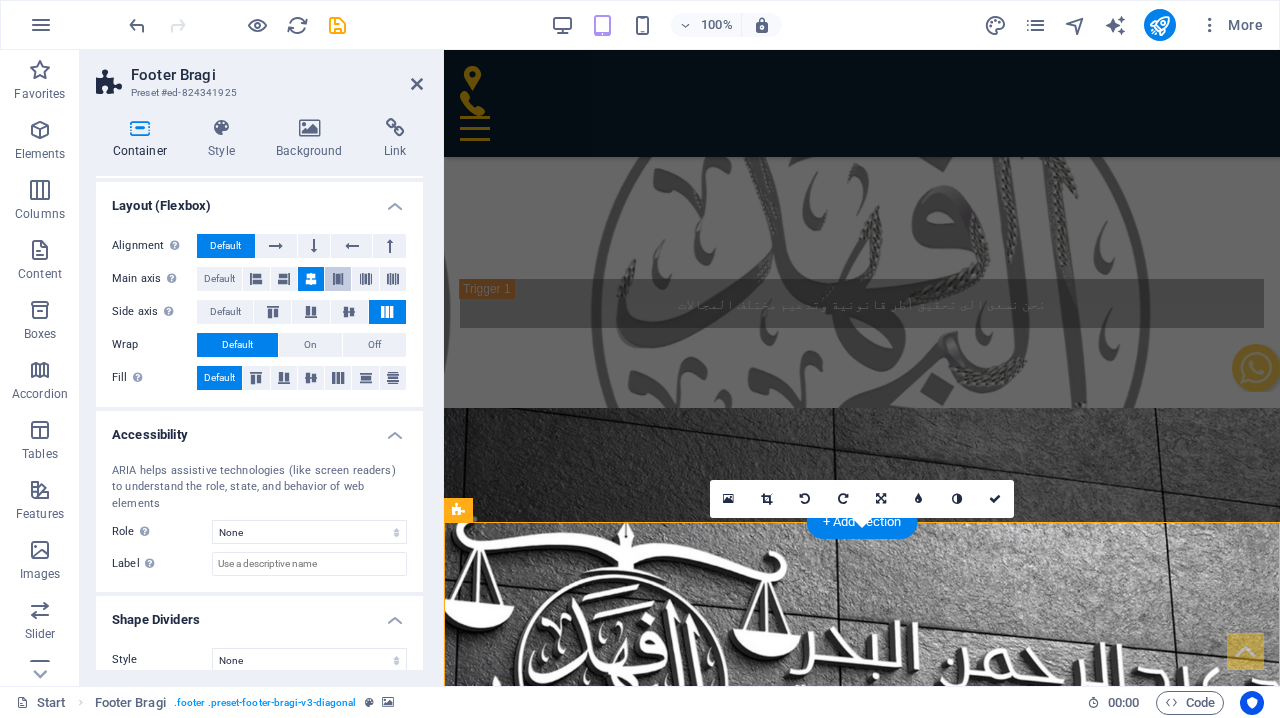 scroll, scrollTop: 296, scrollLeft: 0, axis: vertical 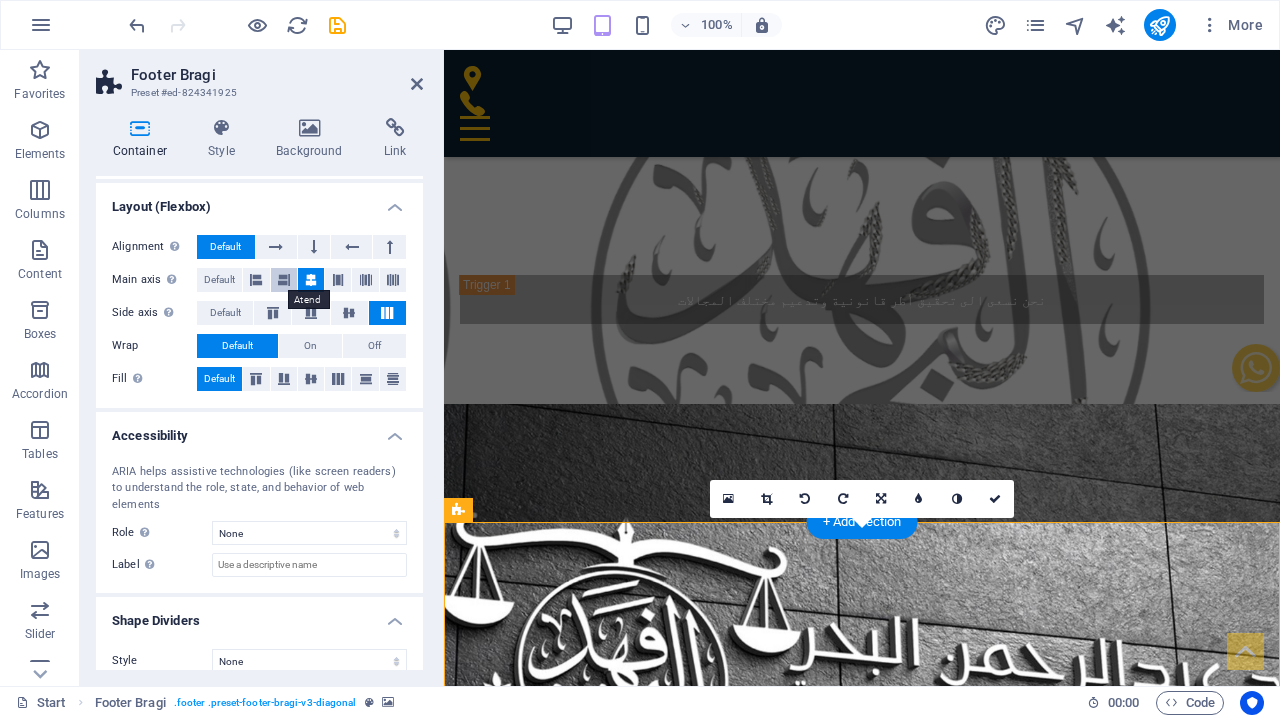 click at bounding box center [284, 280] 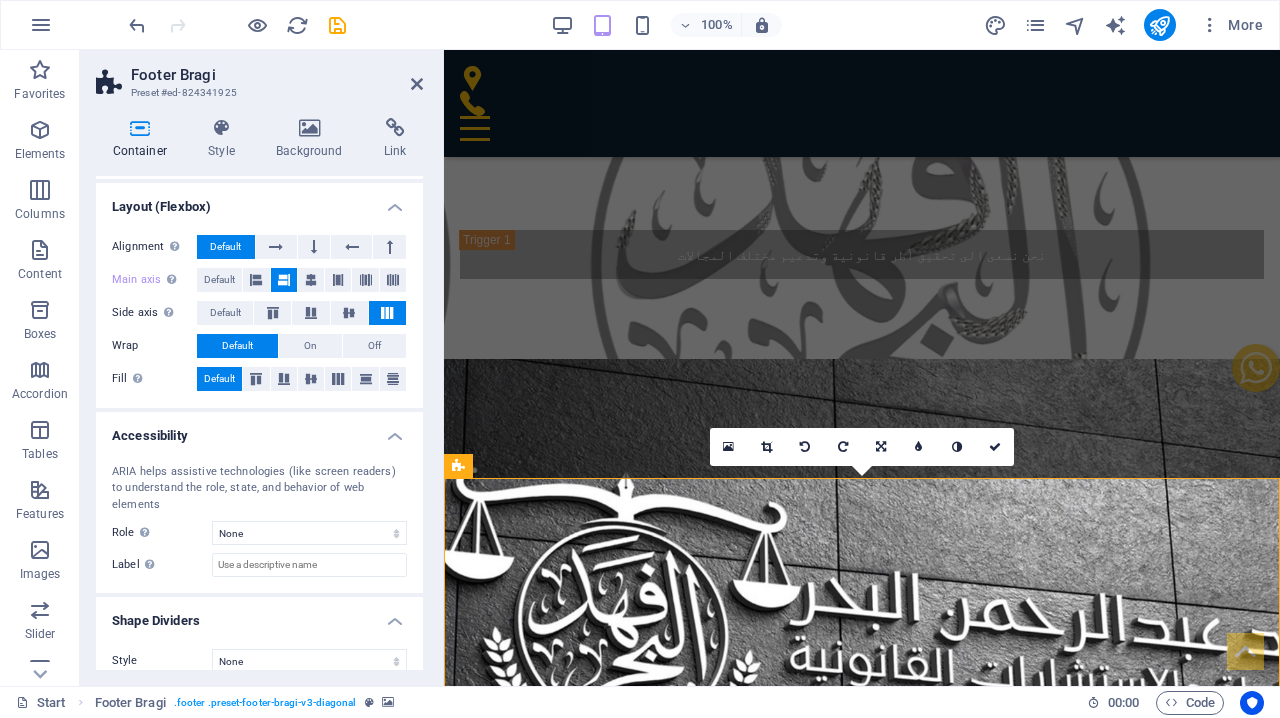scroll, scrollTop: 8914, scrollLeft: 0, axis: vertical 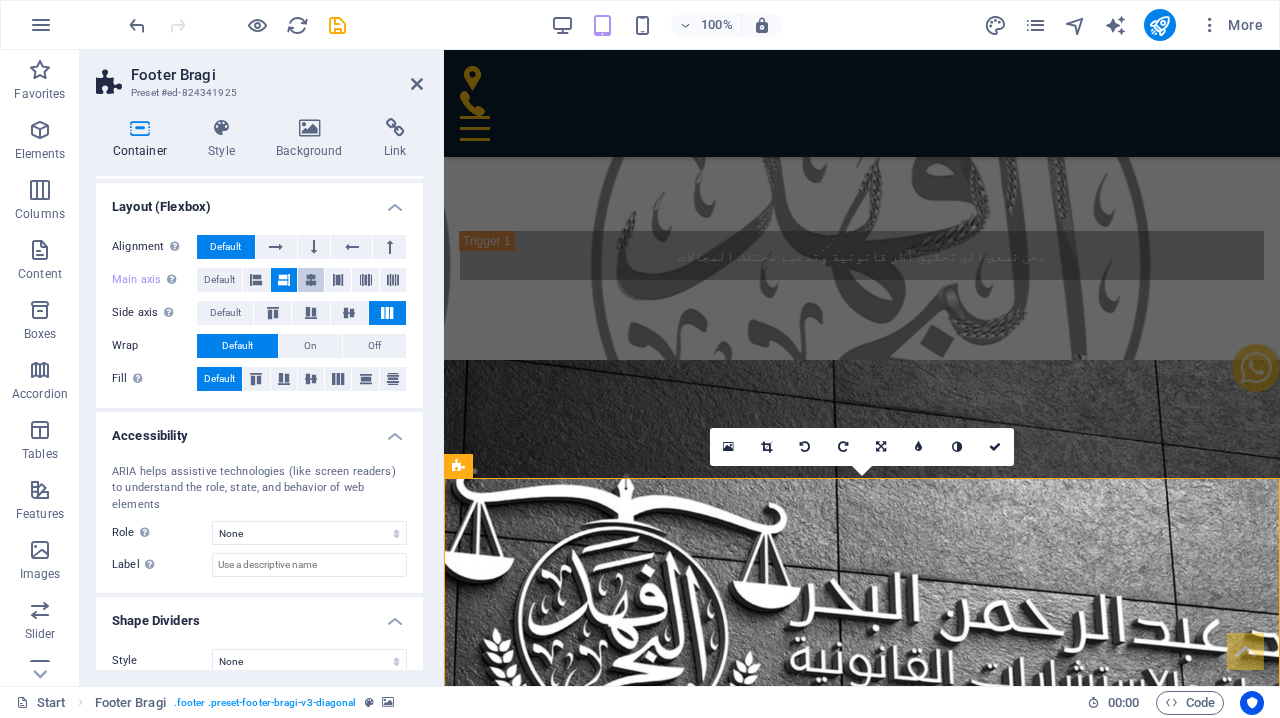 click at bounding box center [311, 280] 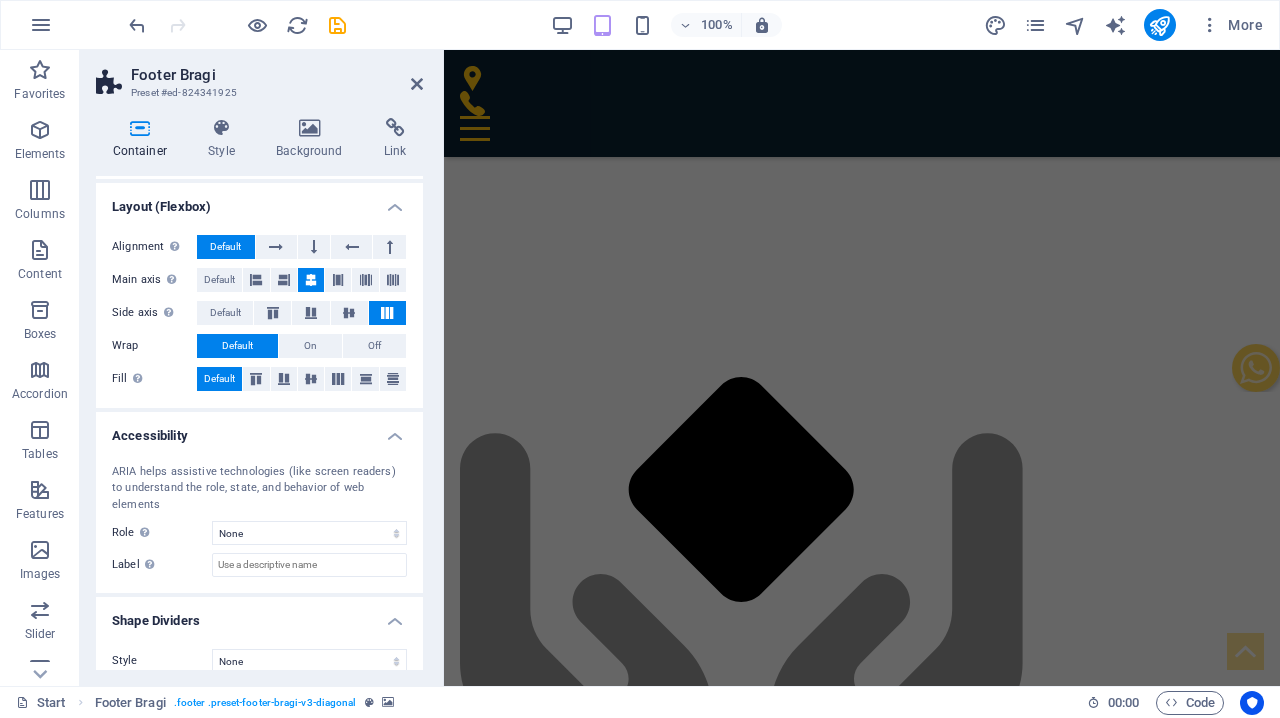 scroll, scrollTop: 10015, scrollLeft: 0, axis: vertical 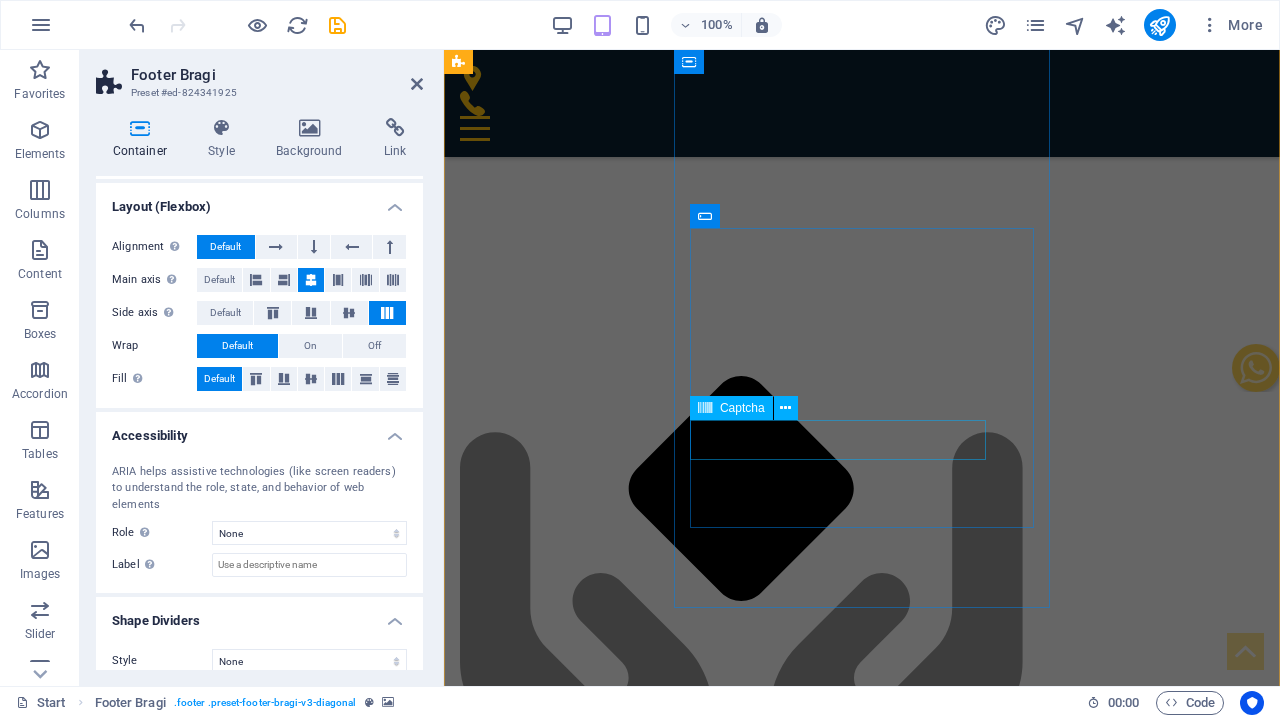click on "Unreadable? Load new" 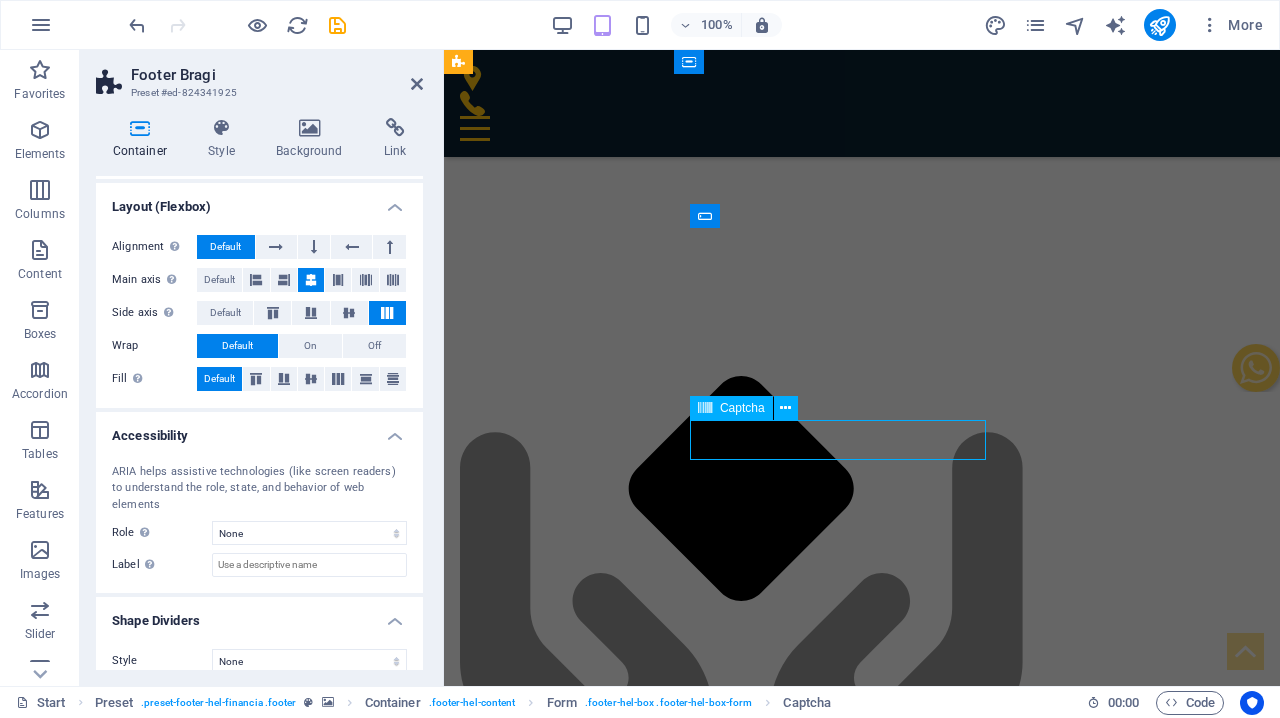 click on "Unreadable? Load new" 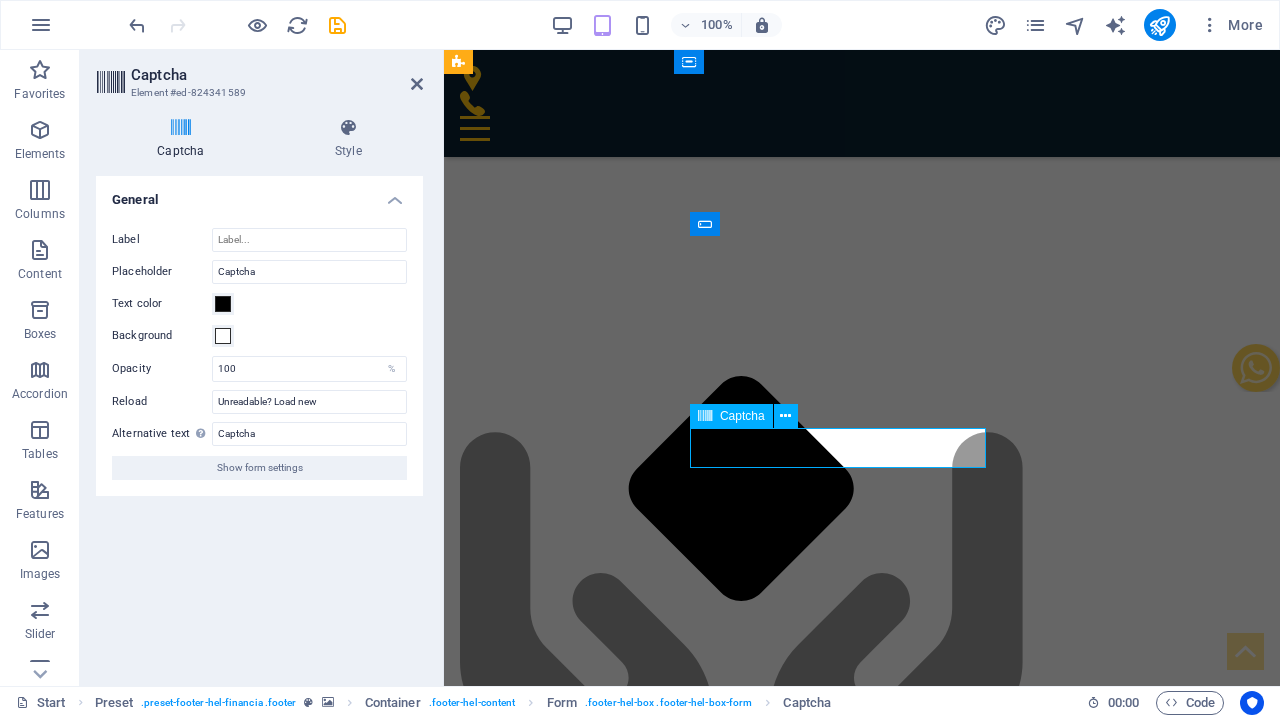 scroll, scrollTop: 10007, scrollLeft: 0, axis: vertical 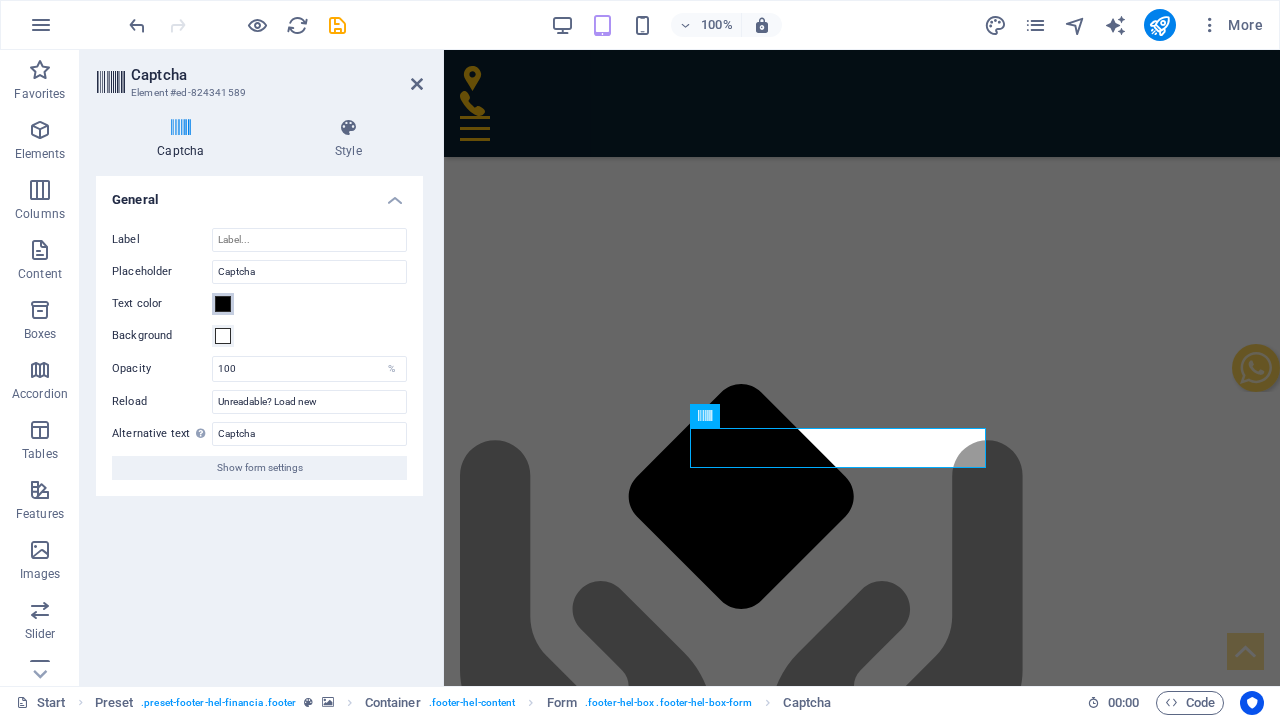 click at bounding box center (223, 304) 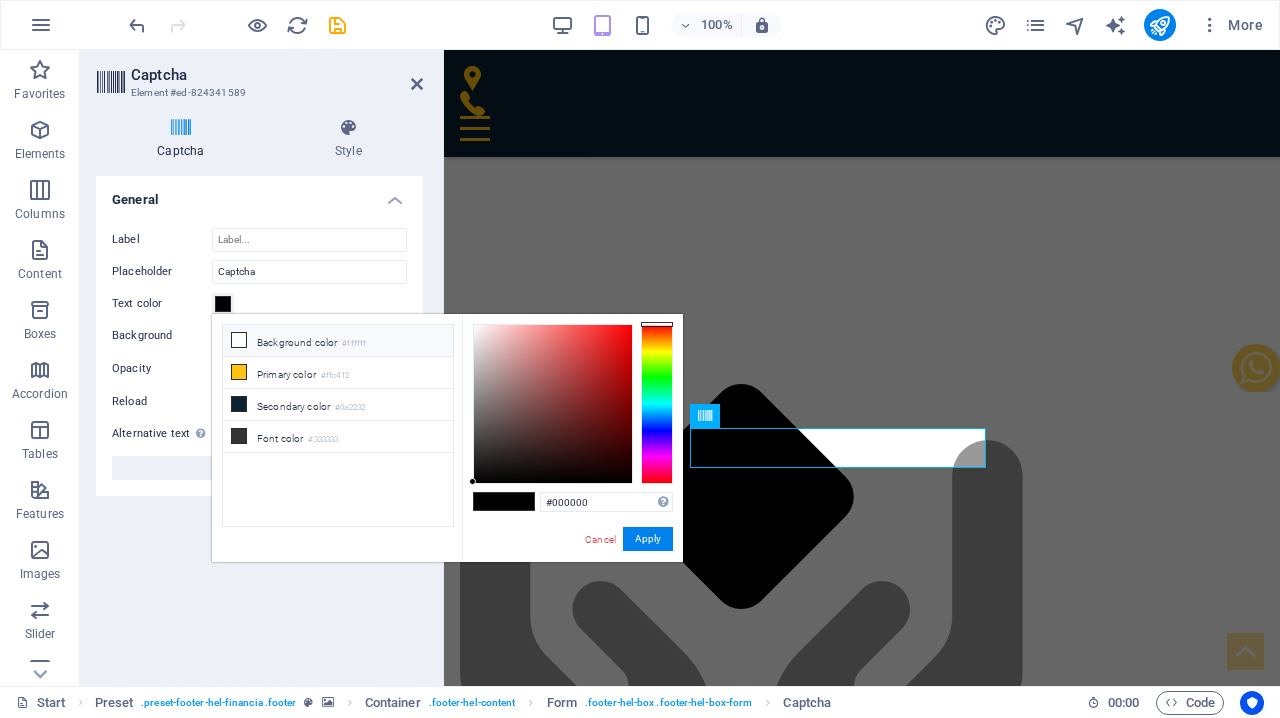 click at bounding box center [239, 340] 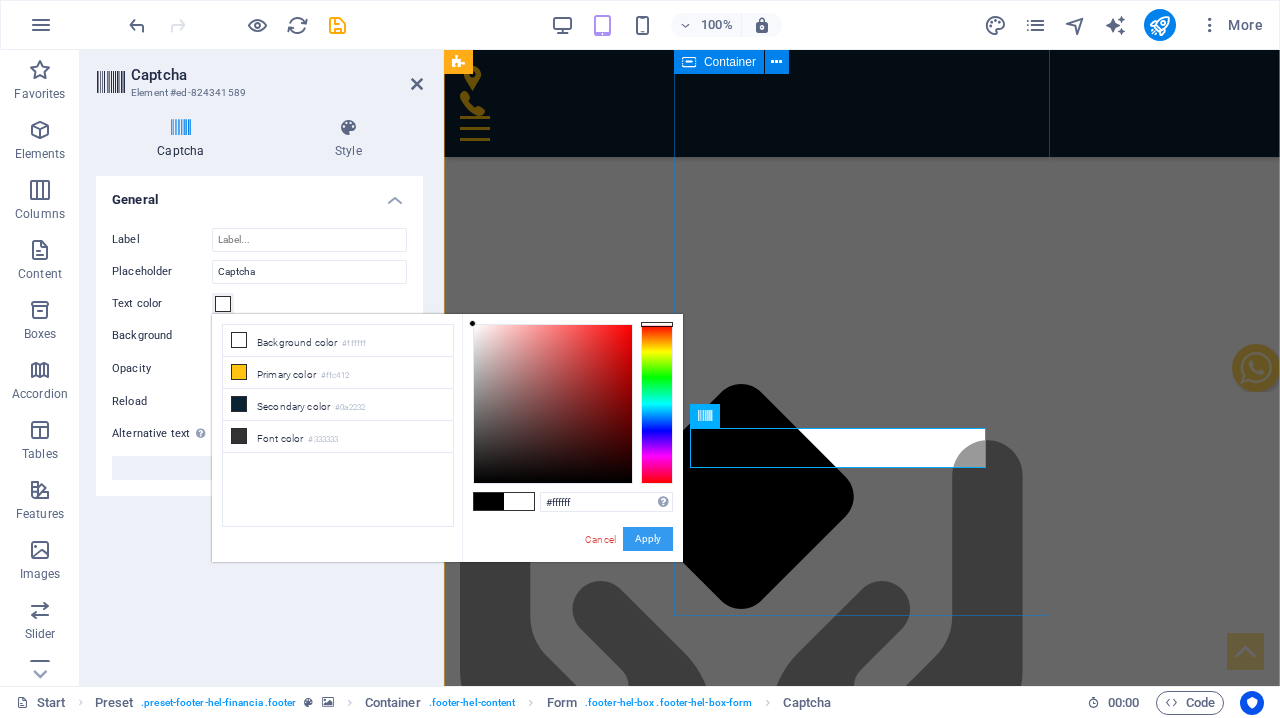 click on "Apply" at bounding box center [648, 539] 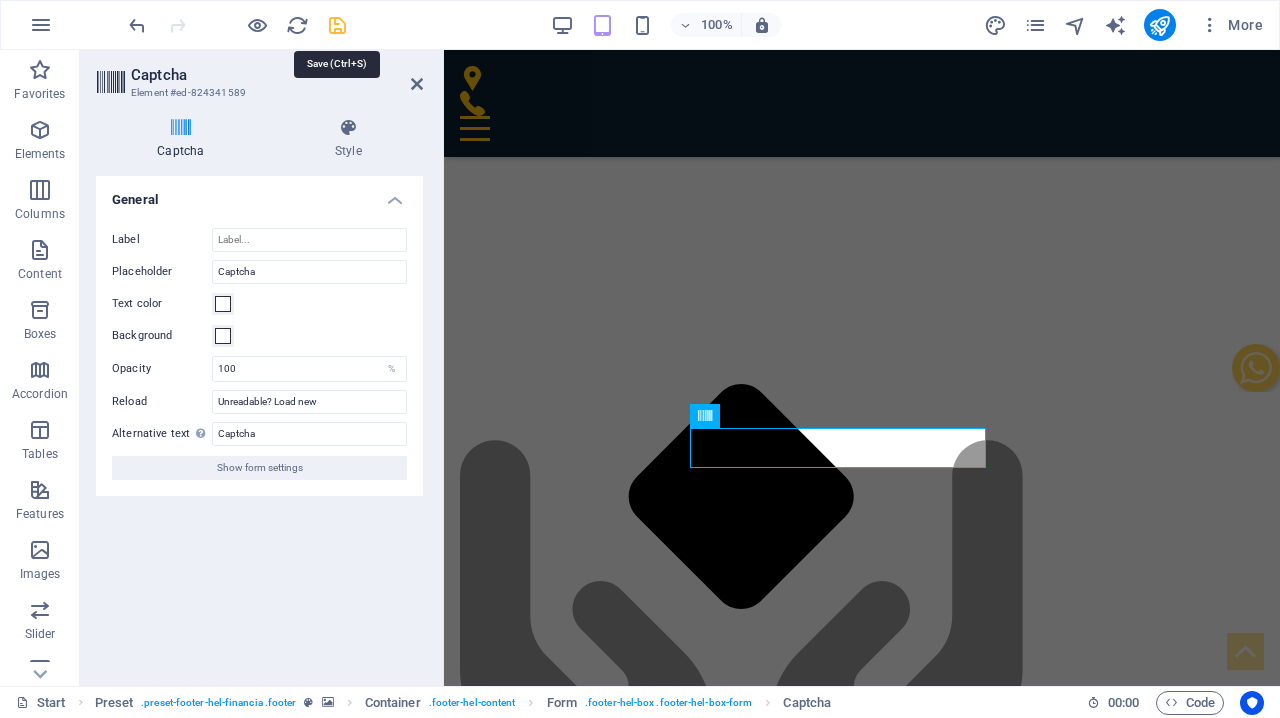 click at bounding box center (337, 25) 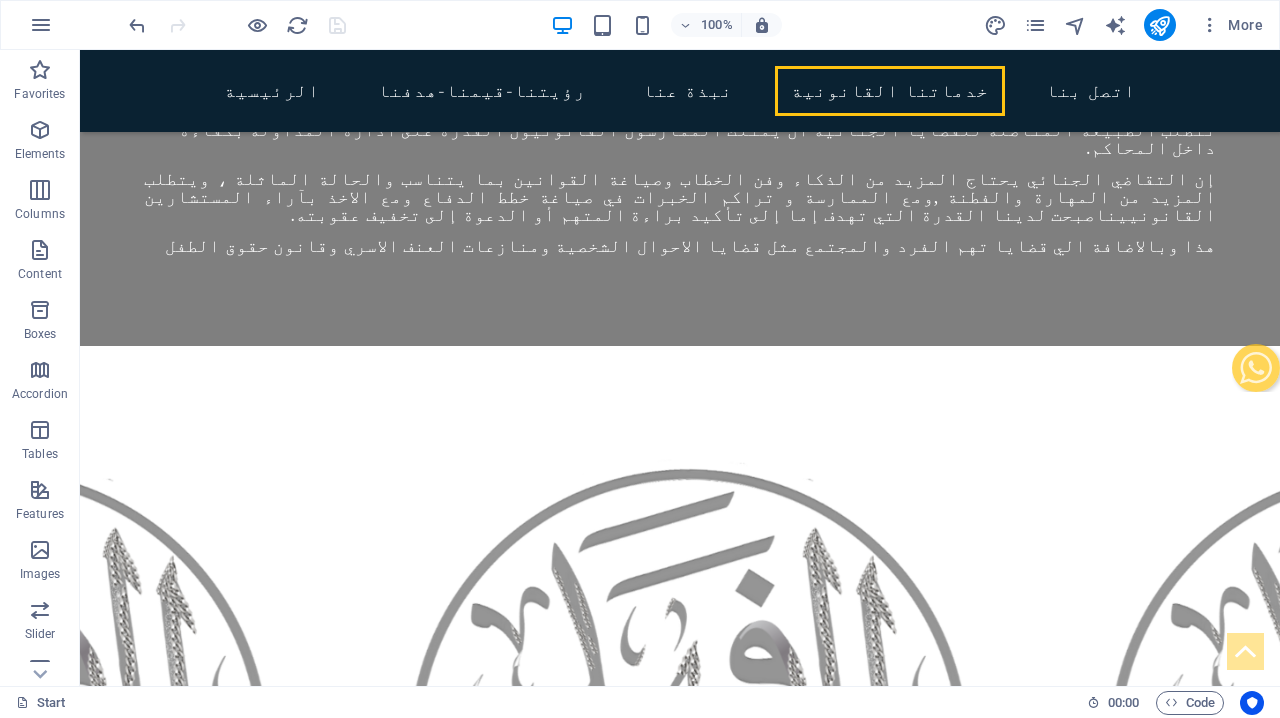 scroll, scrollTop: 8244, scrollLeft: 0, axis: vertical 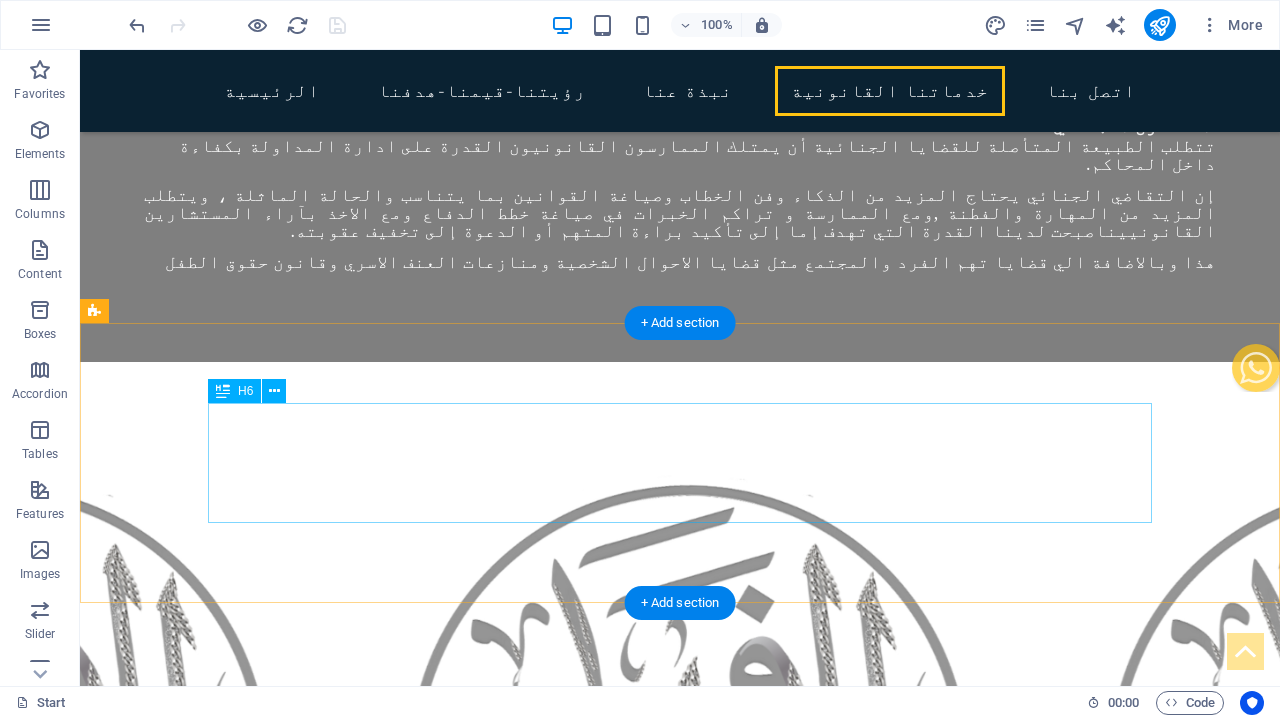 click on "مجموعة المحامي فهد عبدالرحمن البحر للمحاماة والاستشارات القانونية احجز استشارتك الان" at bounding box center (680, 11079) 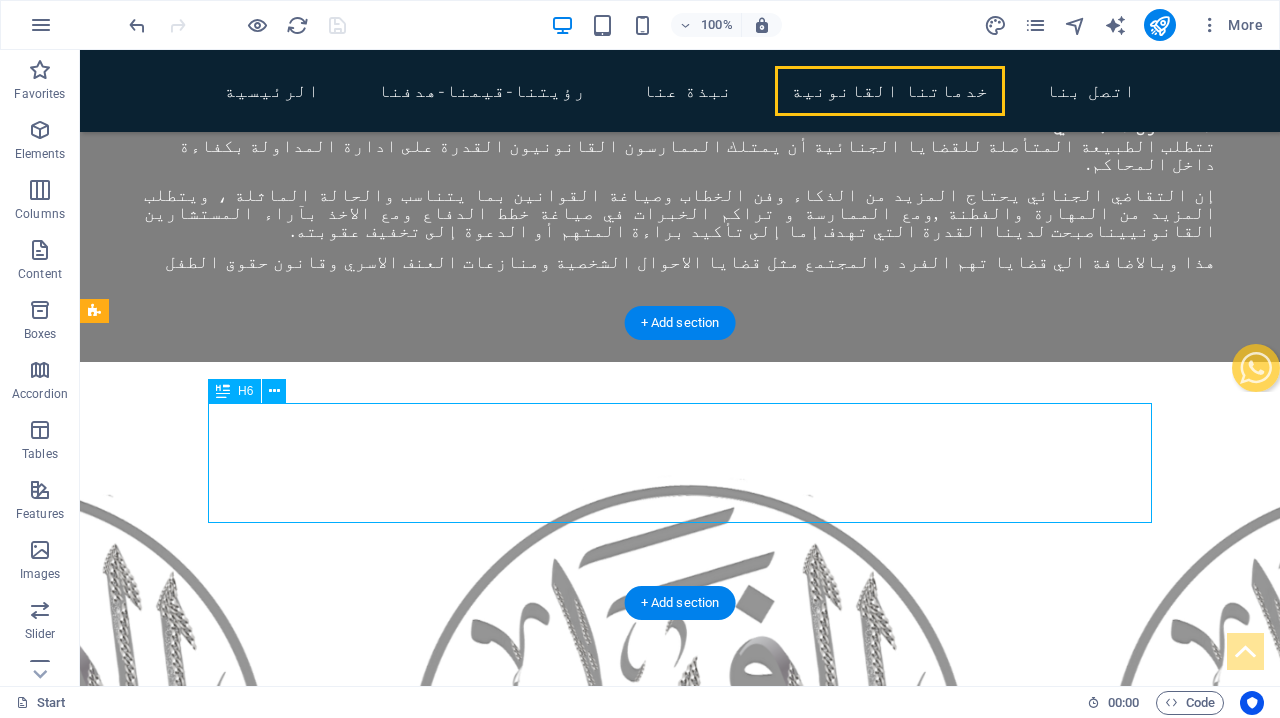 click on "مجموعة المحامي فهد عبدالرحمن البحر للمحاماة والاستشارات القانونية احجز استشارتك الان" at bounding box center [680, 11079] 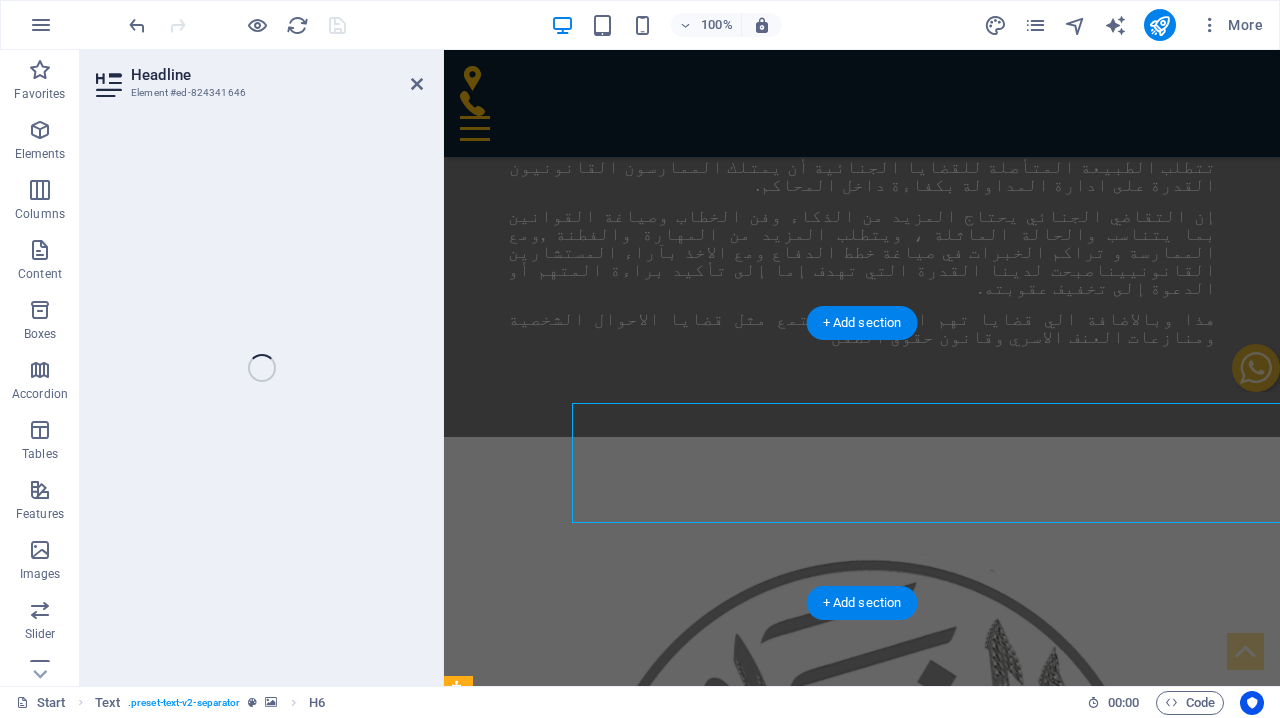 scroll, scrollTop: 8665, scrollLeft: 0, axis: vertical 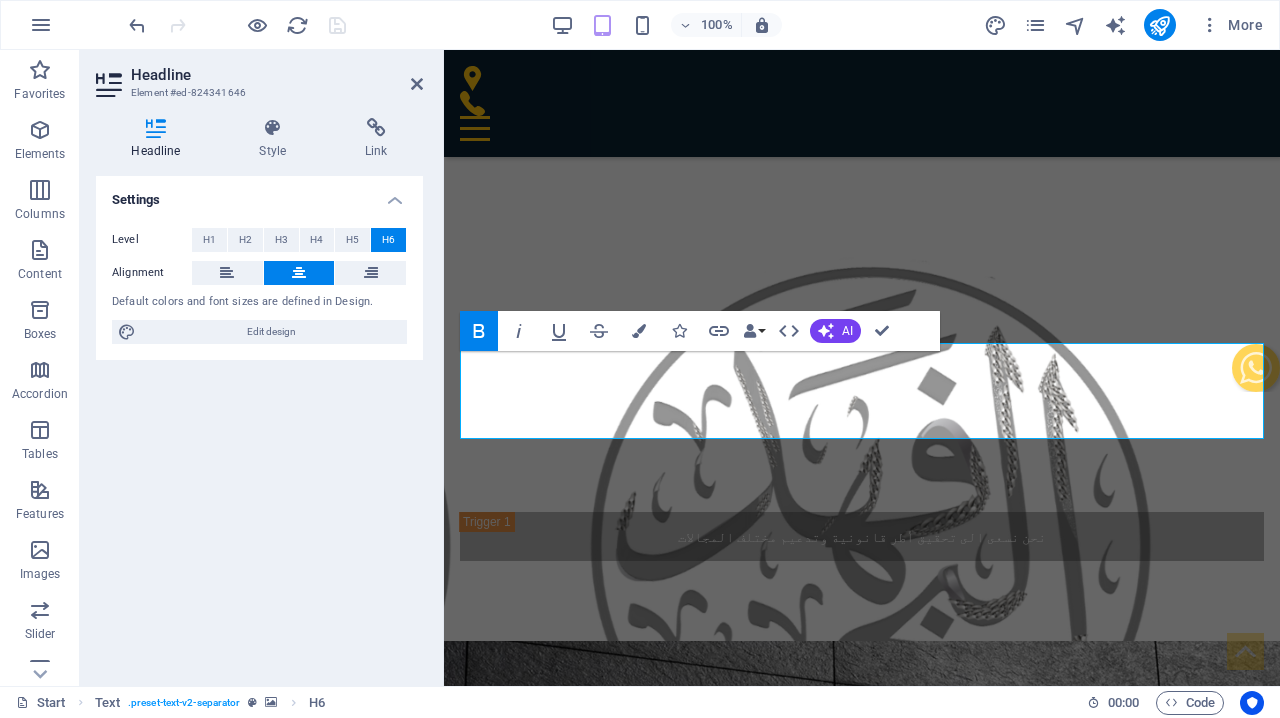click at bounding box center (862, 9304) 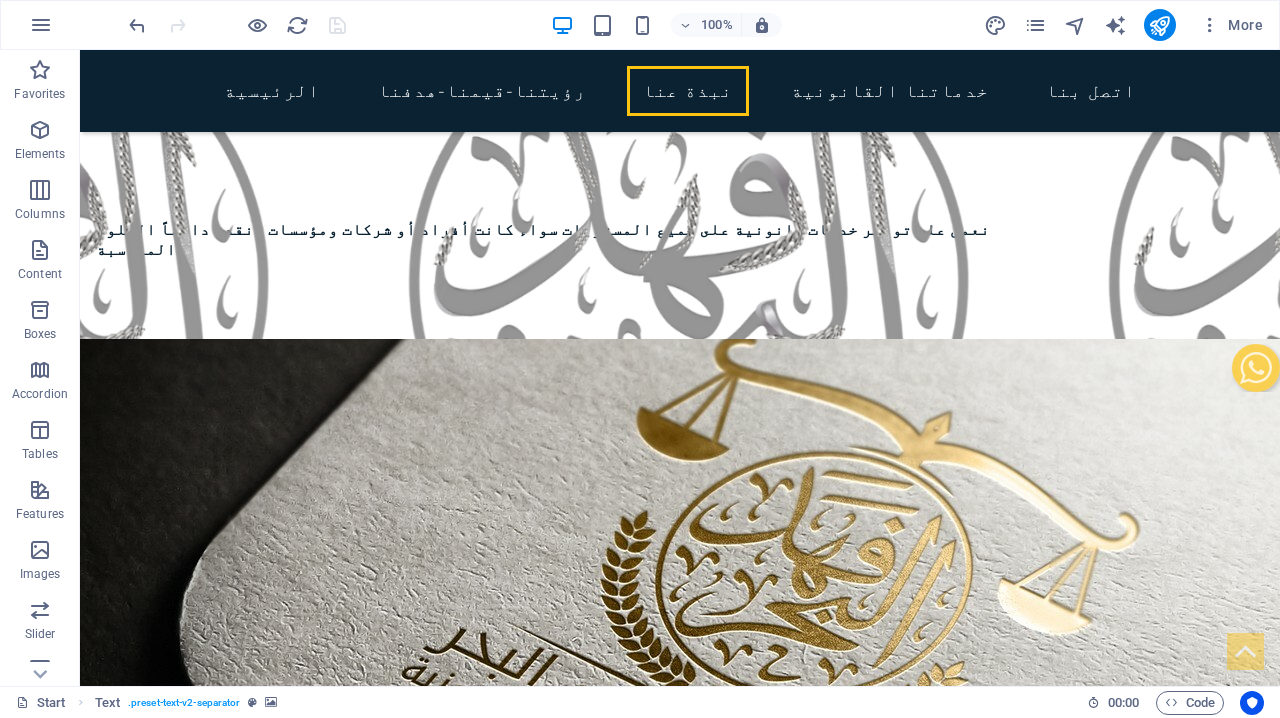 scroll, scrollTop: 5221, scrollLeft: 0, axis: vertical 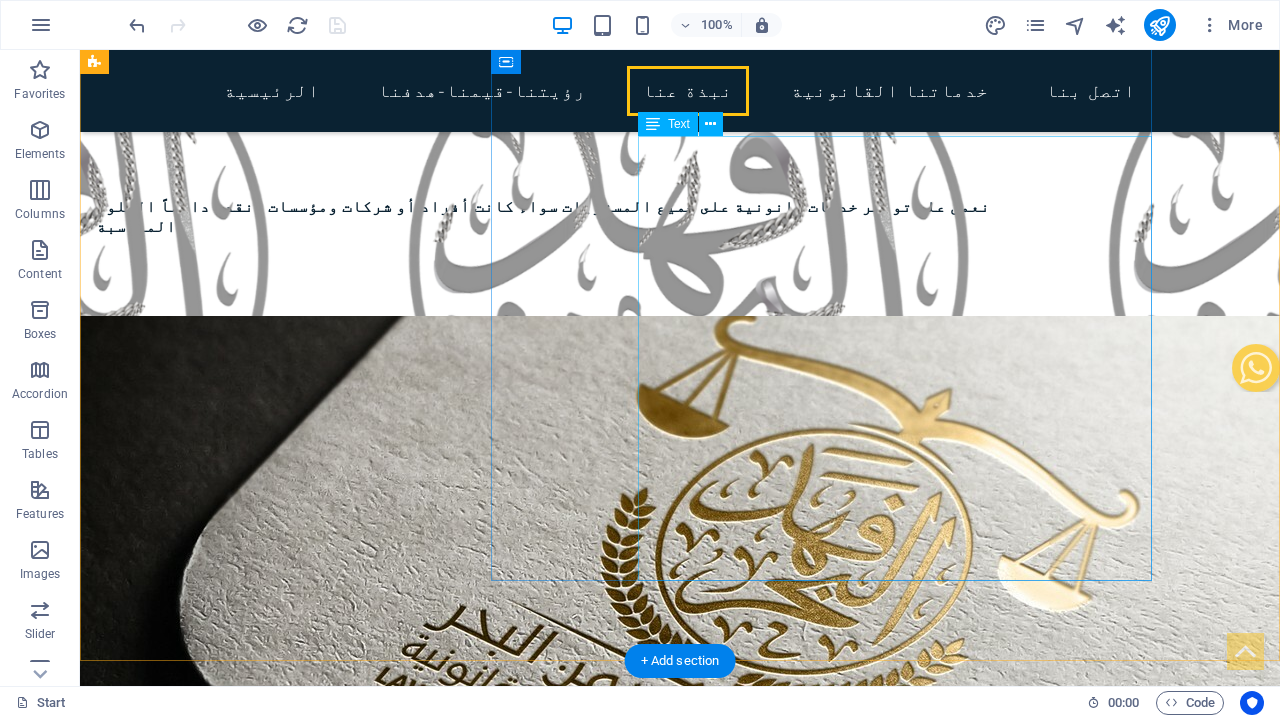 click on "نحن   نقدم   لعملائنا   مزيج   متكامل   من   الاستشارات   المباشرة   ورفع   و   متابعة   القضايا   ،   وكتابة   وتدقيق   العقود  وعمق   في تقديم   أوجه   الدفاع،   والقدرة   الكبيرة   على   متابعة   أمور القضائية   أولا   بأول ." at bounding box center (538, 8074) 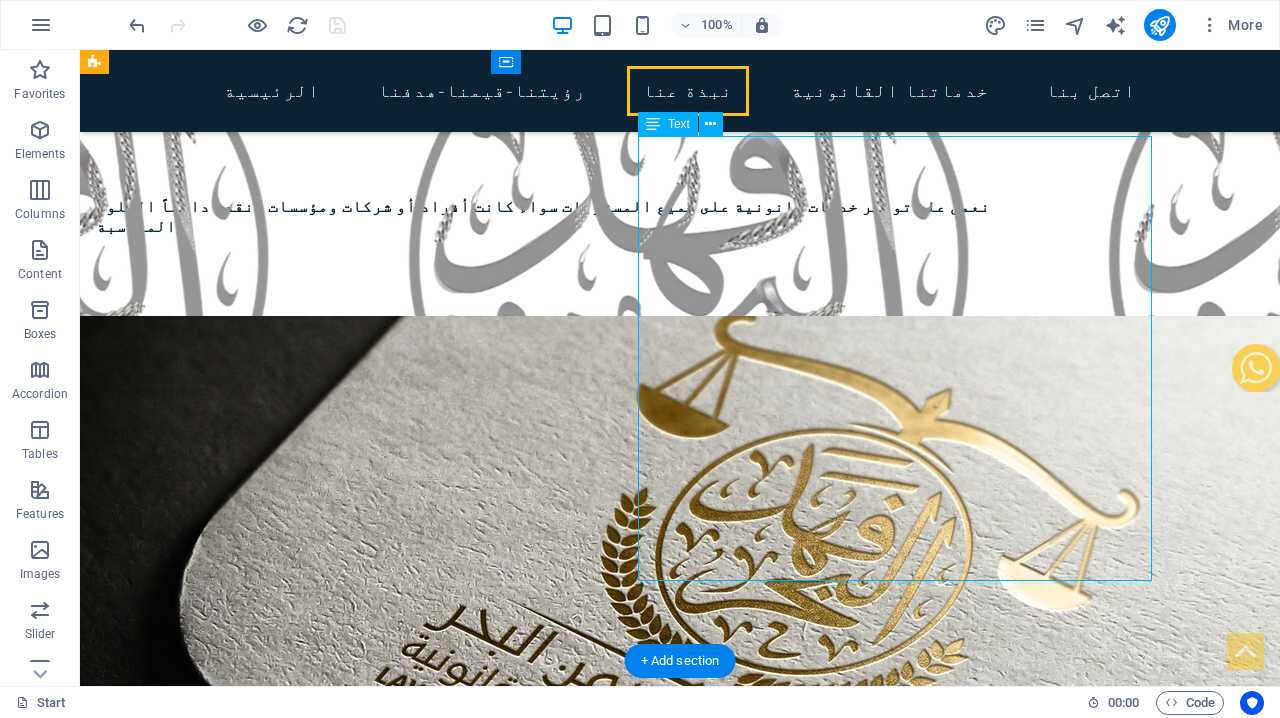 click on "نحن   نقدم   لعملائنا   مزيج   متكامل   من   الاستشارات   المباشرة   ورفع   و   متابعة   القضايا   ،   وكتابة   وتدقيق   العقود  وعمق   في تقديم   أوجه   الدفاع،   والقدرة   الكبيرة   على   متابعة   أمور القضائية   أولا   بأول ." at bounding box center (538, 8074) 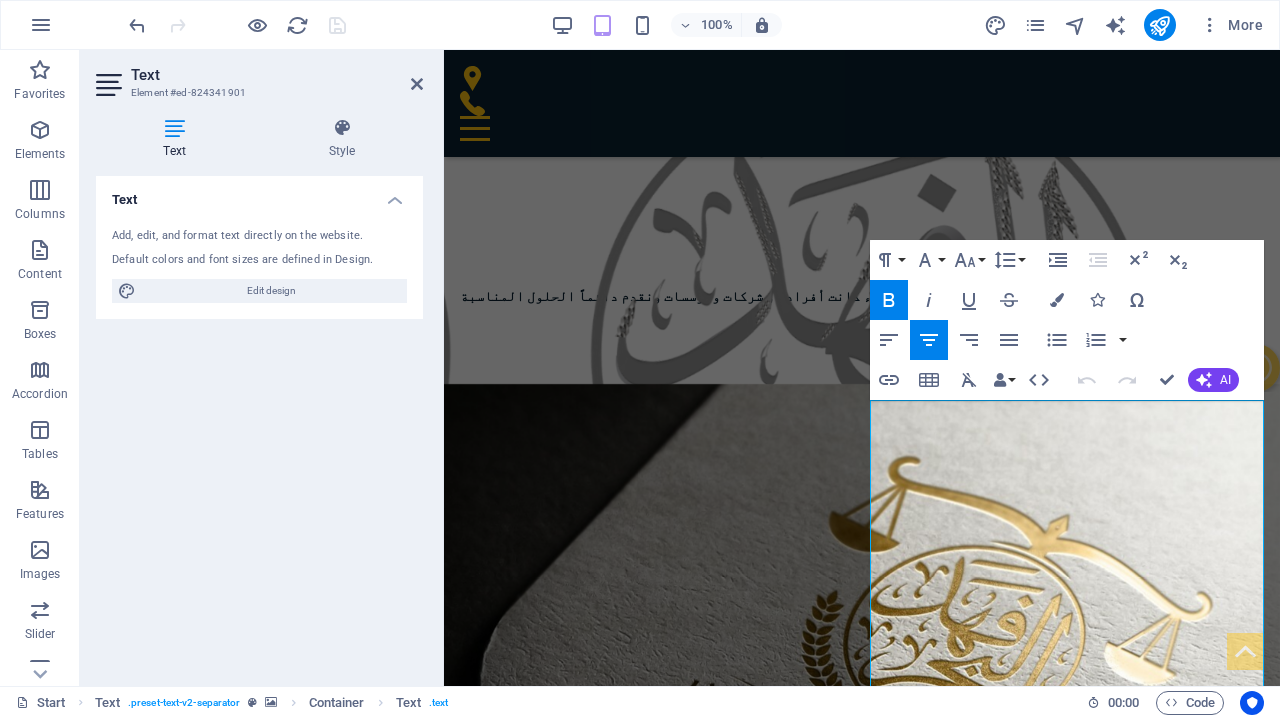 click at bounding box center (862, 7386) 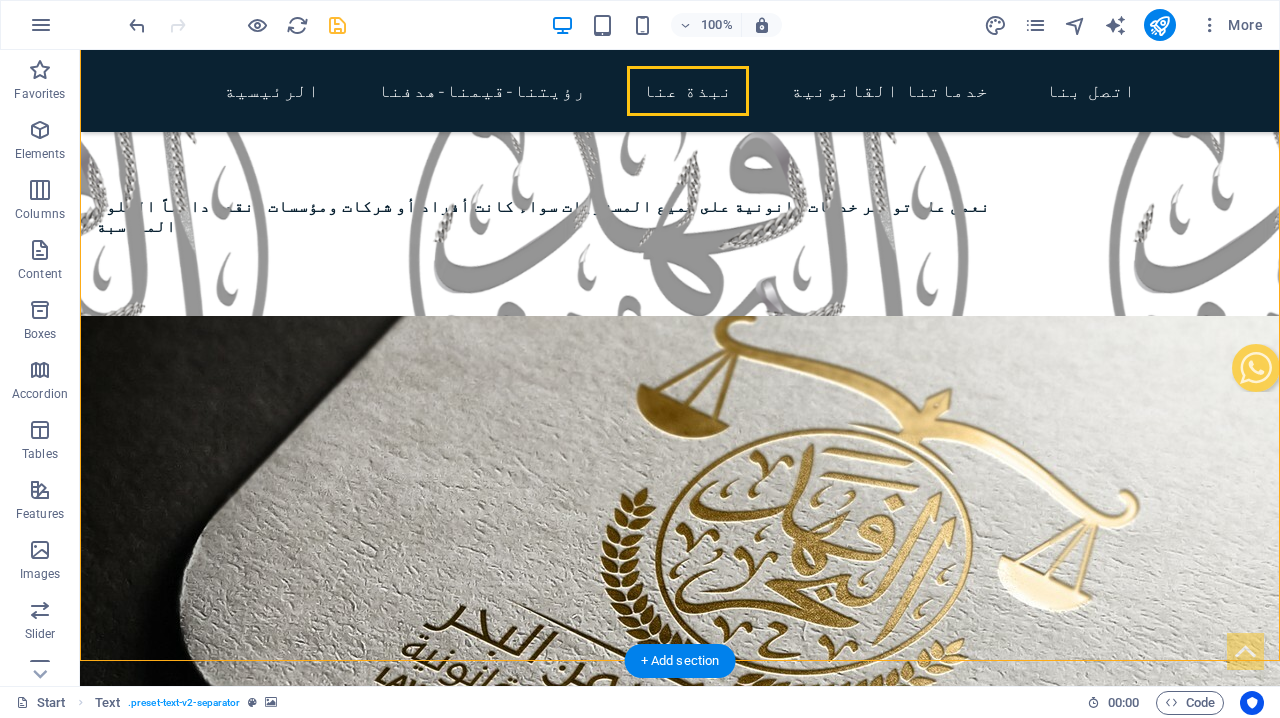 click at bounding box center (680, 7129) 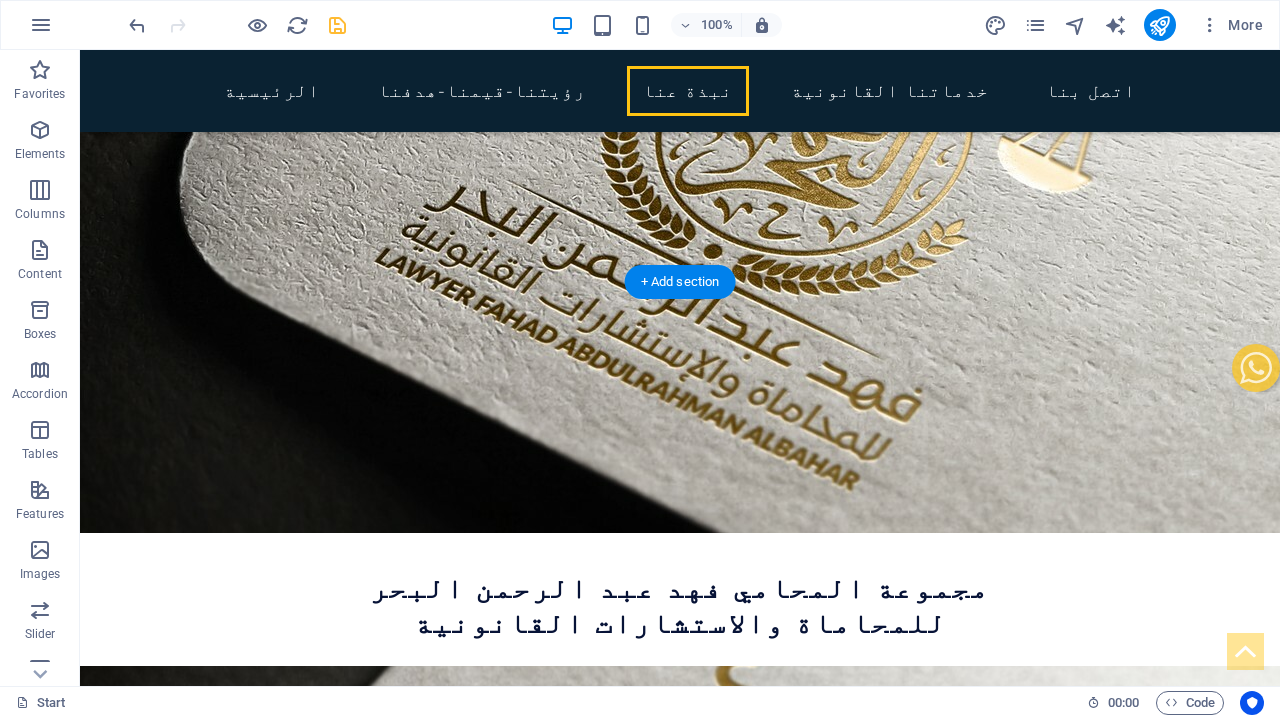 scroll, scrollTop: 5625, scrollLeft: 0, axis: vertical 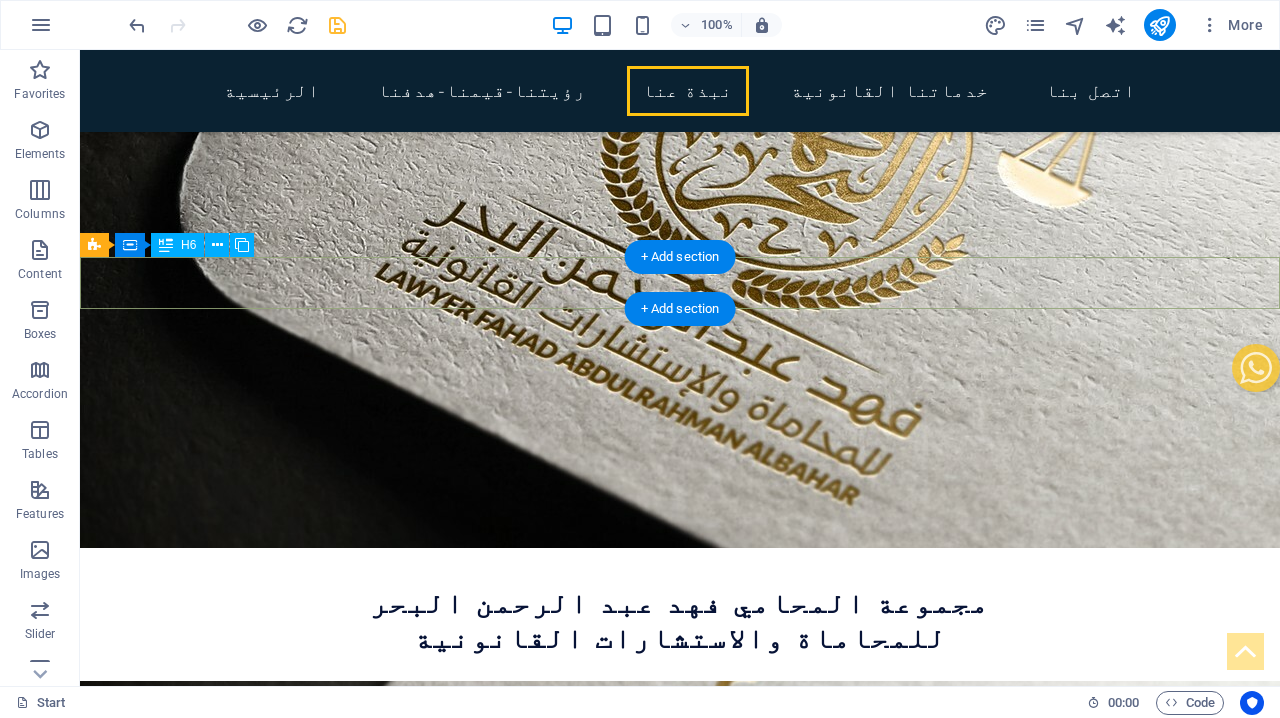 click on "تمتلك مجموعتنا للمحاماة والاستشارات القانونية فهما متأصلا للنظام الأساسي للشركات والأفراد وخزانا كبيرا من الخبرة في ايجاد مختلف الحلول القانونية" at bounding box center (680, 7907) 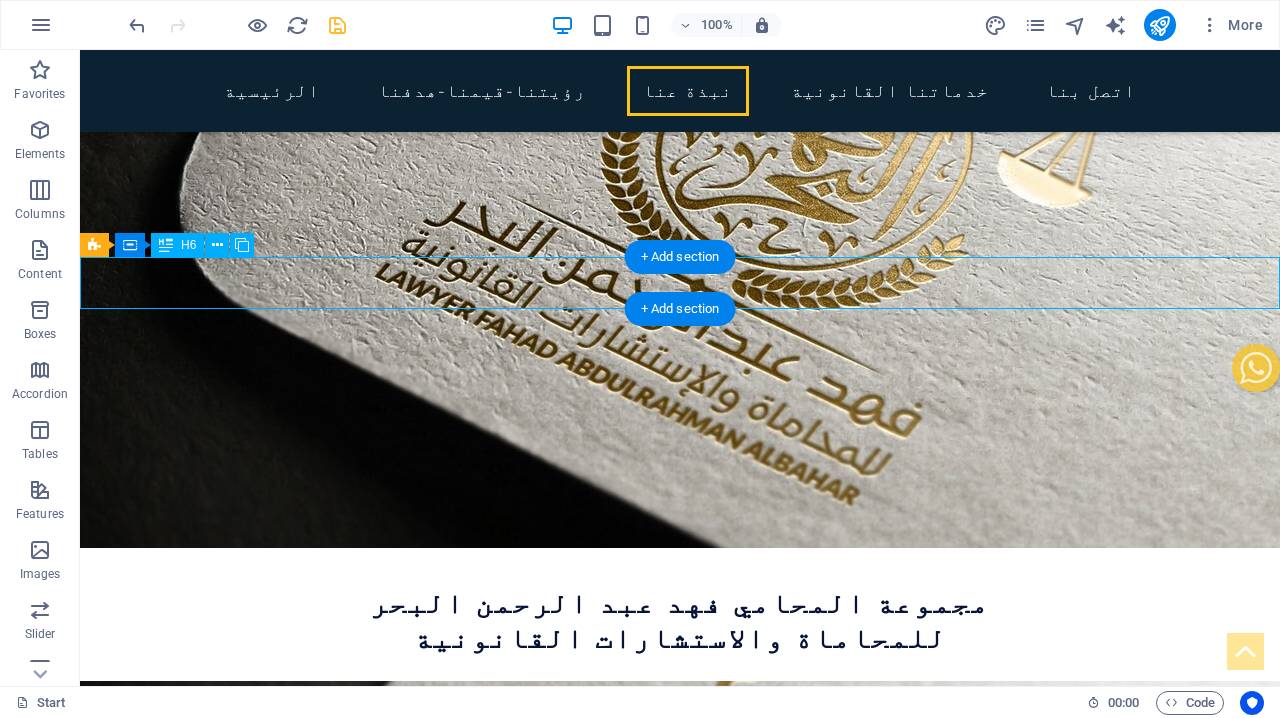 click on "تمتلك مجموعتنا للمحاماة والاستشارات القانونية فهما متأصلا للنظام الأساسي للشركات والأفراد وخزانا كبيرا من الخبرة في ايجاد مختلف الحلول القانونية" at bounding box center [680, 7907] 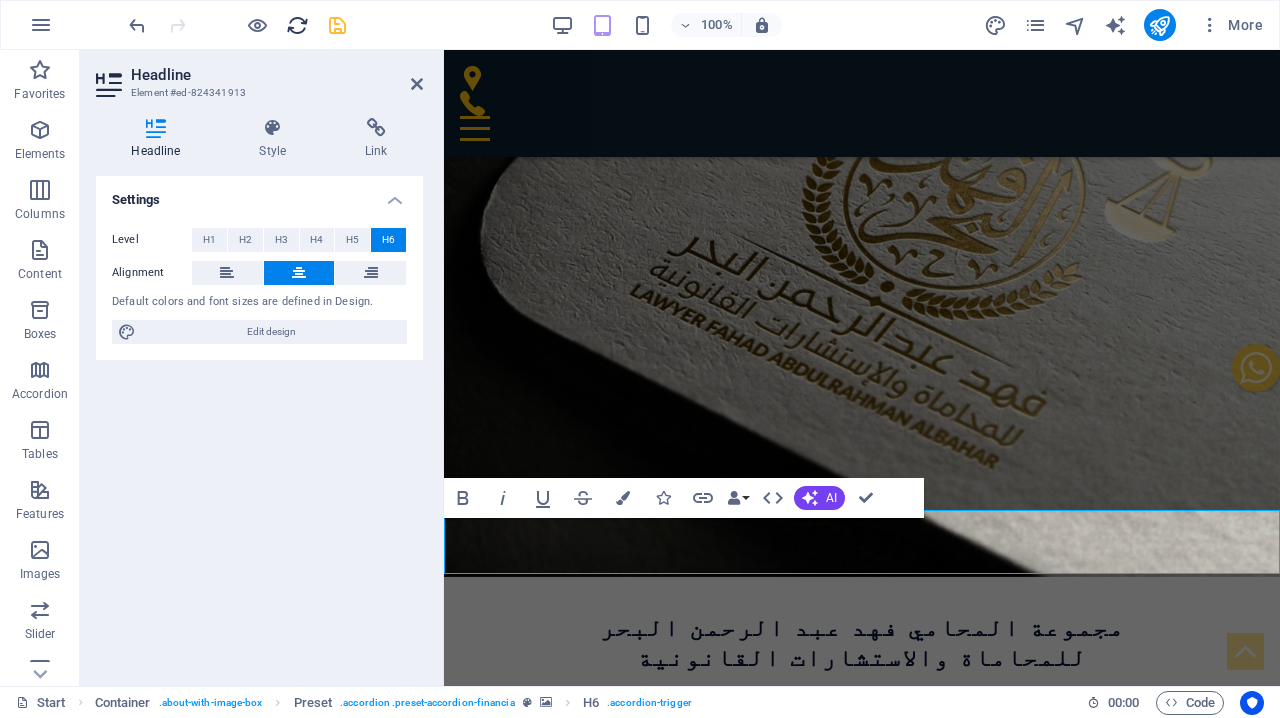 copy on "تمتلك مجموعتنا للمحاماة والاستشارات القانونية فهما متأصلا للنظام الأساسي للشركات والأفراد وخزانا كبيرا من الخبرة في ايجاد مختلف الحلول القانونية" 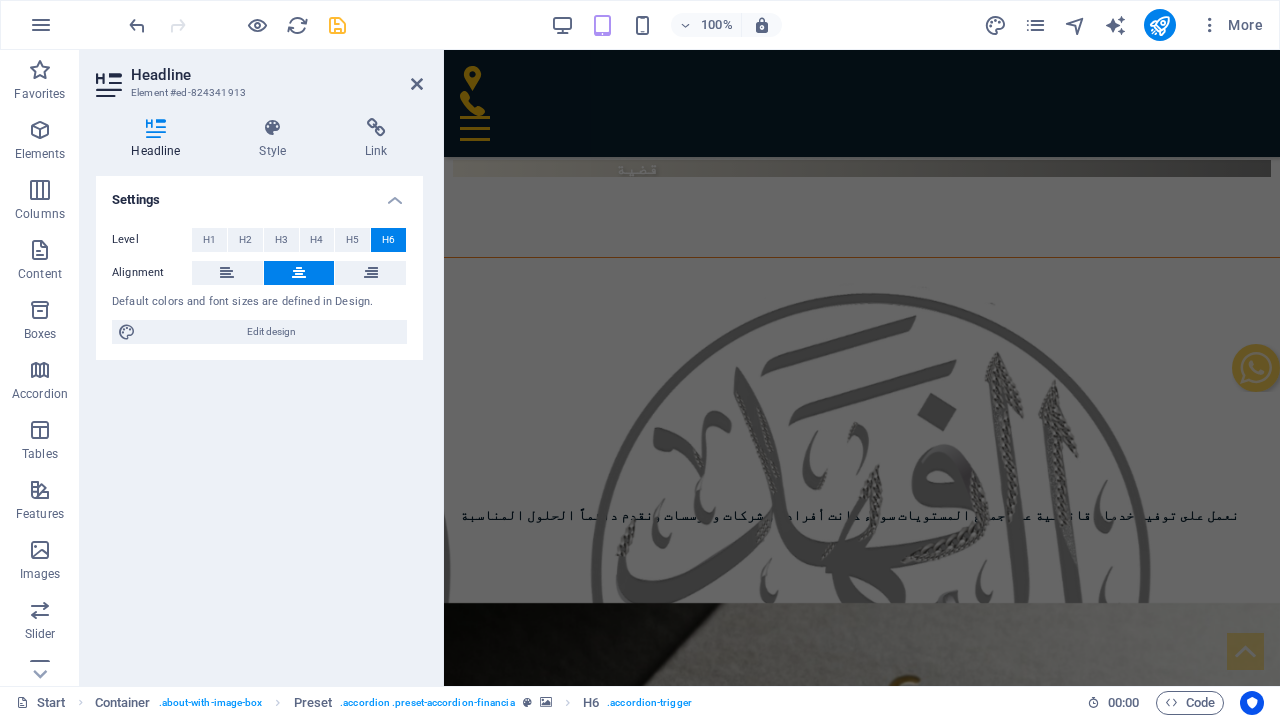 scroll, scrollTop: 5001, scrollLeft: 0, axis: vertical 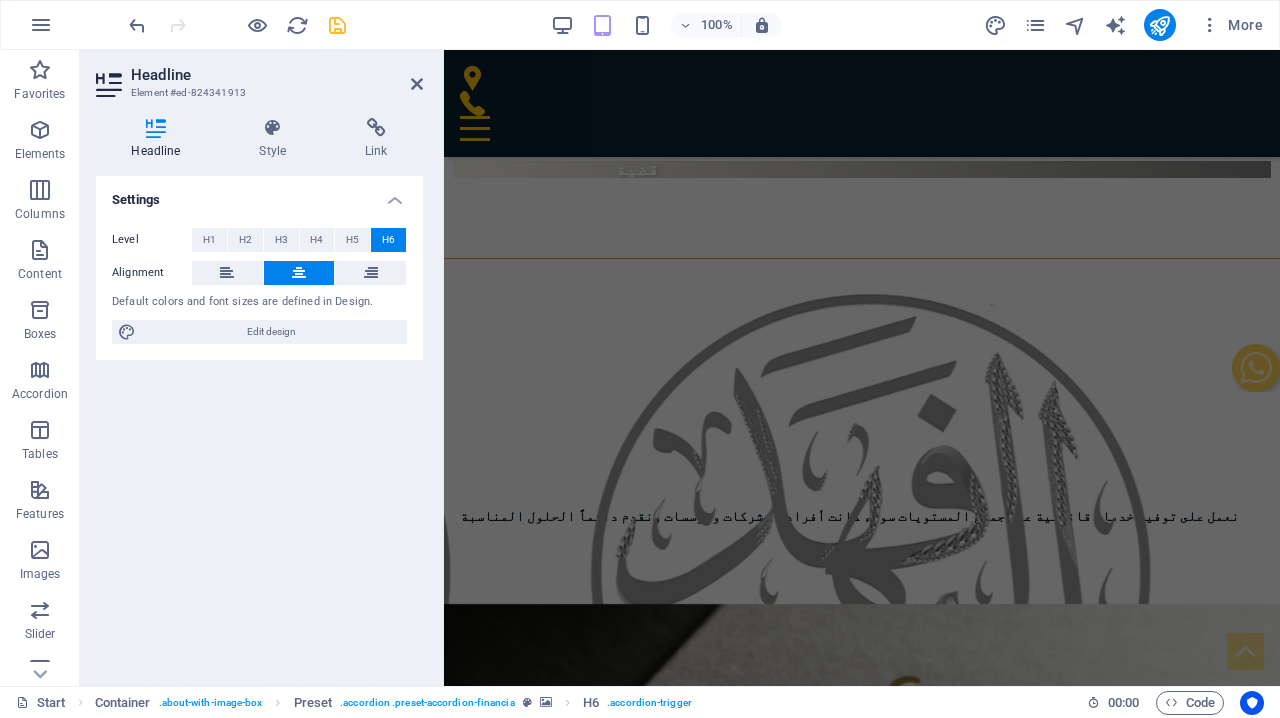 click at bounding box center (862, 7573) 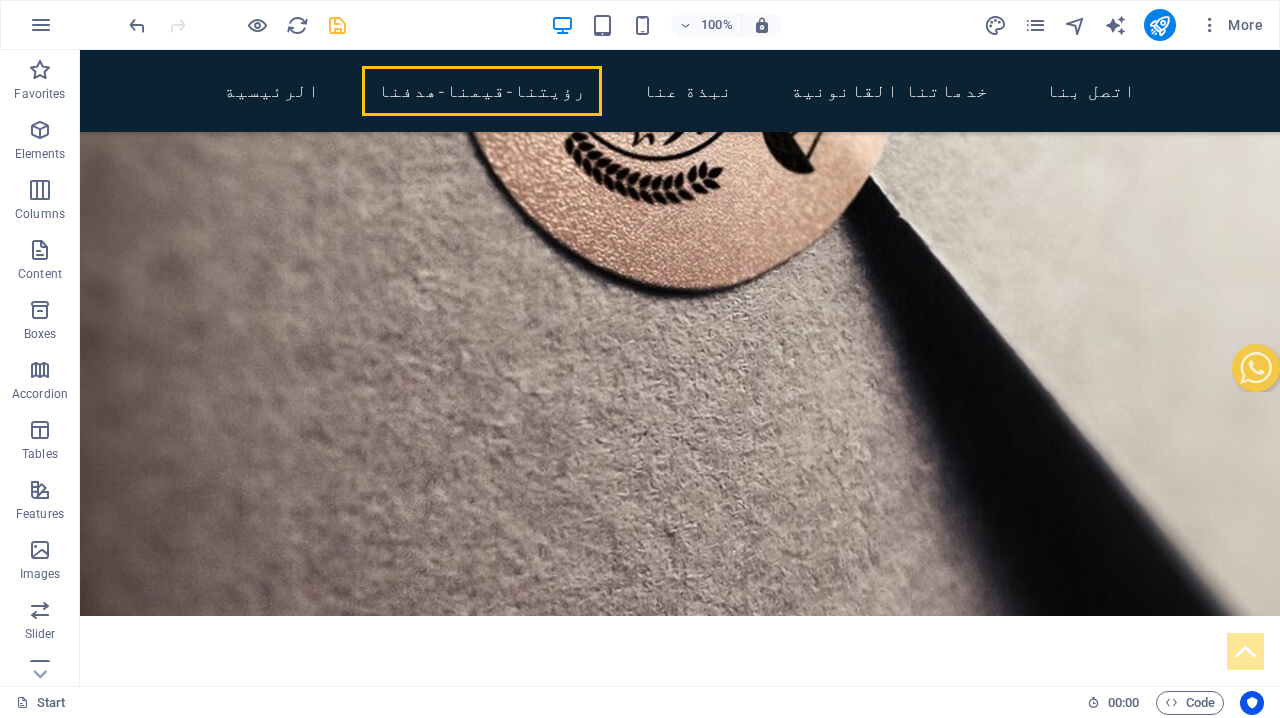 scroll, scrollTop: 1493, scrollLeft: 0, axis: vertical 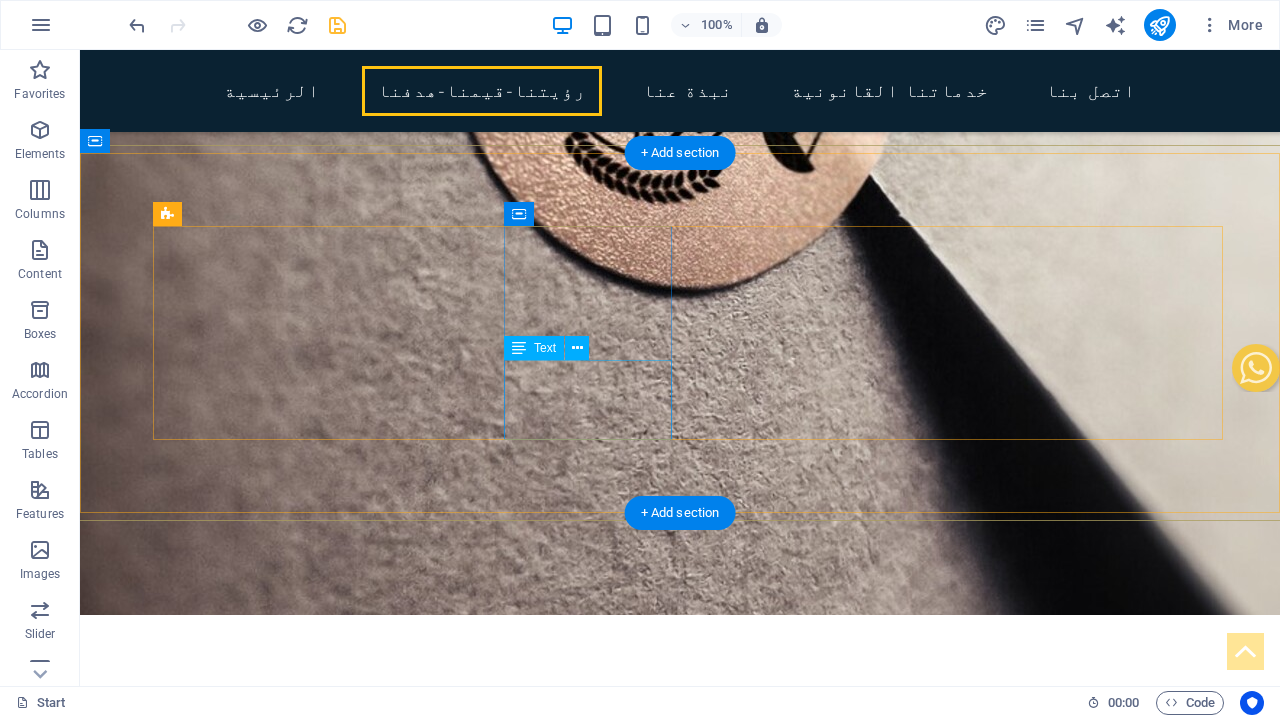 click on "الموكلين" at bounding box center [337, 3374] 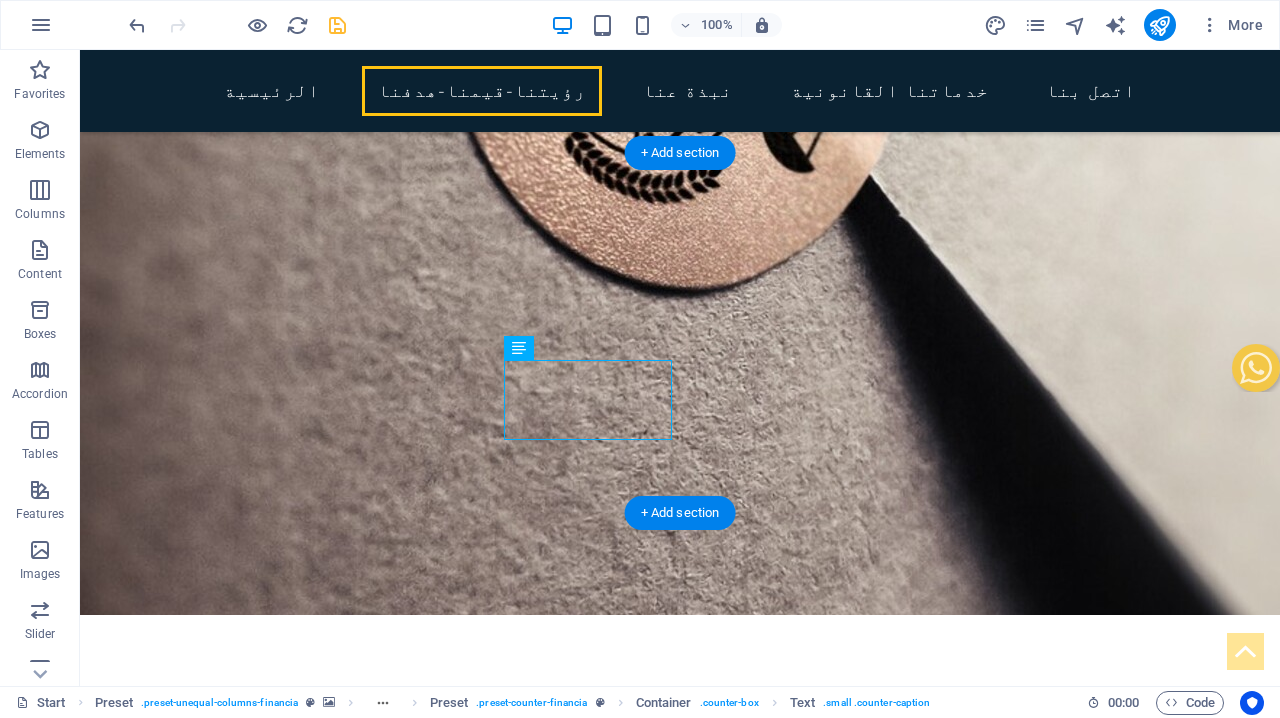 click on "الموكلين" at bounding box center (337, 3374) 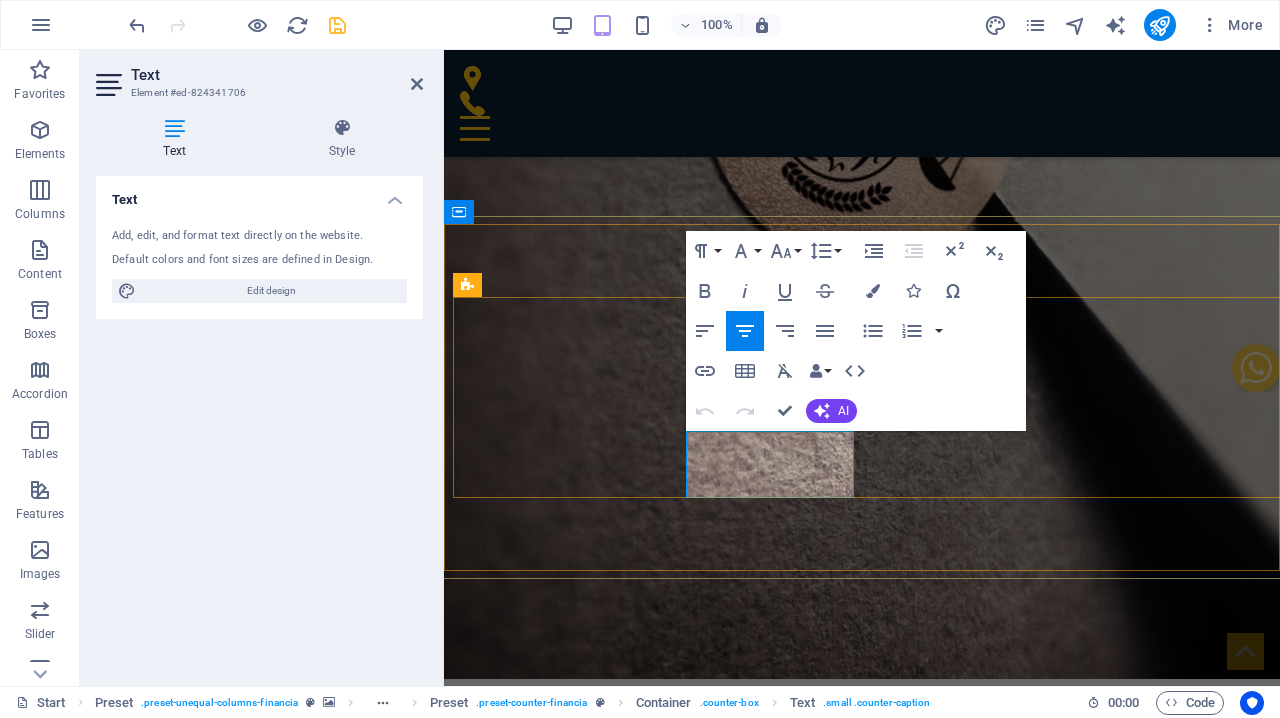 click on "الموكلين" at bounding box center (637, 3477) 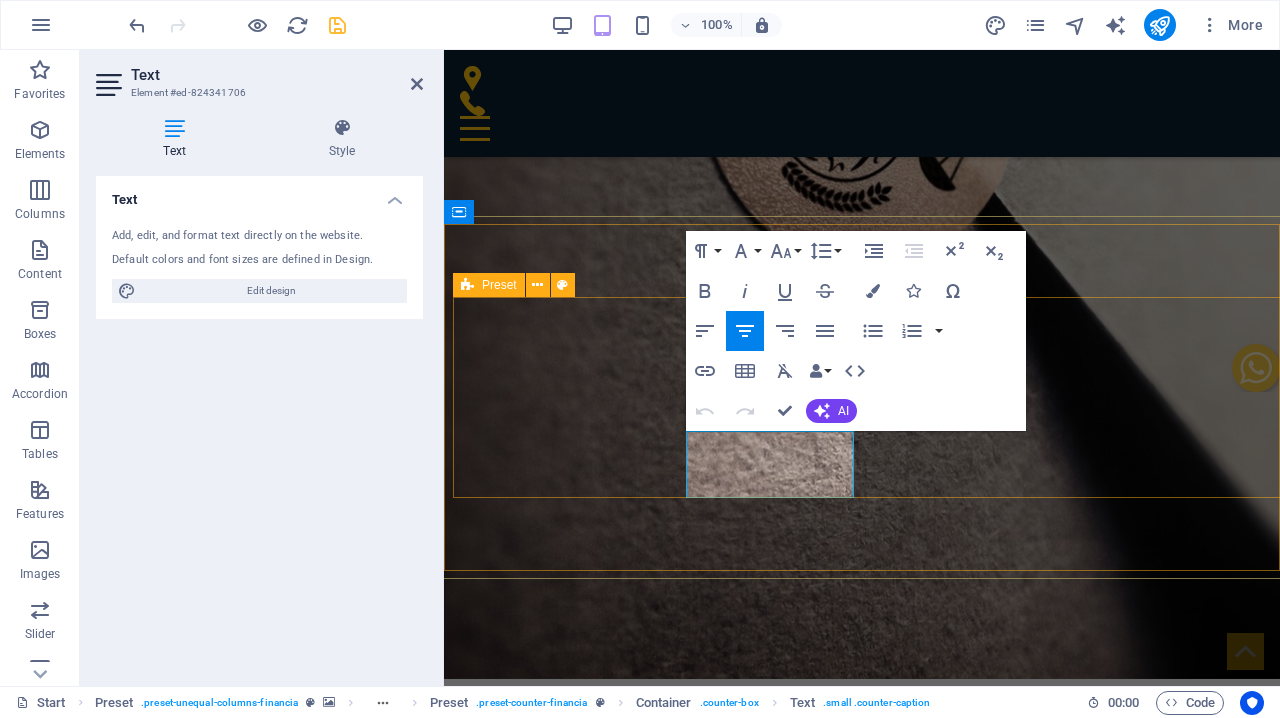 click on "١٠٧ الموكلين ١٠٠٥ قضية" at bounding box center [862, 3494] 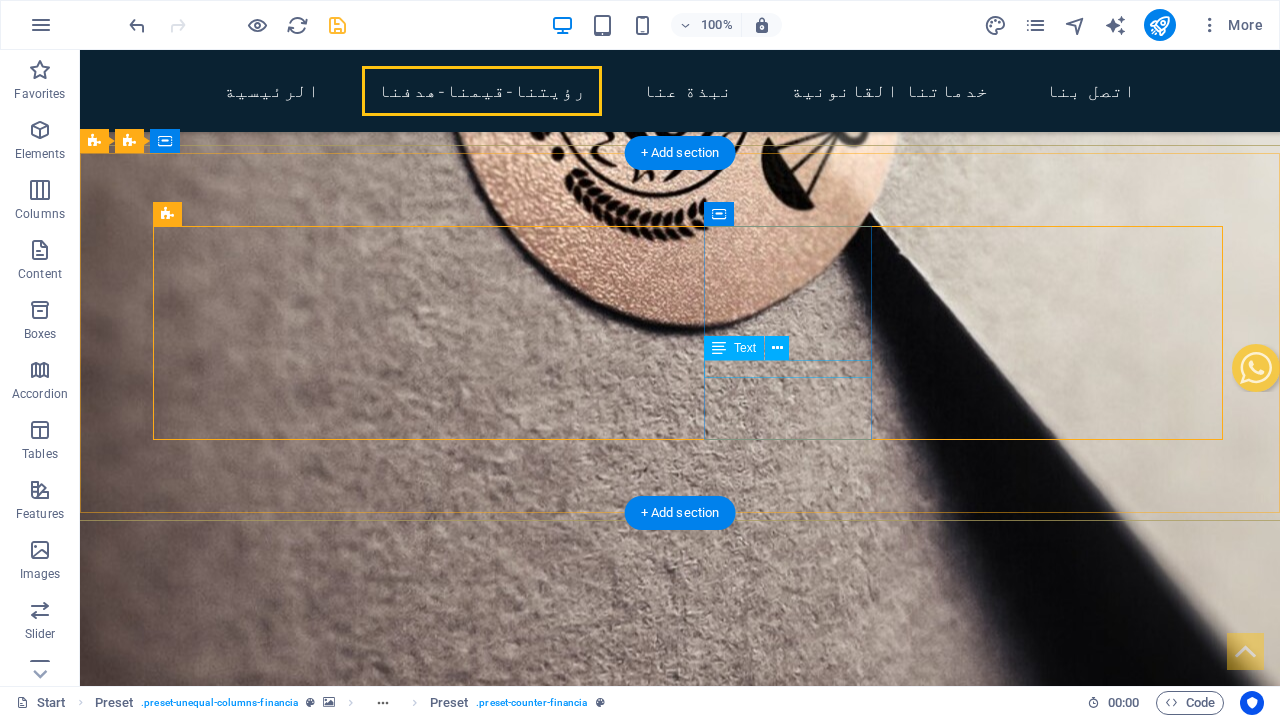 click on "قضية" at bounding box center (337, 3625) 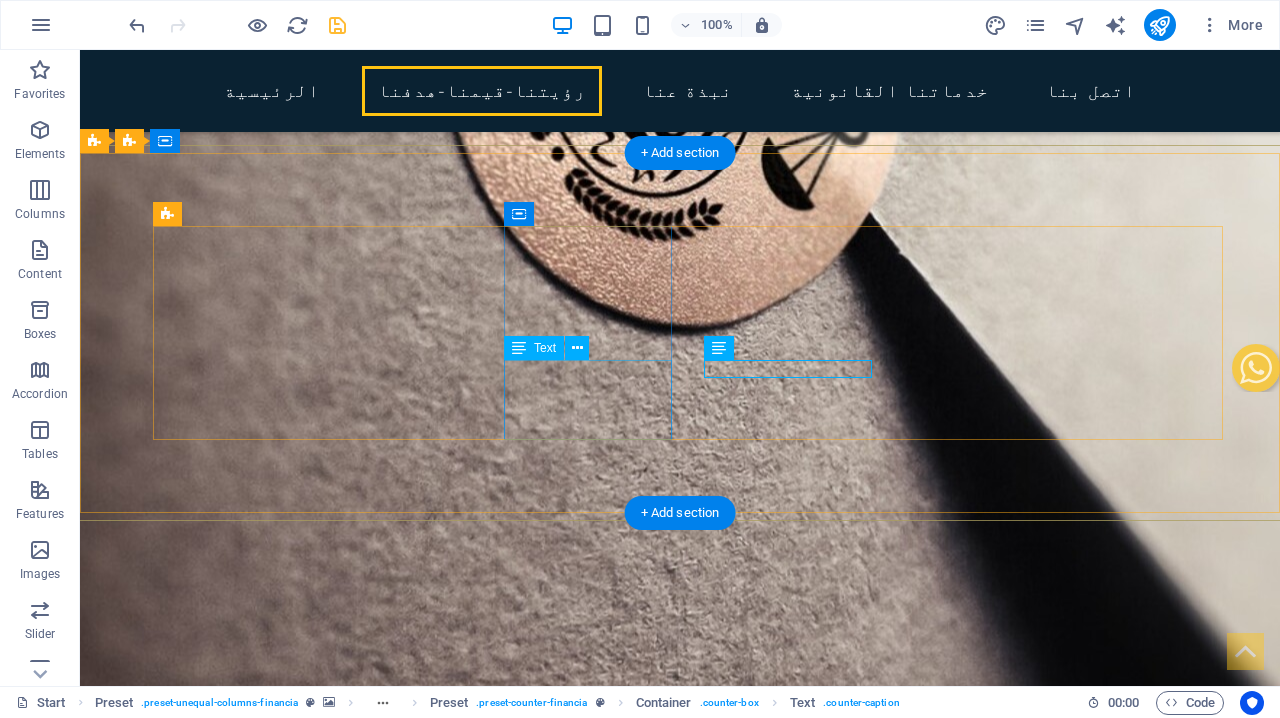 click on "الموكلين" at bounding box center [337, 3417] 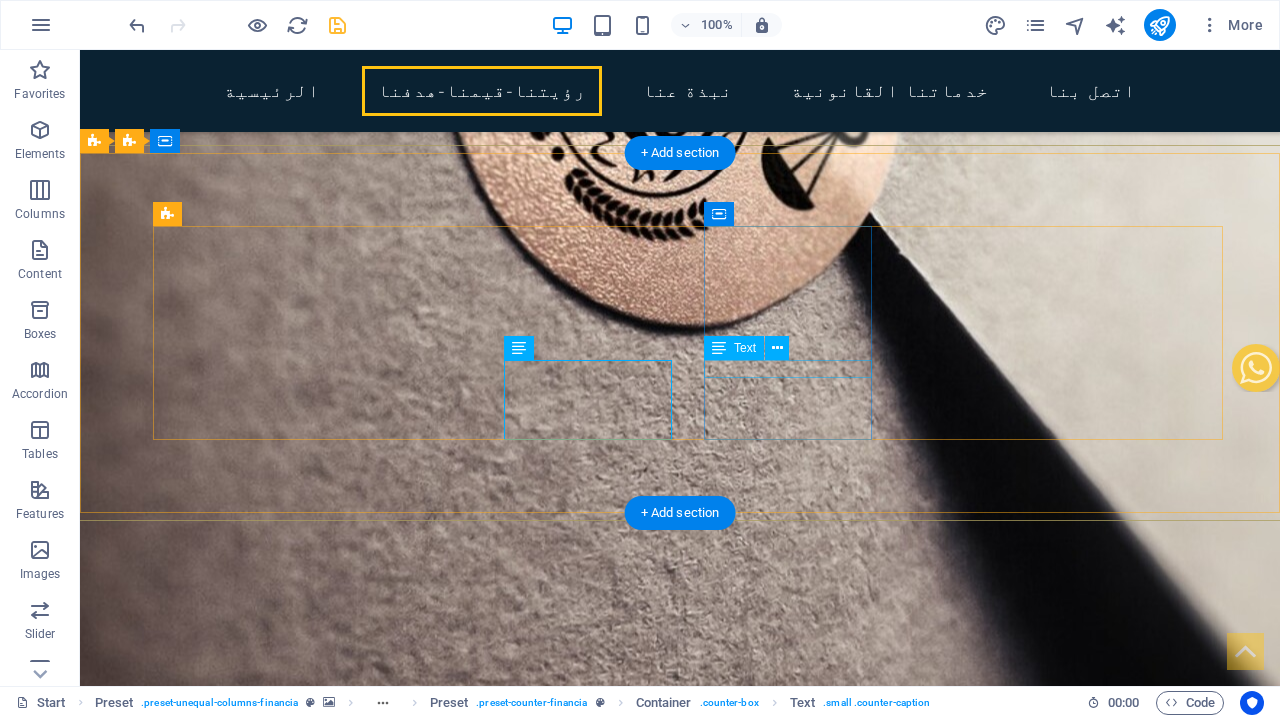 click on "قضية" at bounding box center [337, 3625] 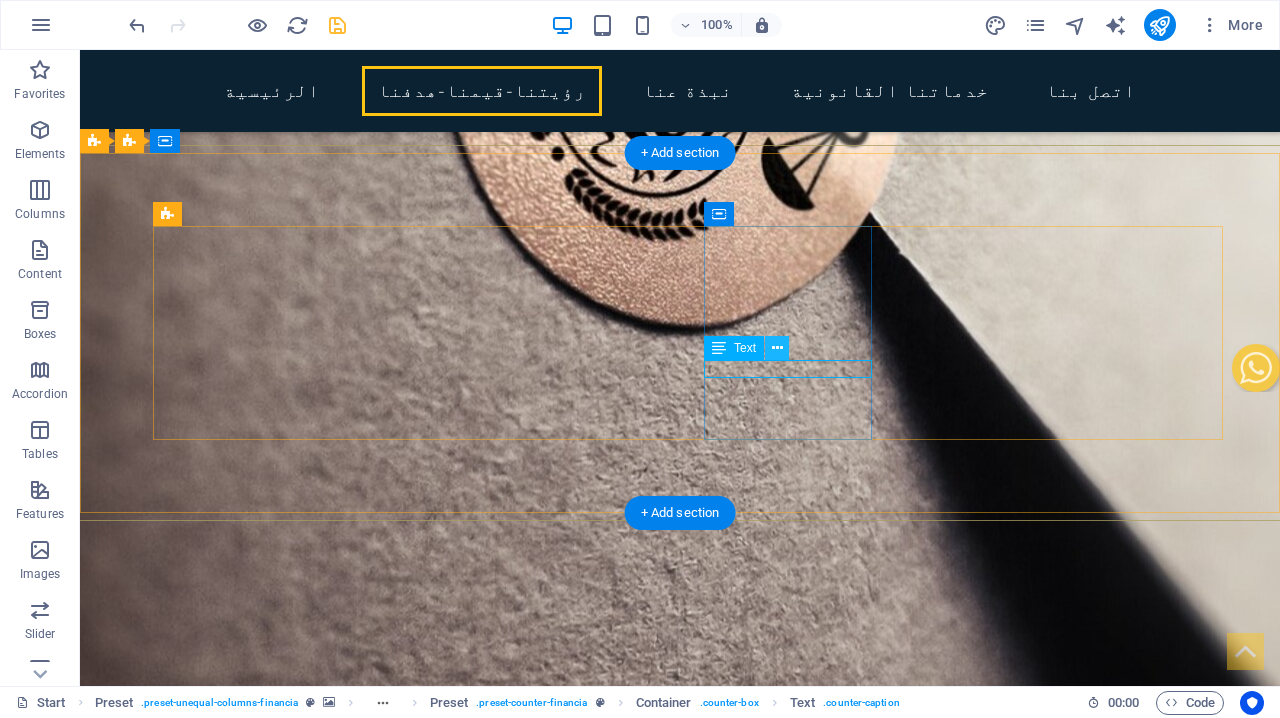 click at bounding box center (777, 348) 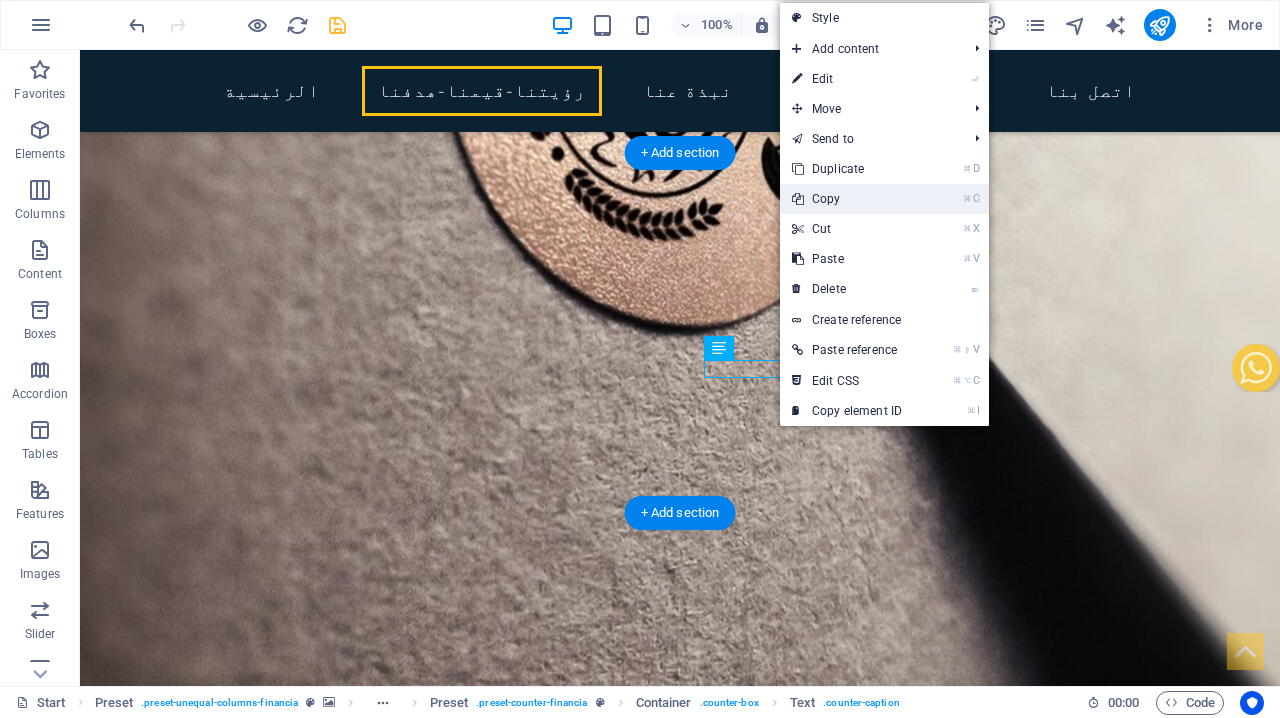 click at bounding box center [797, 199] 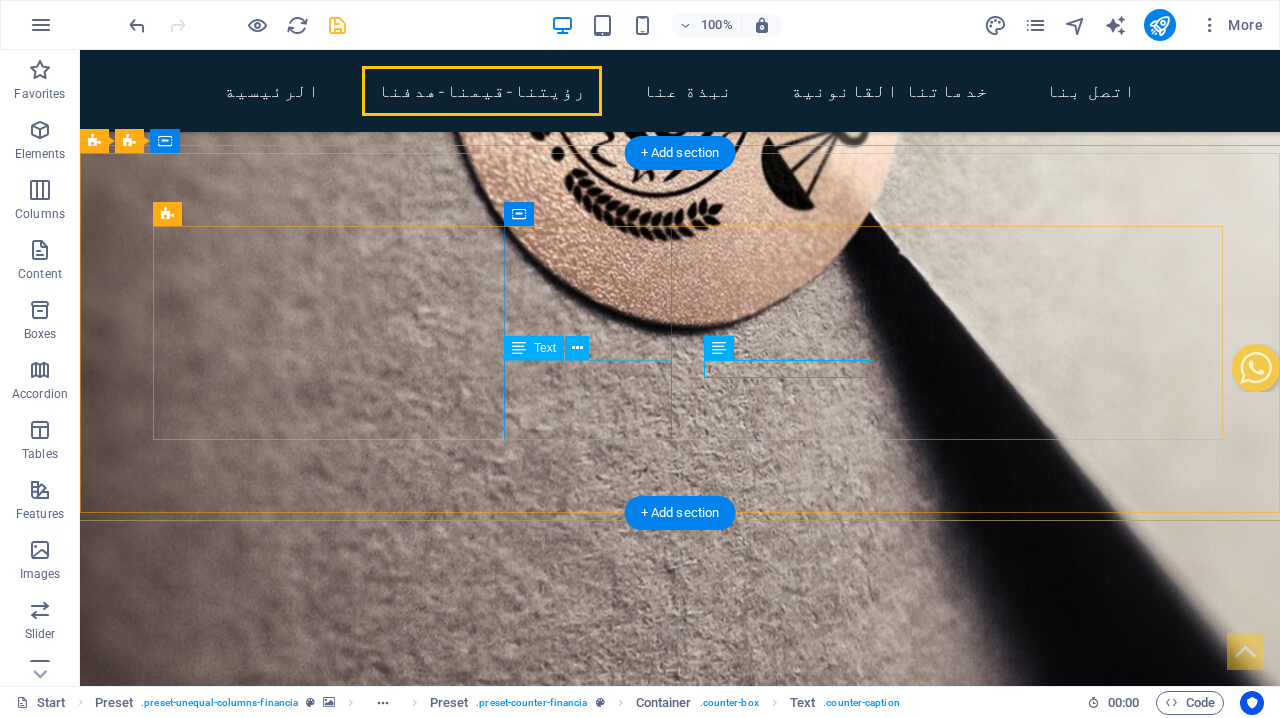 click on "الموكلين" at bounding box center (337, 3417) 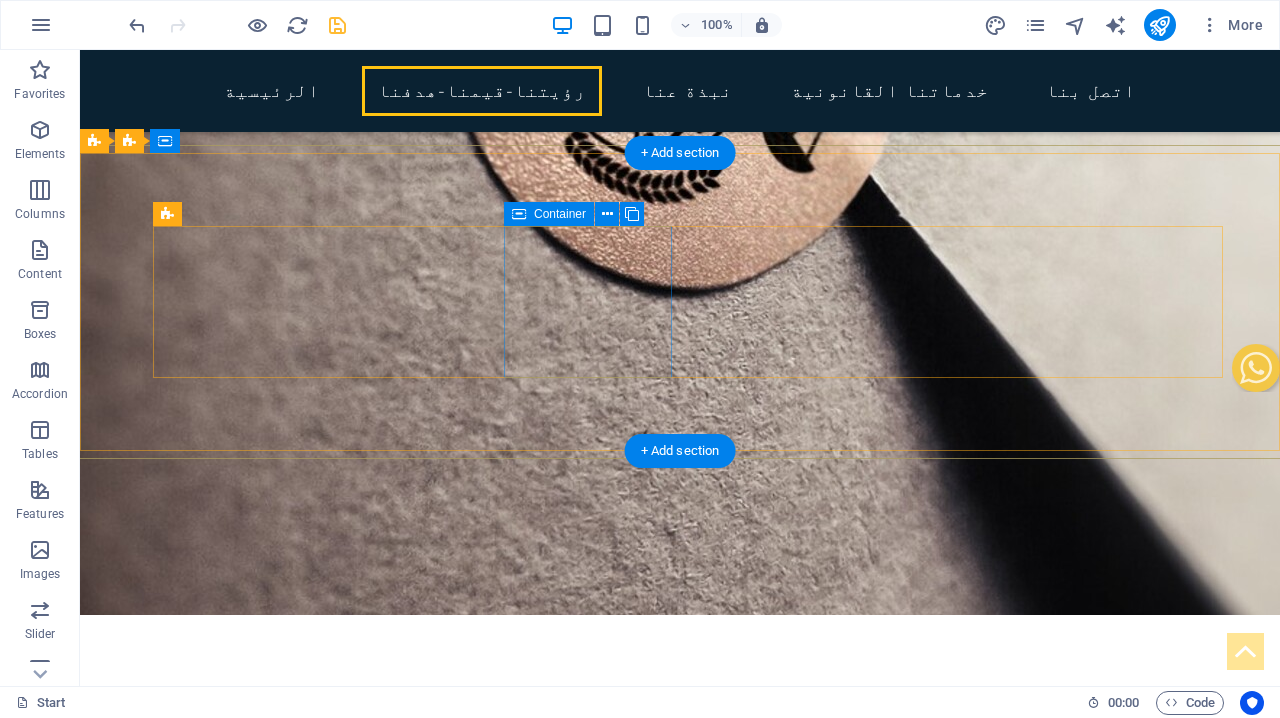 click on "١٠٧" at bounding box center (337, 3108) 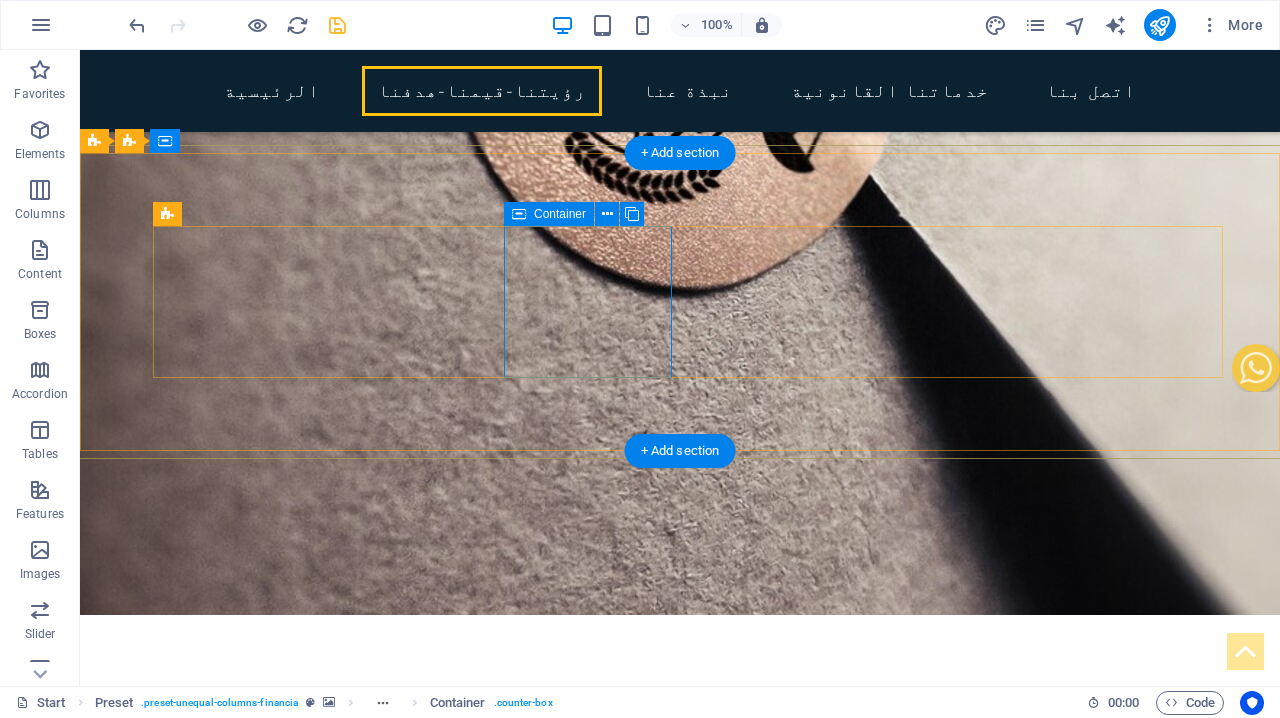 click on "١٠٧" at bounding box center [337, 3108] 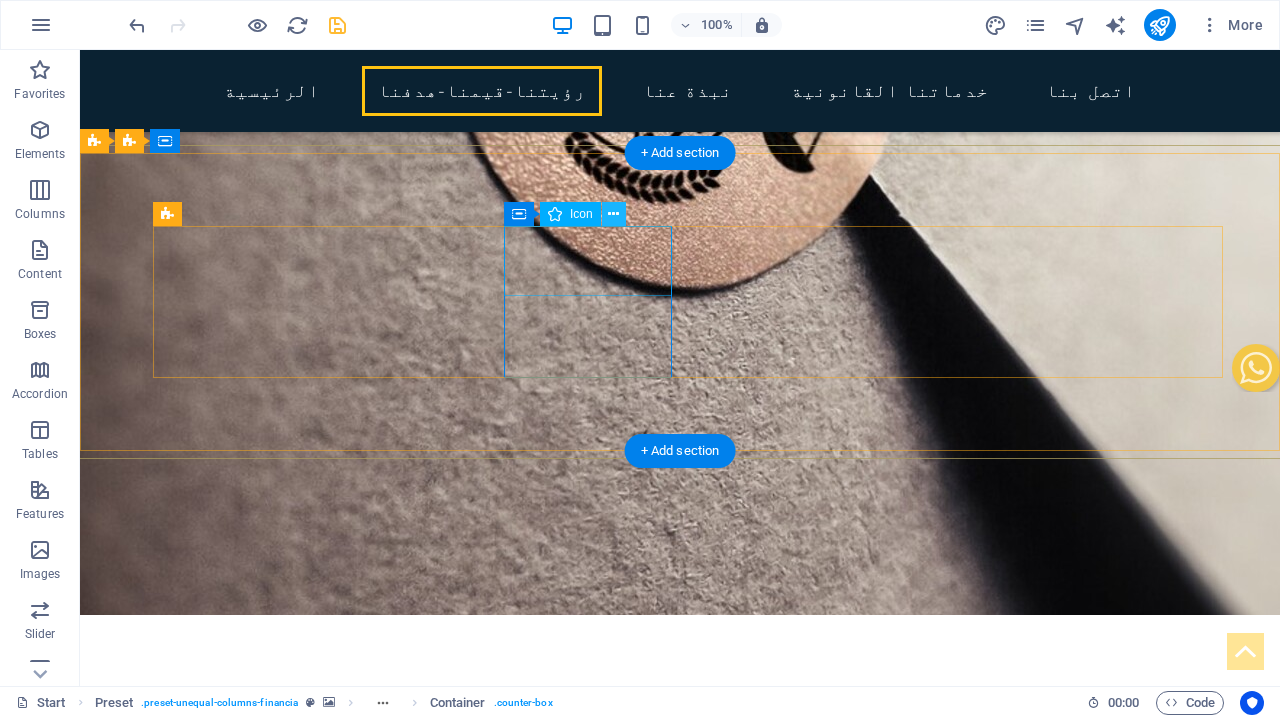 click at bounding box center (613, 214) 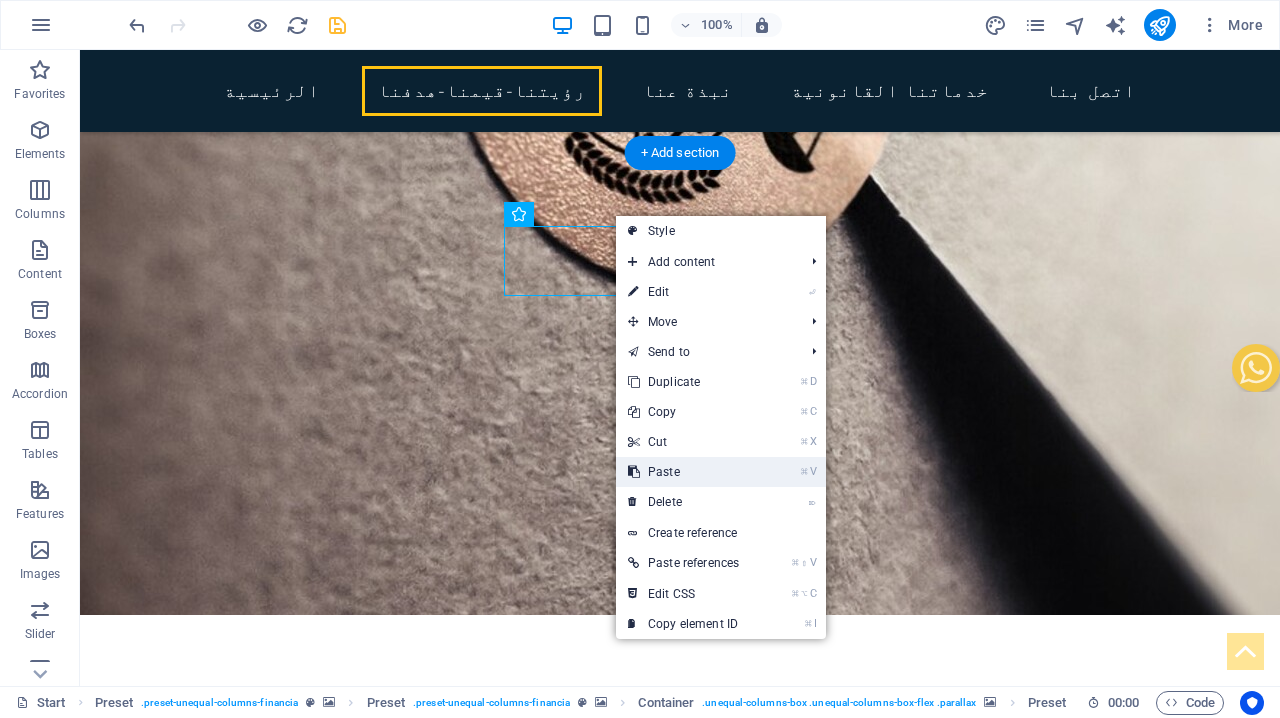 click on "⌘ V  Paste" at bounding box center (683, 472) 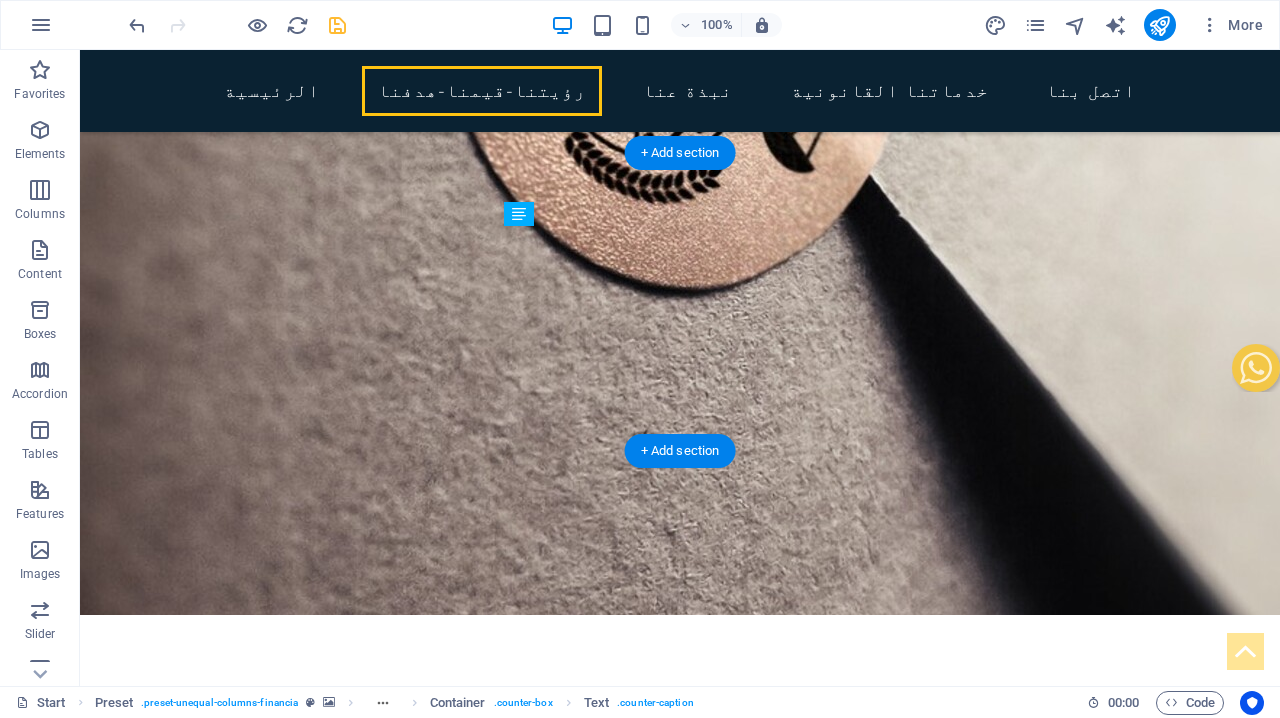 drag, startPoint x: 617, startPoint y: 304, endPoint x: 617, endPoint y: 361, distance: 57 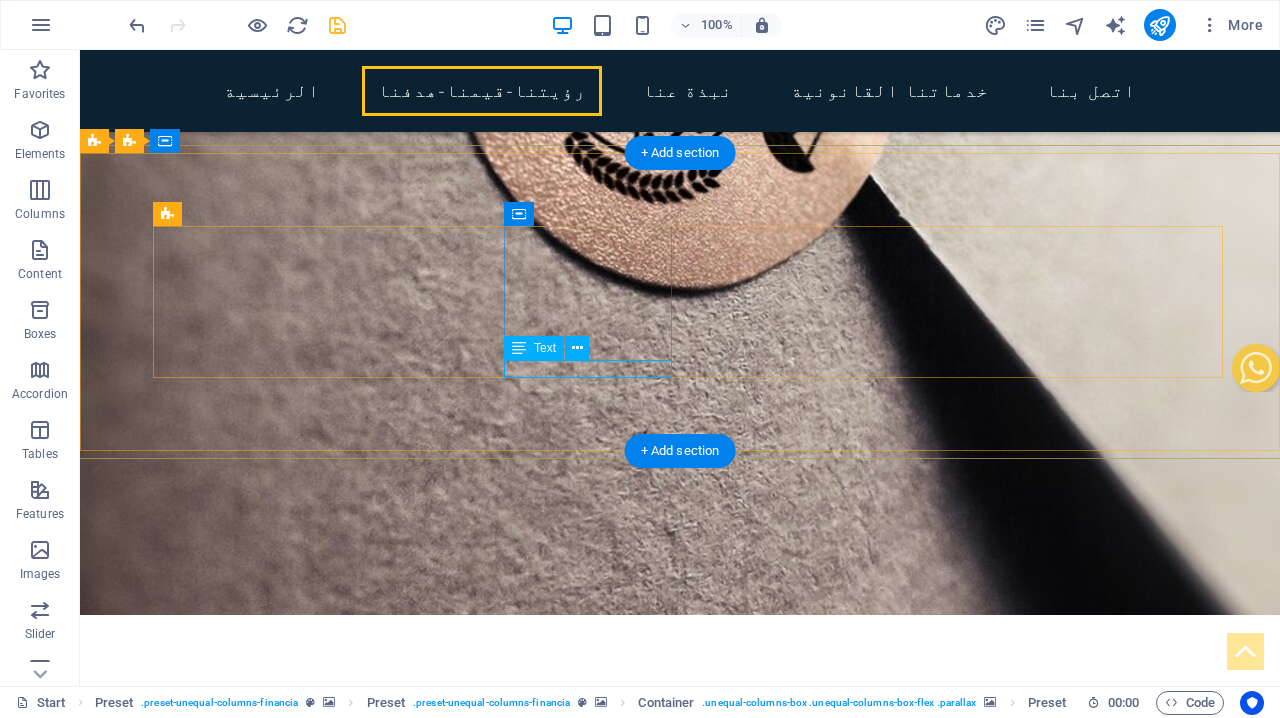 click on "قضية" at bounding box center (337, 3233) 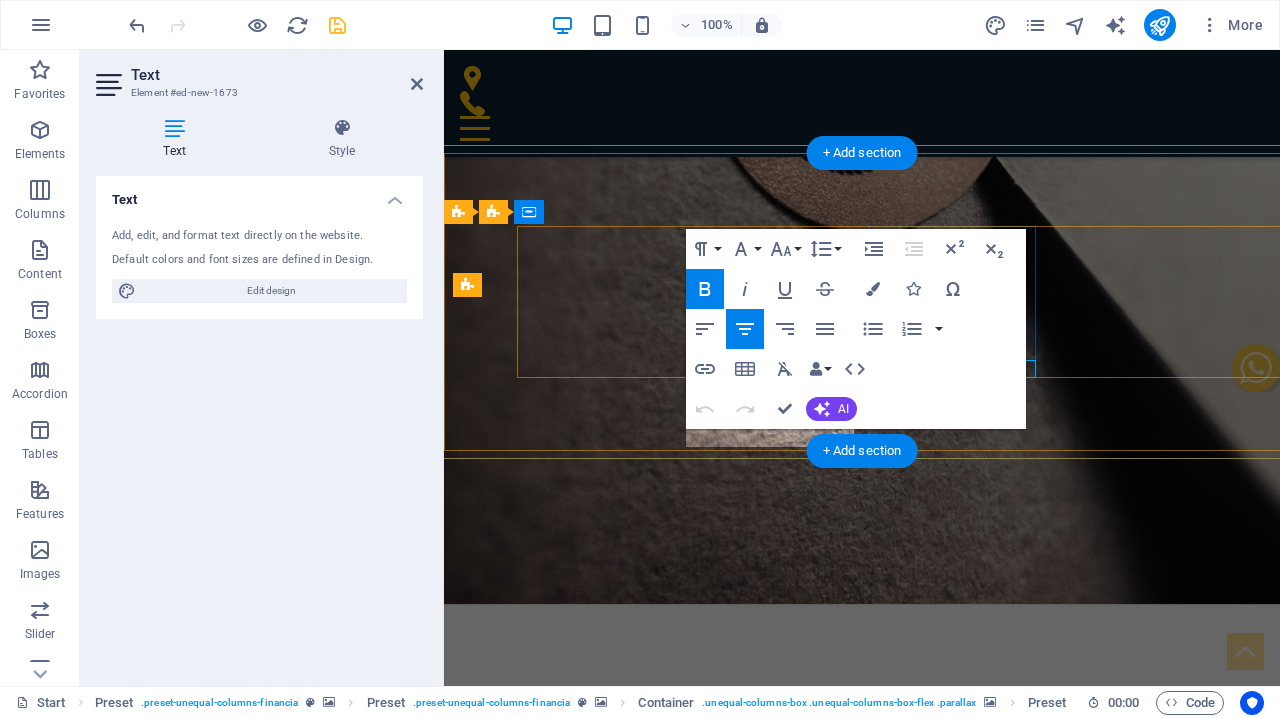 scroll, scrollTop: 2, scrollLeft: 0, axis: vertical 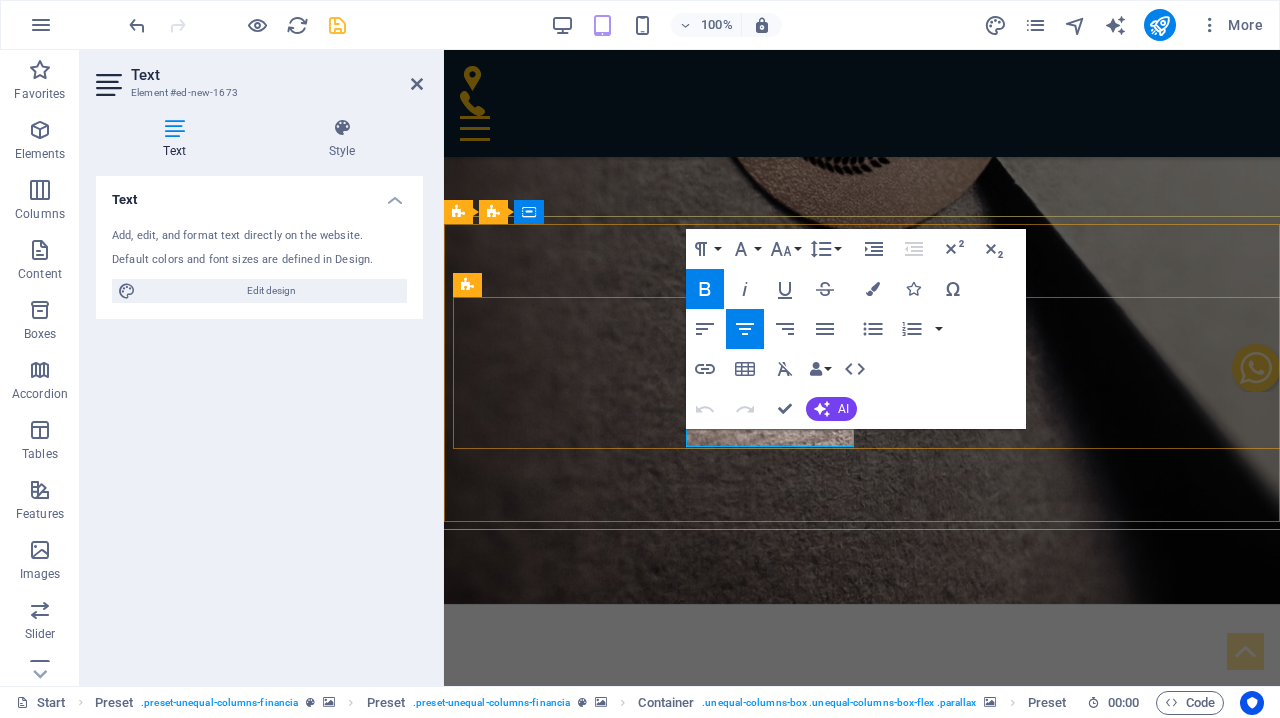 drag, startPoint x: 747, startPoint y: 435, endPoint x: 801, endPoint y: 436, distance: 54.00926 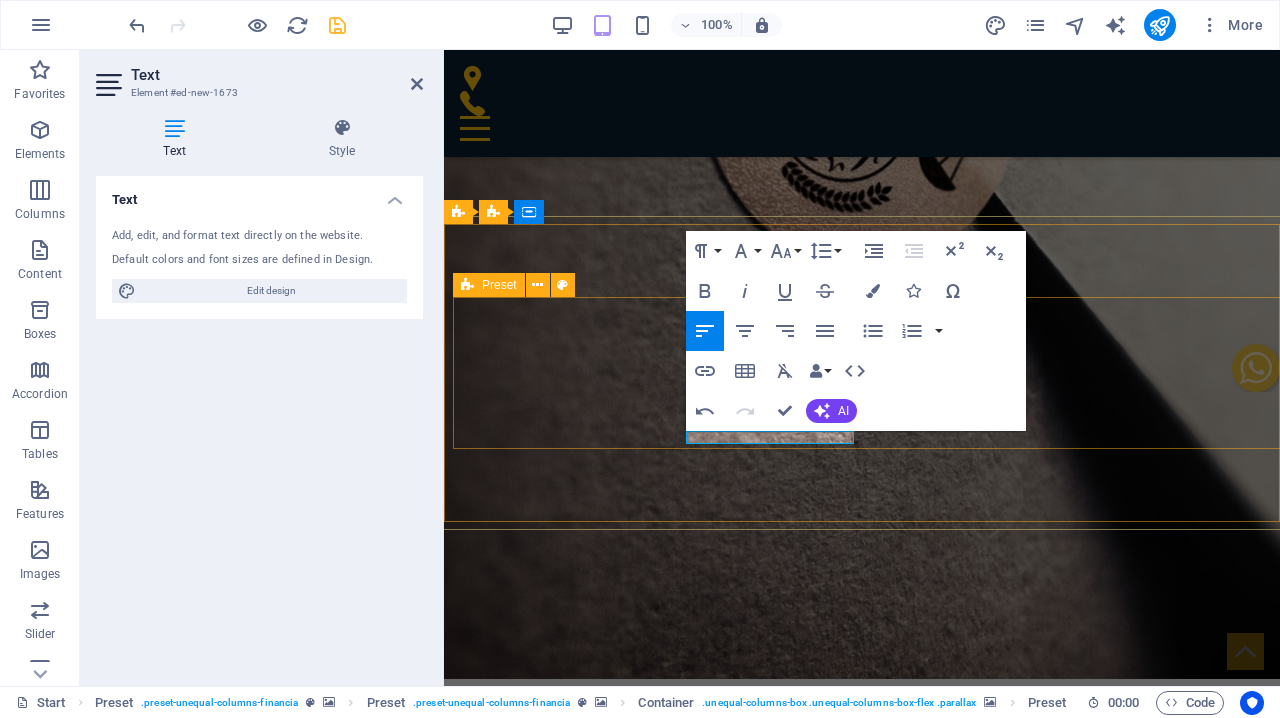 drag, startPoint x: 813, startPoint y: 435, endPoint x: 861, endPoint y: 435, distance: 48 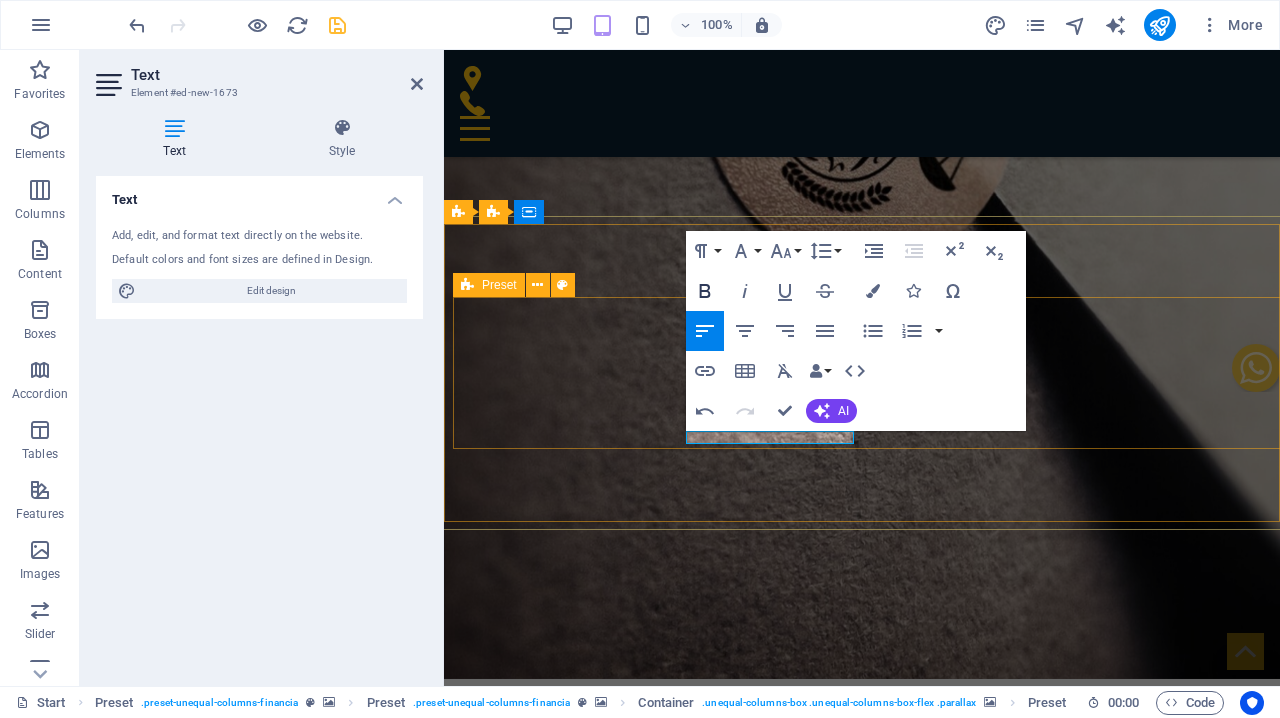 click 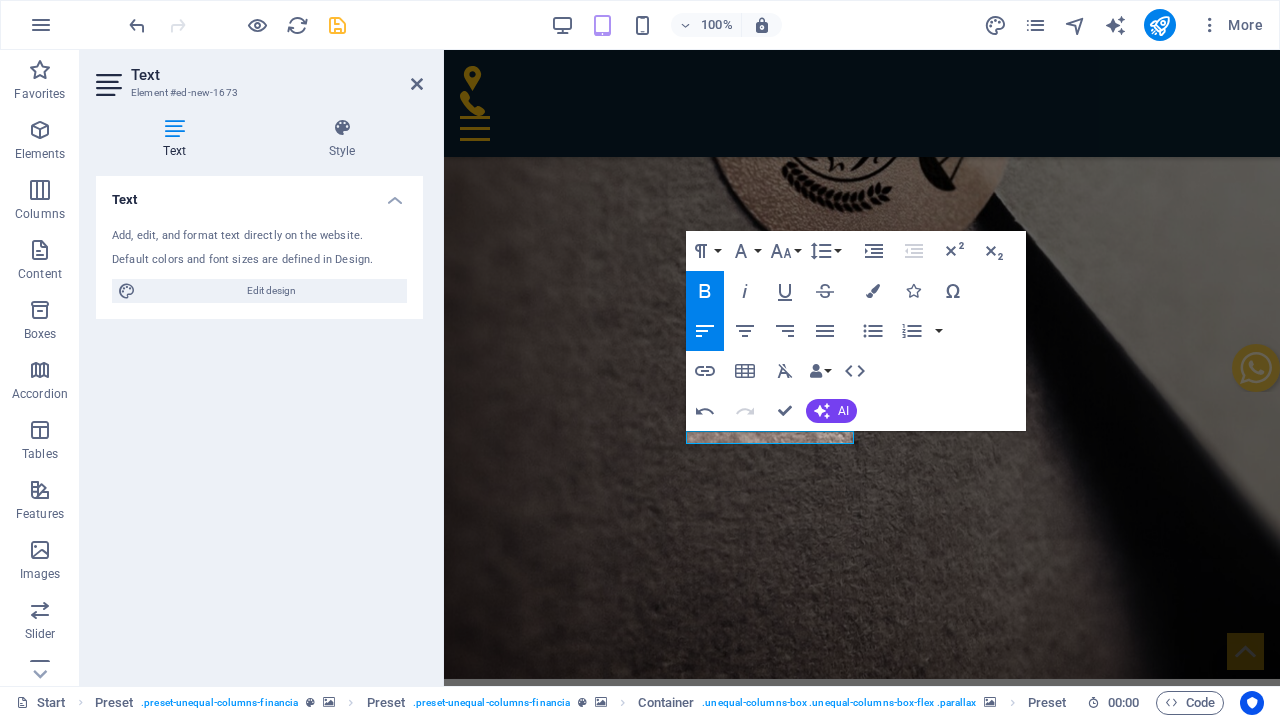 click on "Text Add, edit, and format text directly on the website. Default colors and font sizes are defined in Design. Edit design Alignment Left aligned Centered Right aligned" at bounding box center (259, 423) 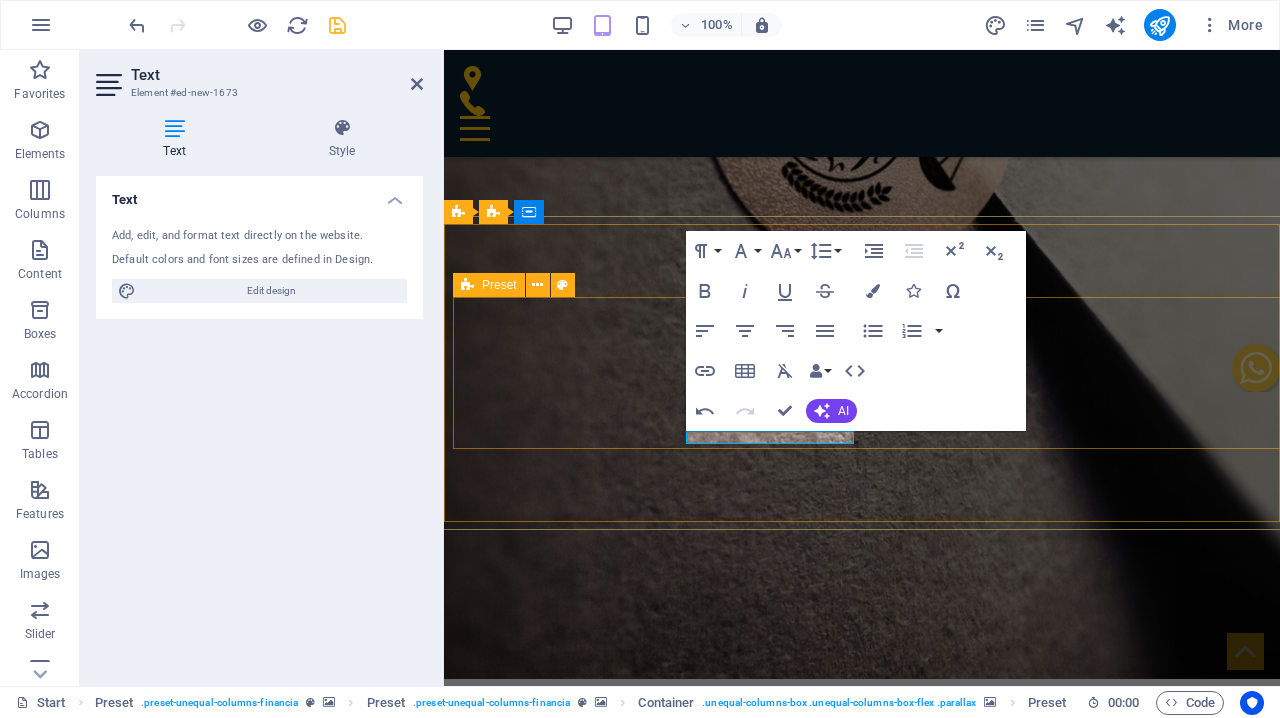 click on "١٠٧ الموكلين ١٠٠٥ قضية" at bounding box center [862, 3344] 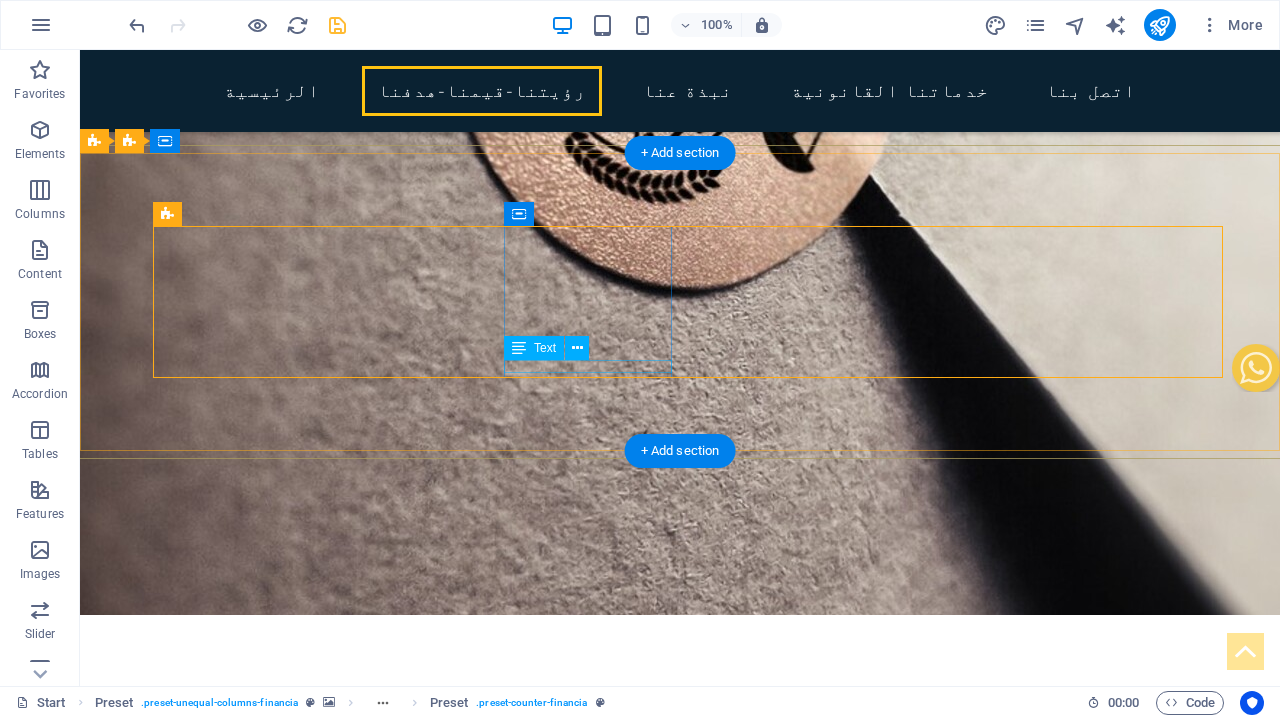 click on "الموكلين" at bounding box center (337, 3186) 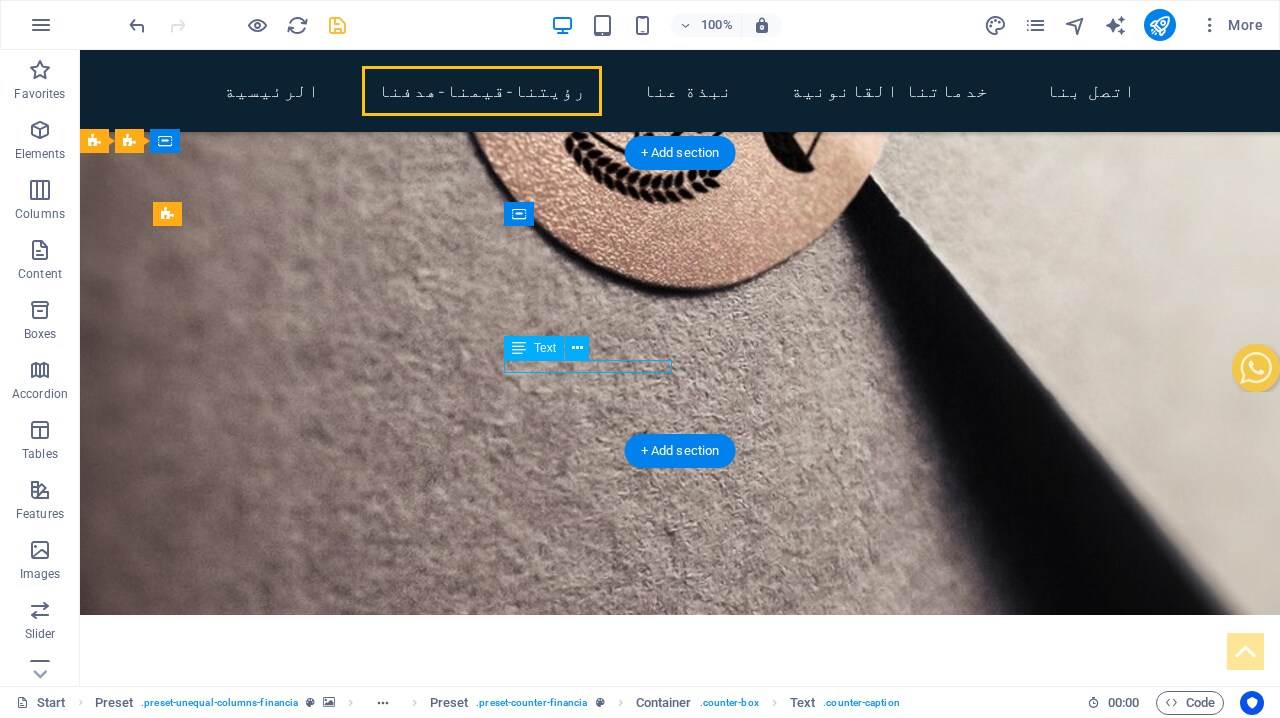 click on "الموكلين" at bounding box center [337, 3186] 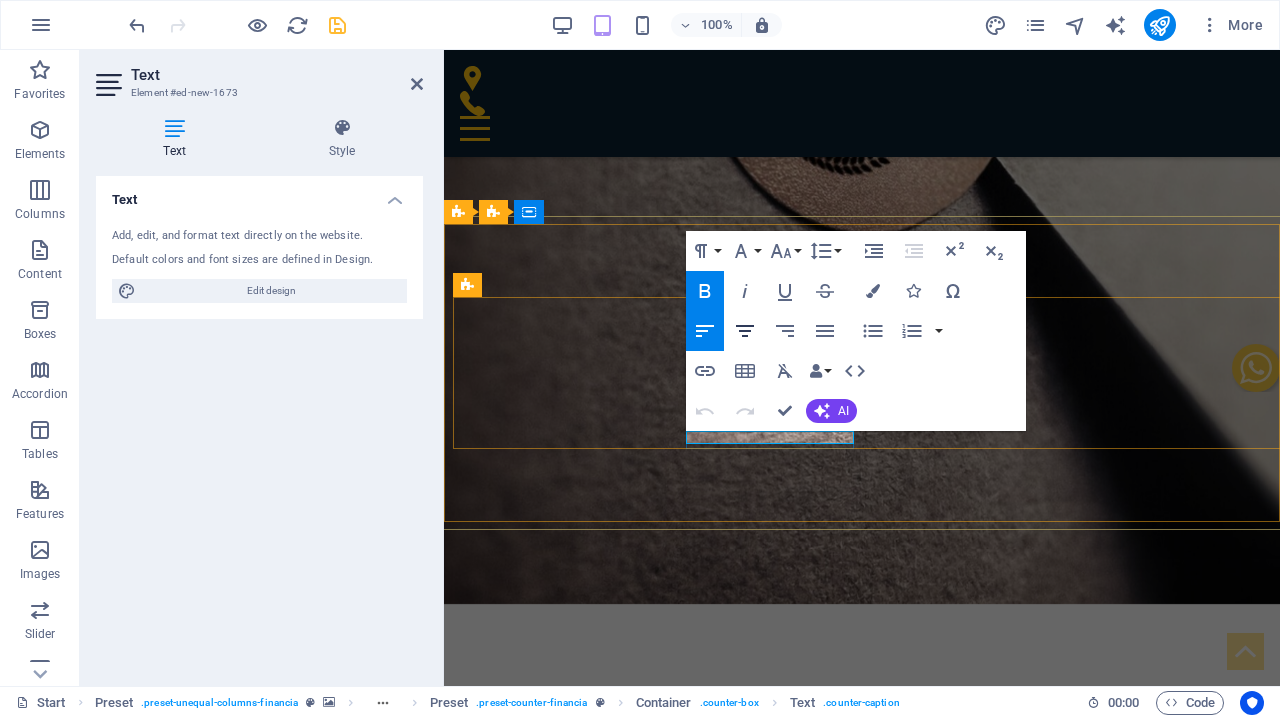 click 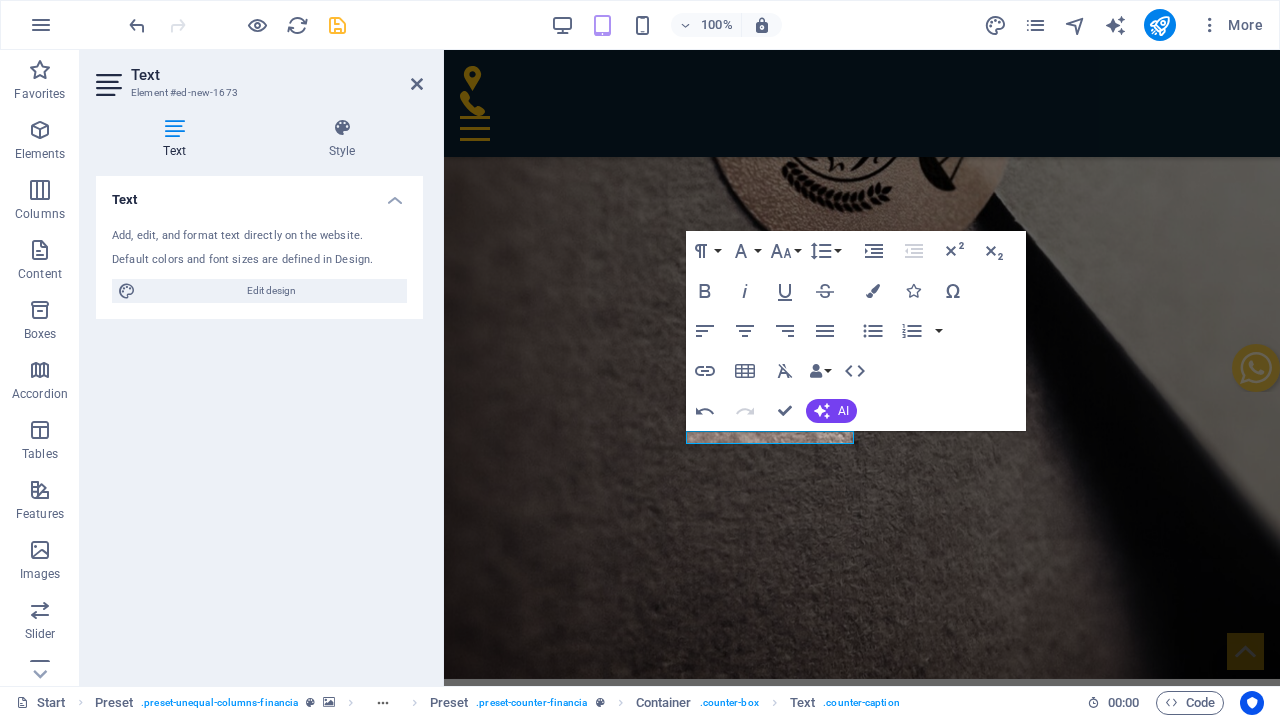 click on "Text Add, edit, and format text directly on the website. Default colors and font sizes are defined in Design. Edit design Alignment Left aligned Centered Right aligned" at bounding box center [259, 423] 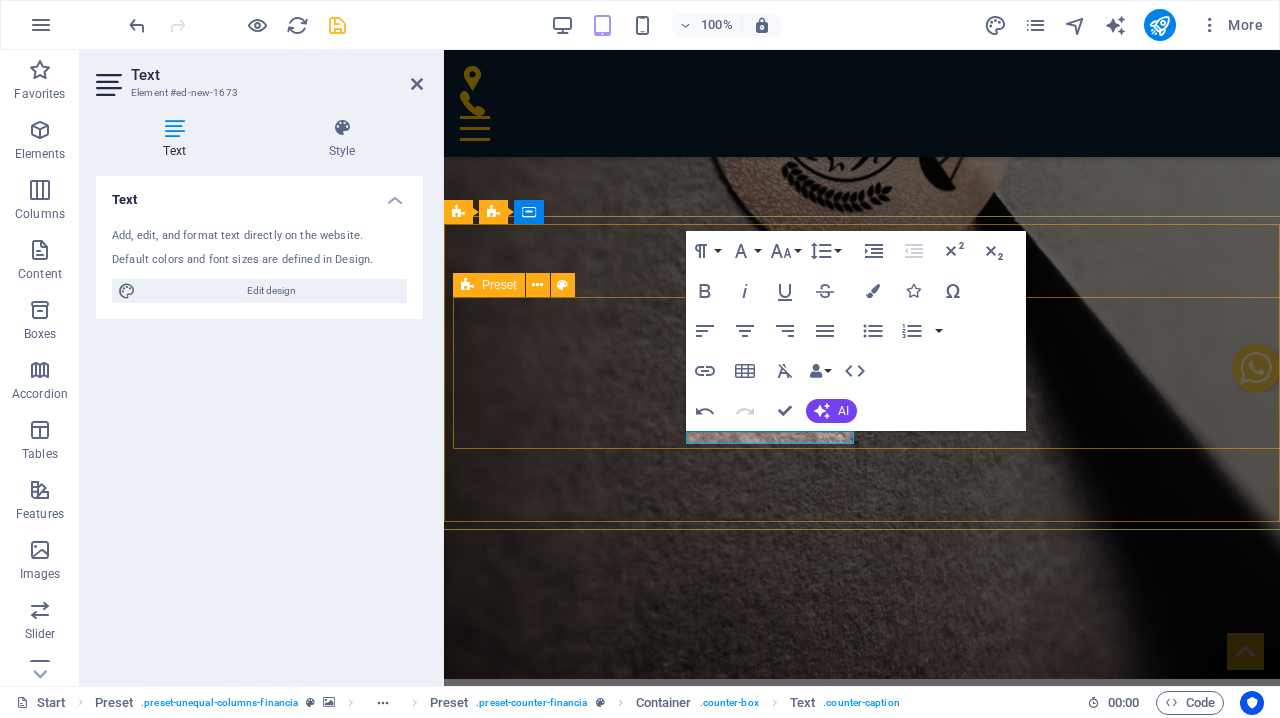 click on "١٠٧ الموكلين ١٠٠٥ قضية" at bounding box center [862, 3344] 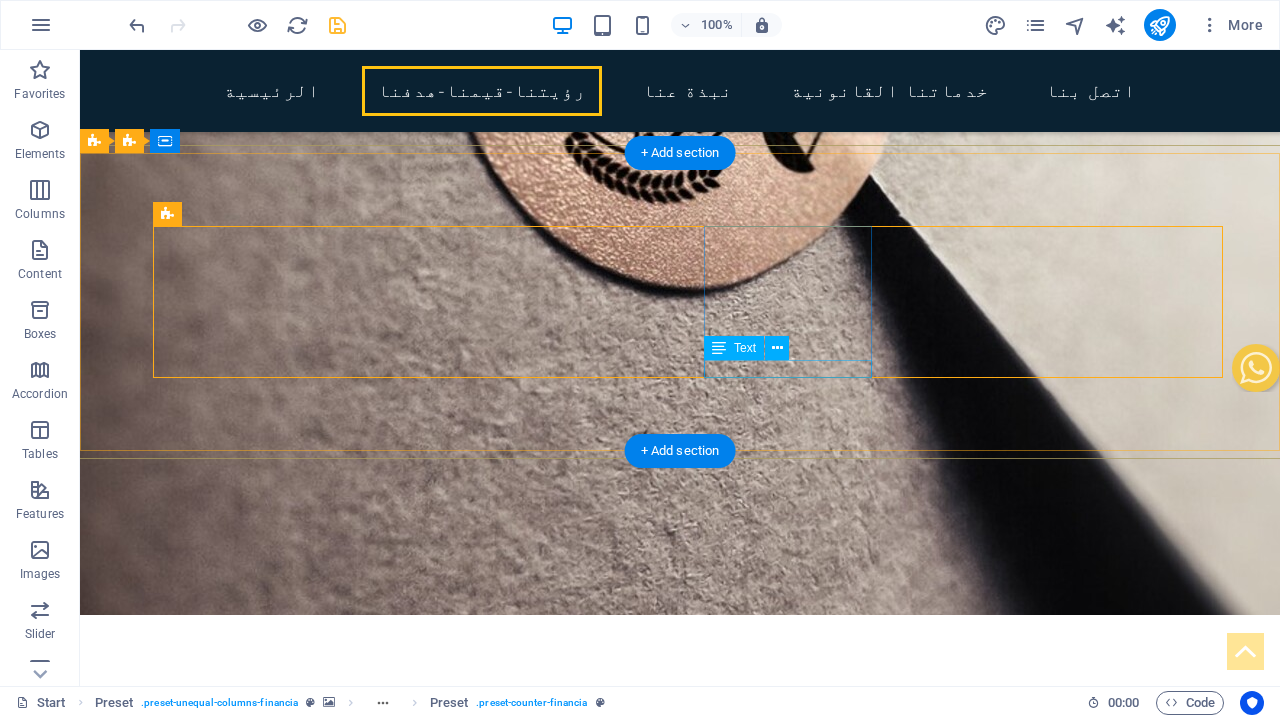 click on "قضية" at bounding box center [337, 3360] 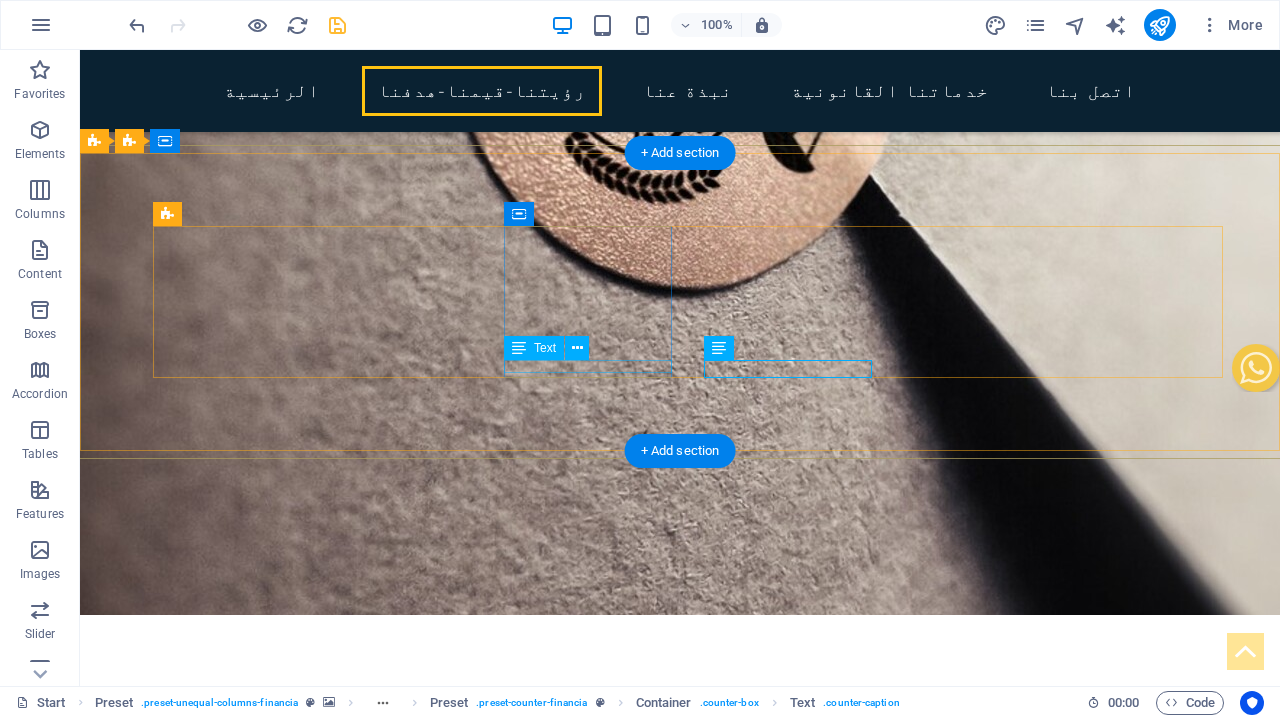 click on "الموكلين" at bounding box center [337, 3186] 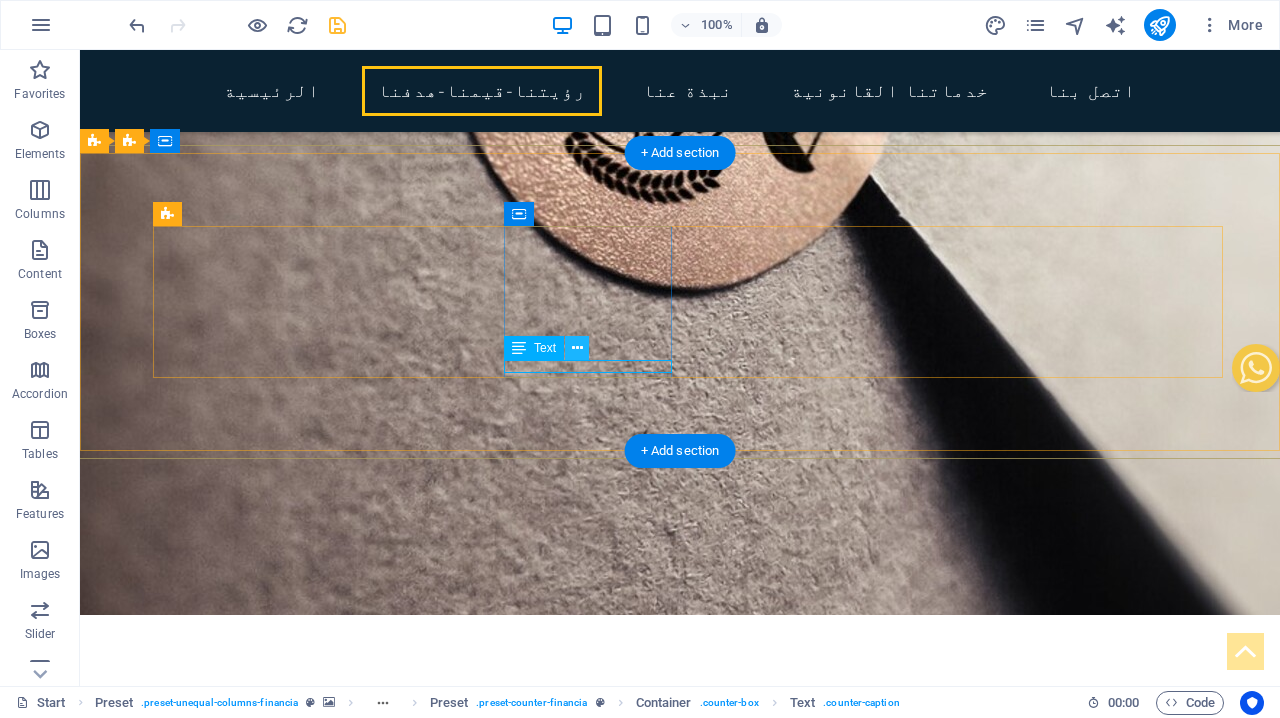 click at bounding box center [577, 348] 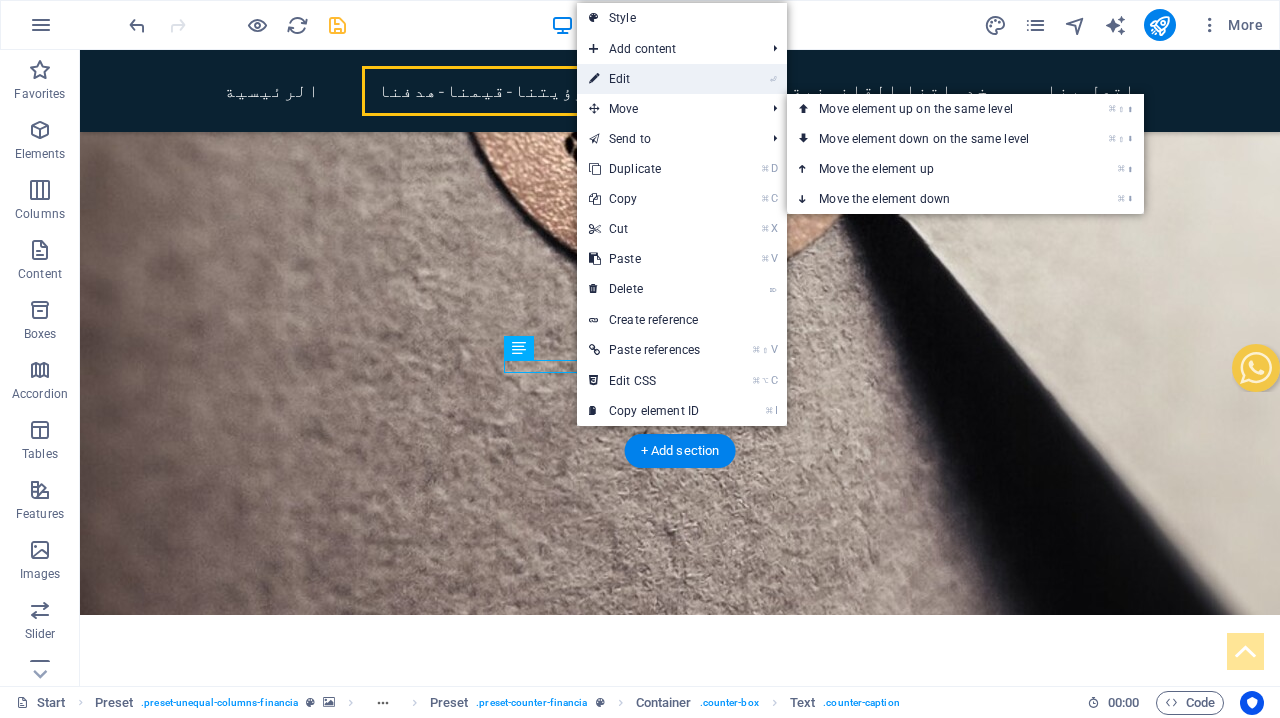 click on "⏎  Edit" at bounding box center [644, 79] 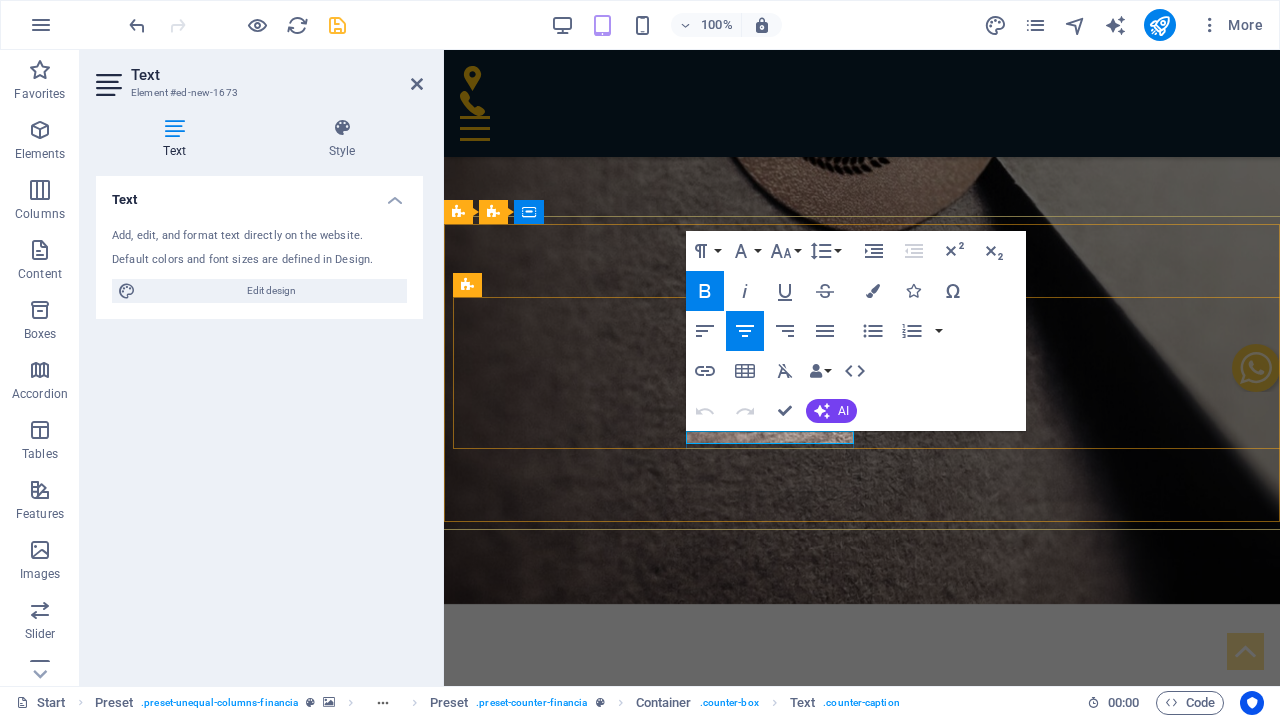drag, startPoint x: 739, startPoint y: 434, endPoint x: 795, endPoint y: 434, distance: 56 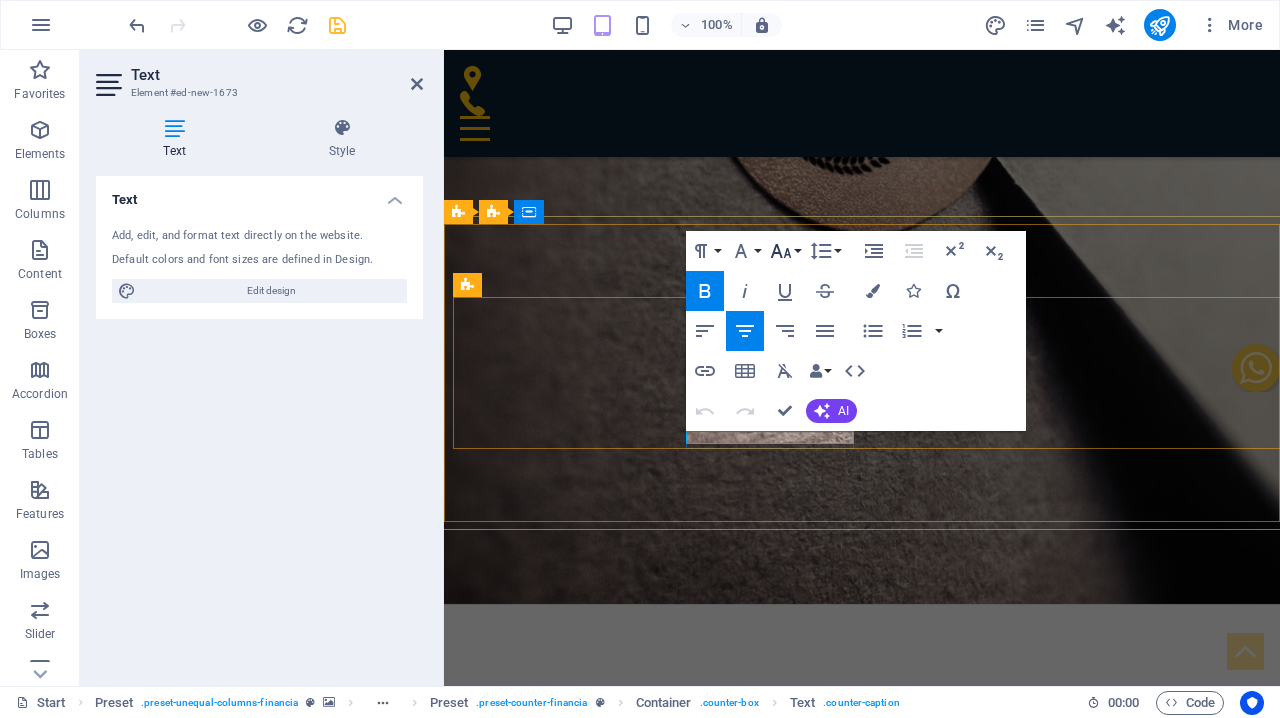 click 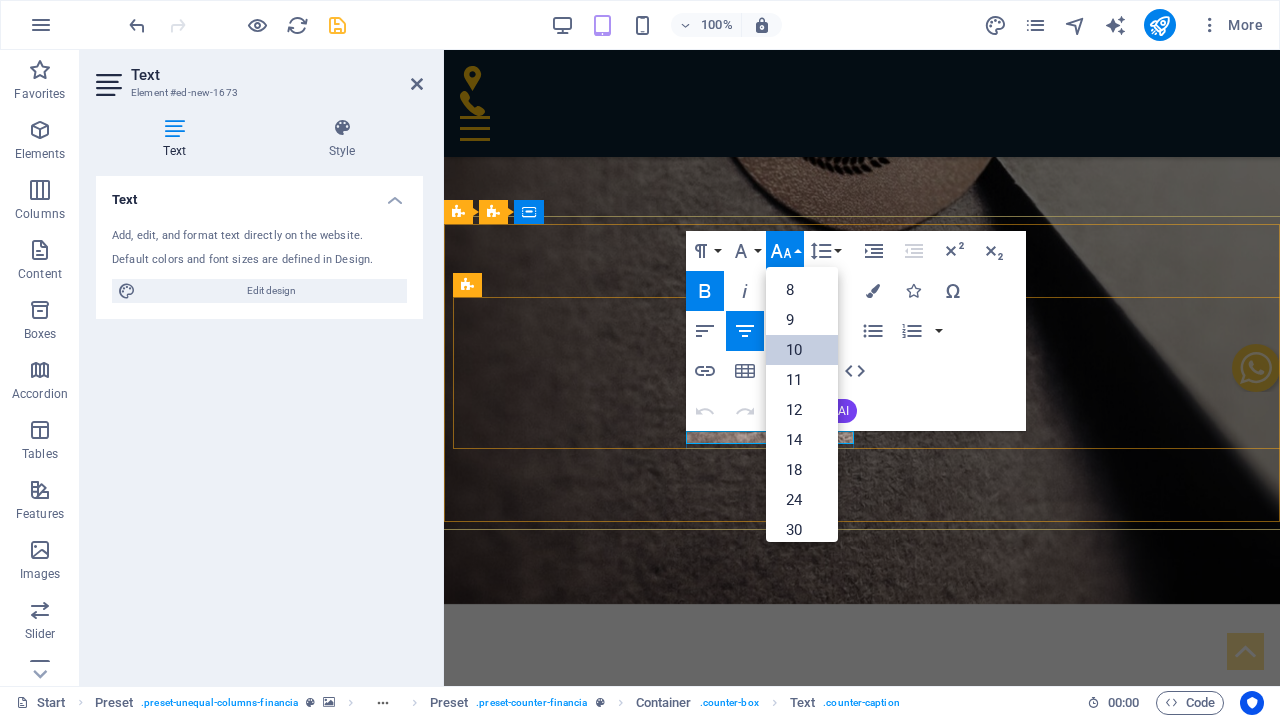 click on "10" at bounding box center (802, 350) 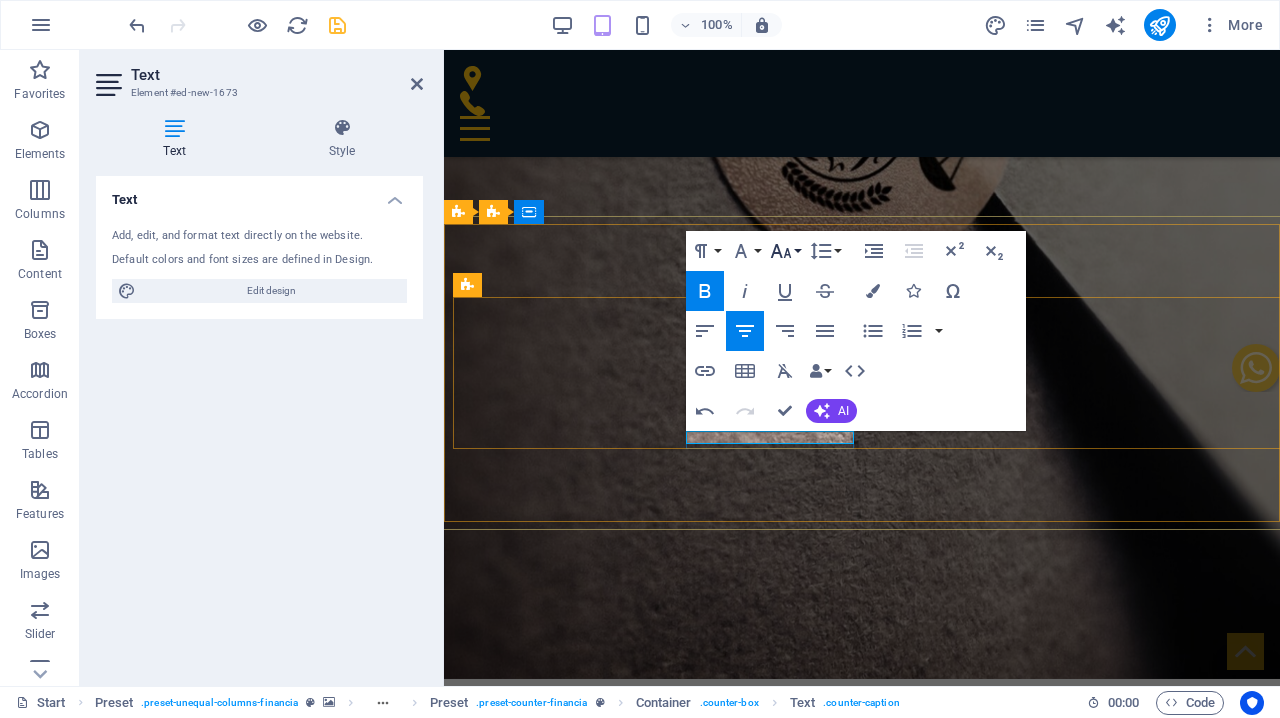 click 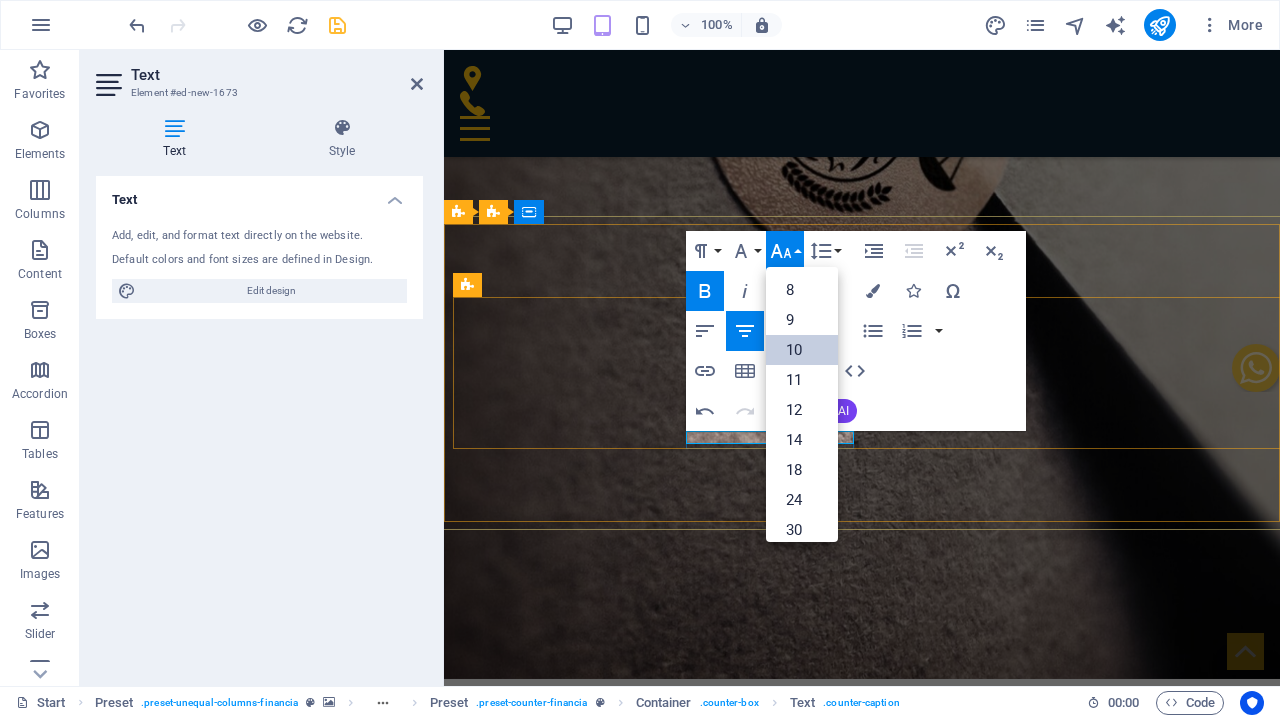 scroll, scrollTop: 83, scrollLeft: 0, axis: vertical 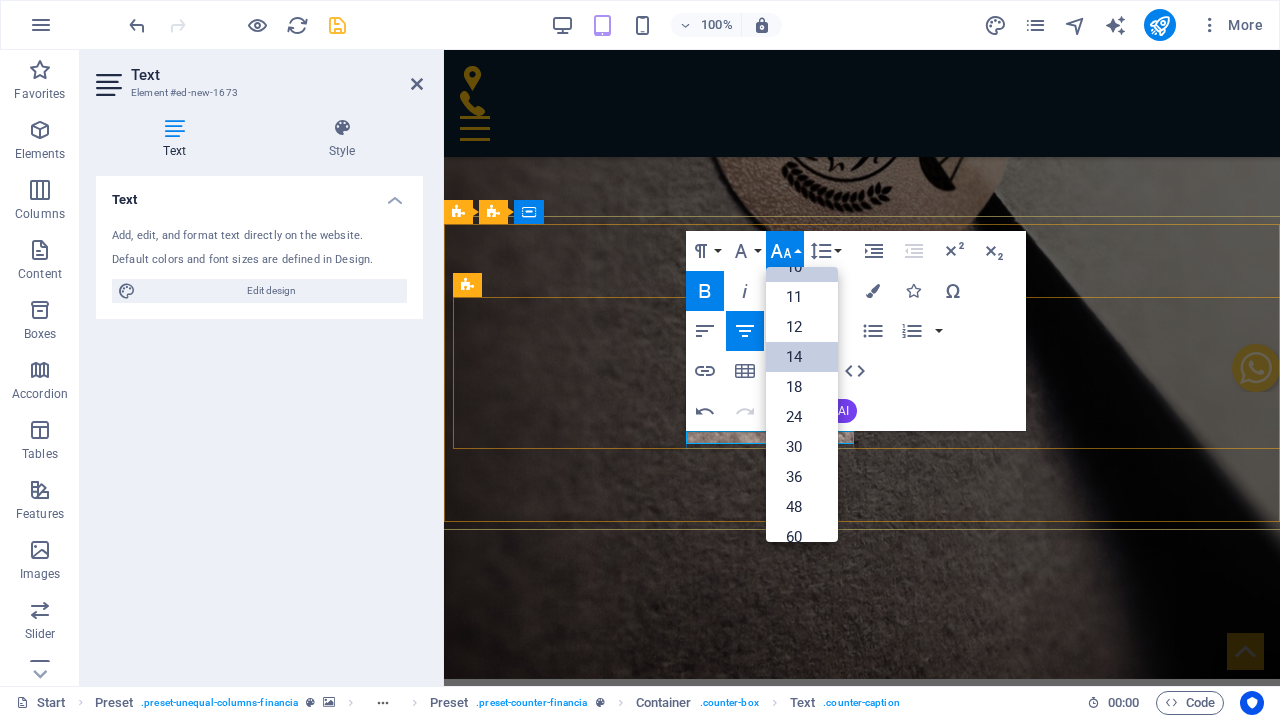 click on "14" at bounding box center (802, 357) 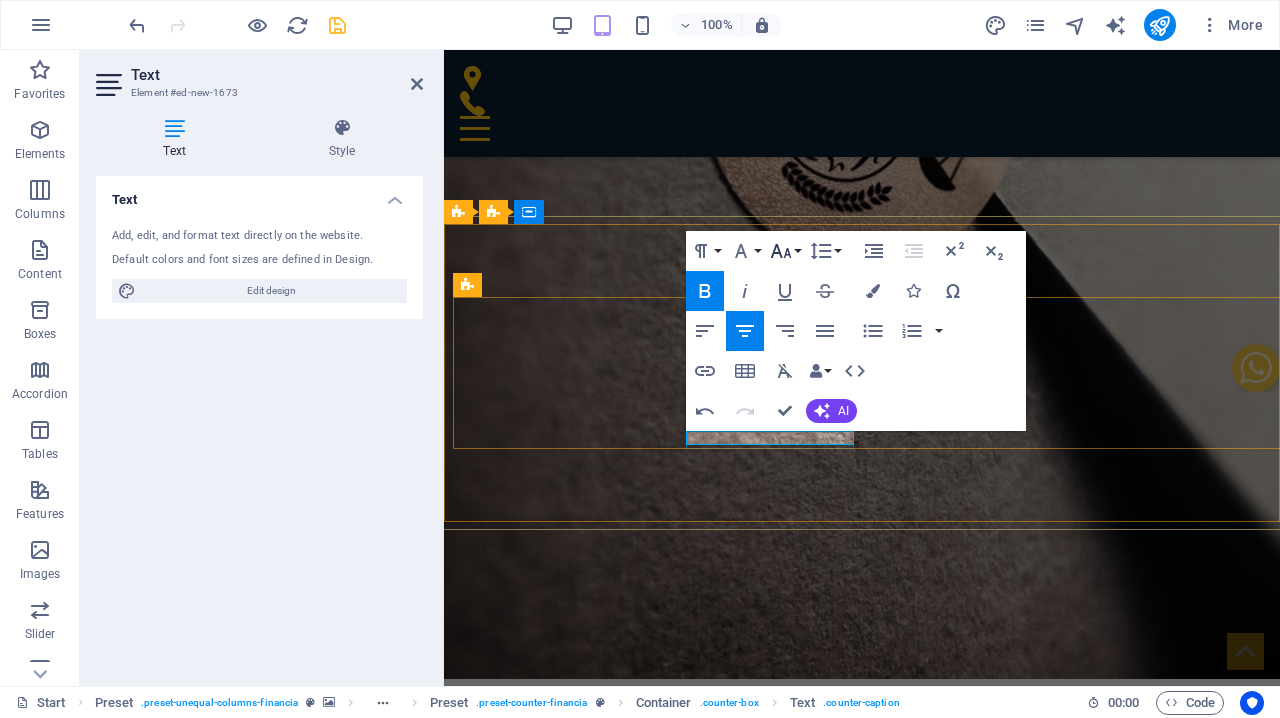 click 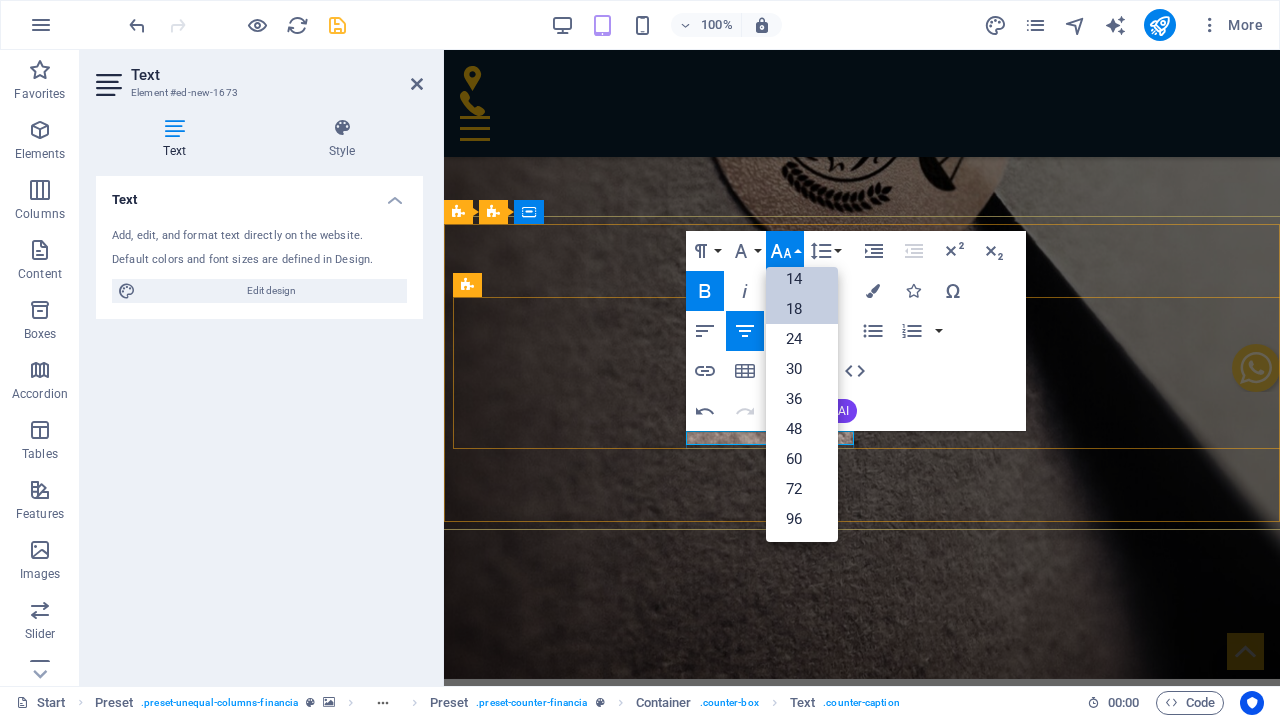 scroll, scrollTop: 161, scrollLeft: 0, axis: vertical 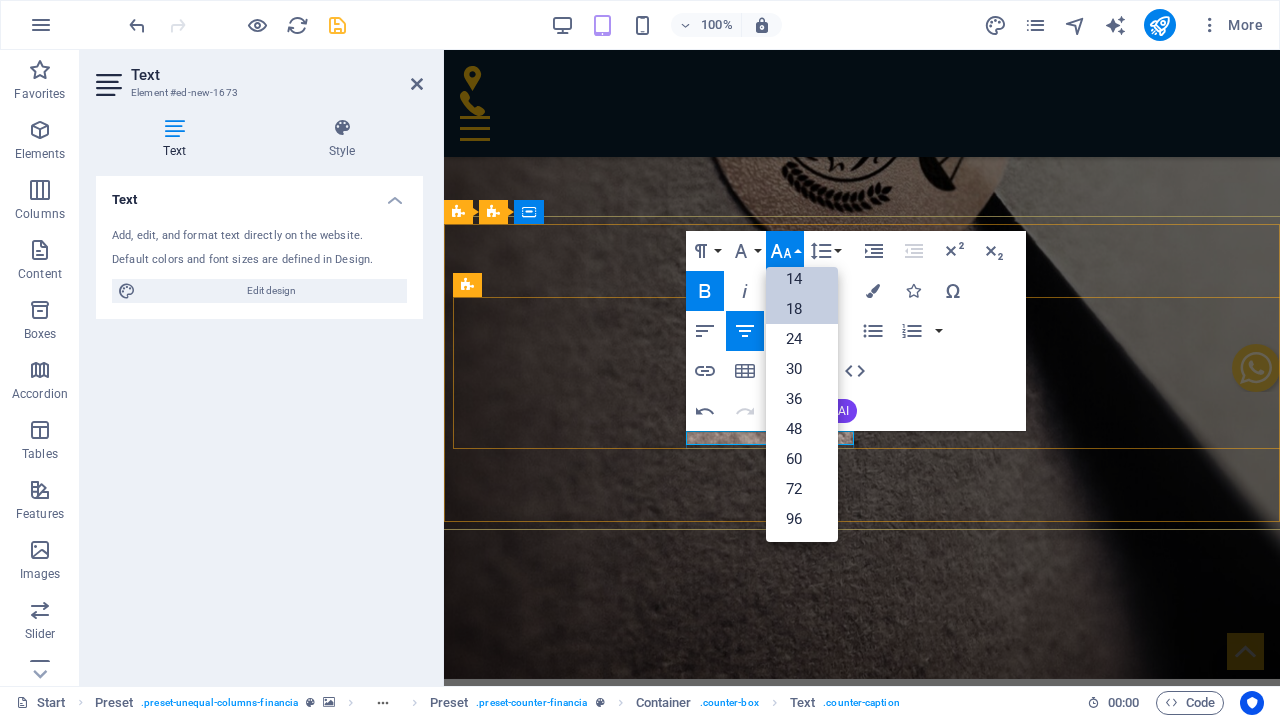 click on "18" at bounding box center [802, 309] 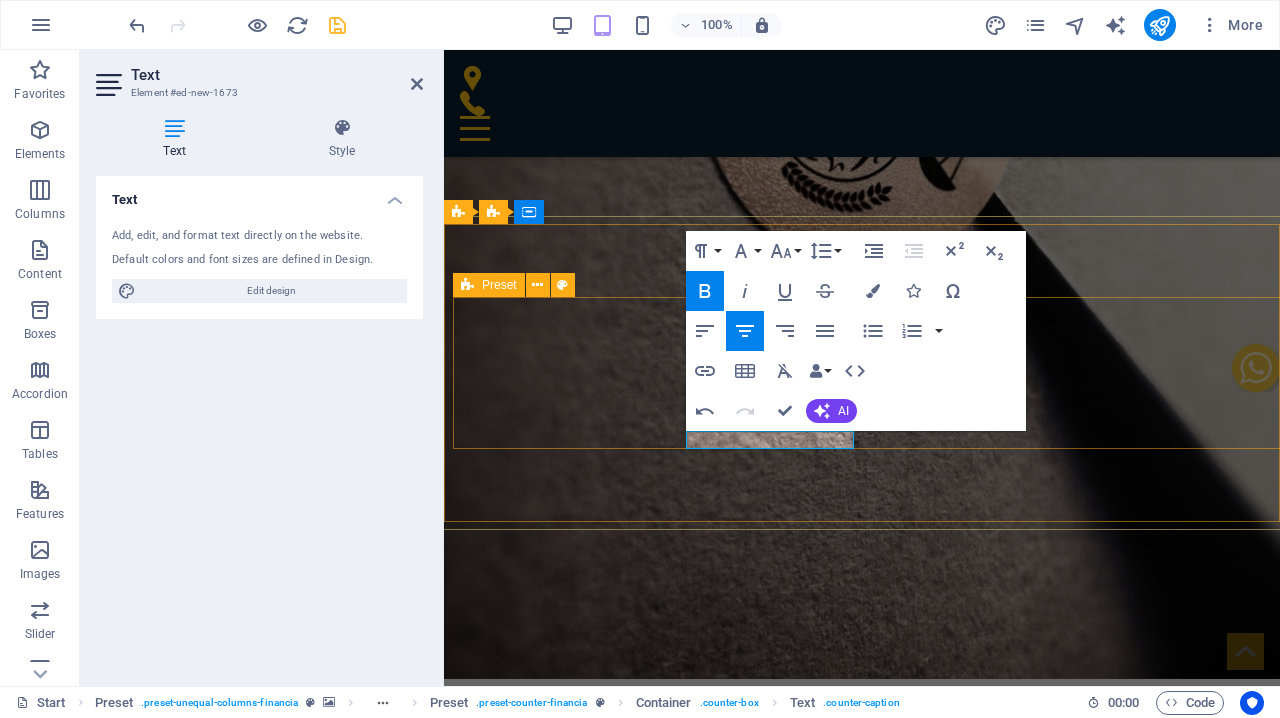 click on "١٠٧ الموكلين ١٠٠٥ قضية" at bounding box center [862, 3346] 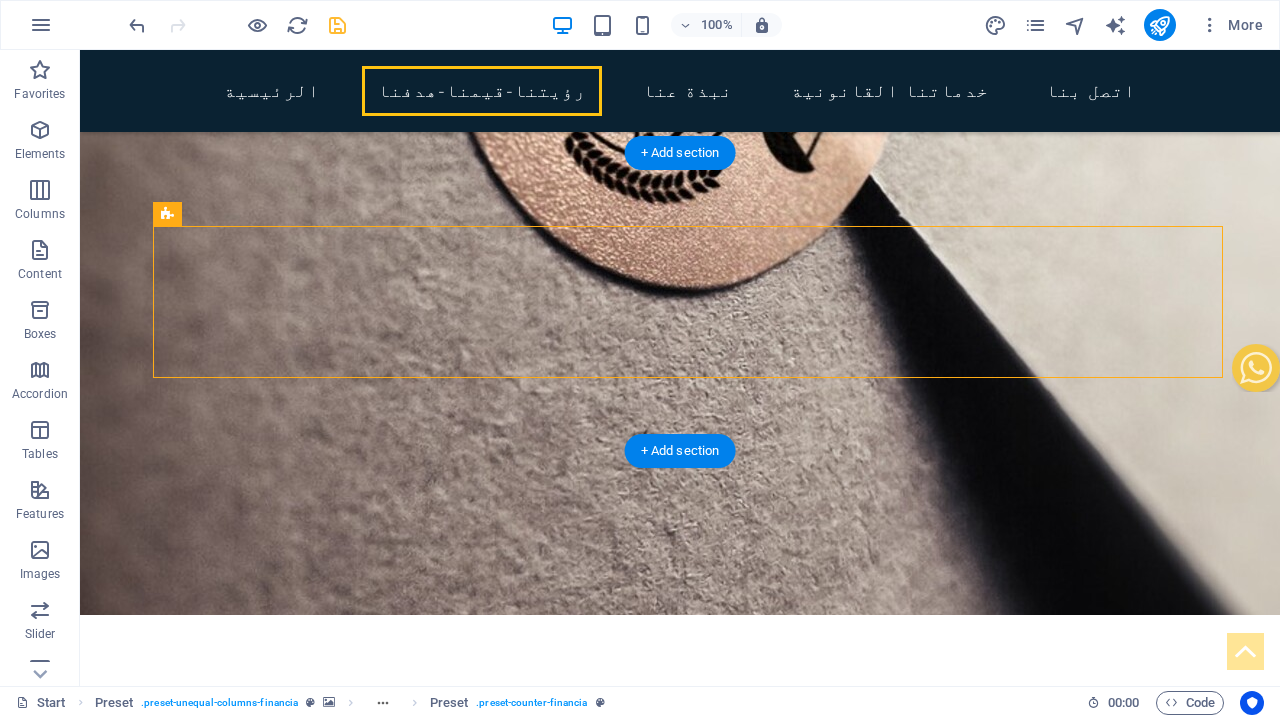 click at bounding box center [680, 2751] 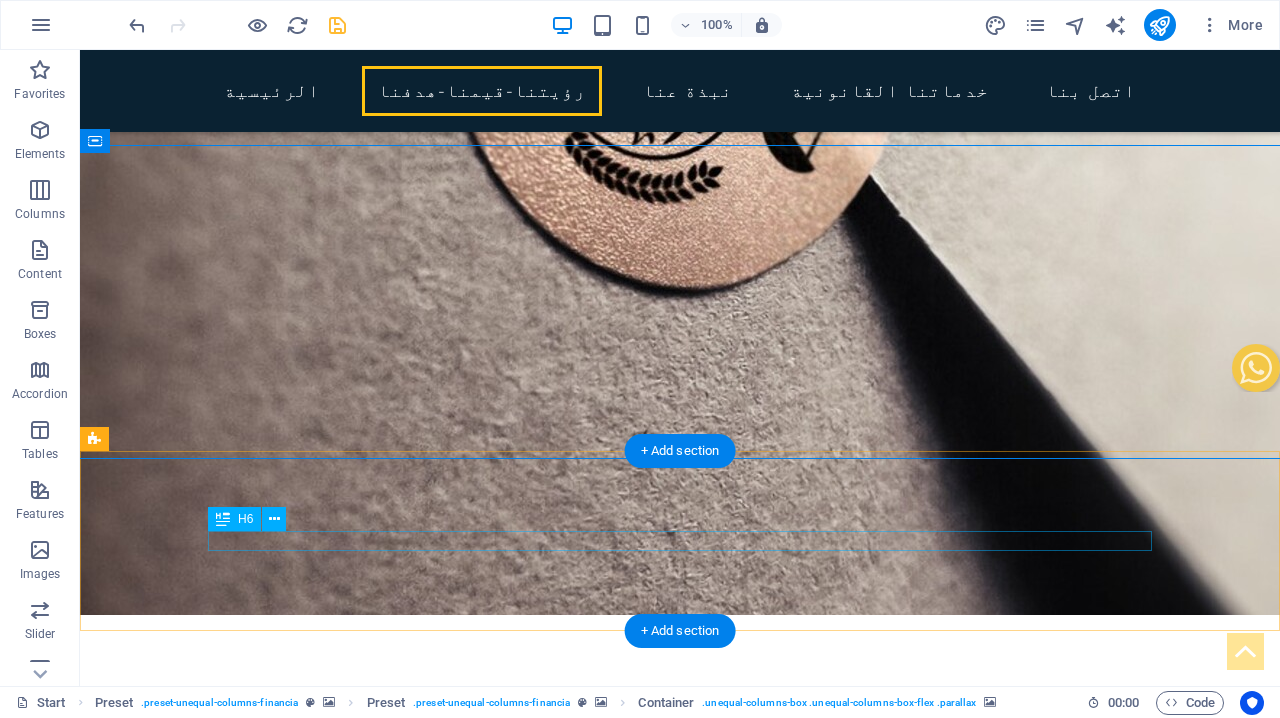 click on "نعمل على توفير خدمات قانونية على جميع المستويات سواء كانت أفراد أو شركات ومؤسسات ونقدم دائماً الحلول المناسبة" at bounding box center (568, 3727) 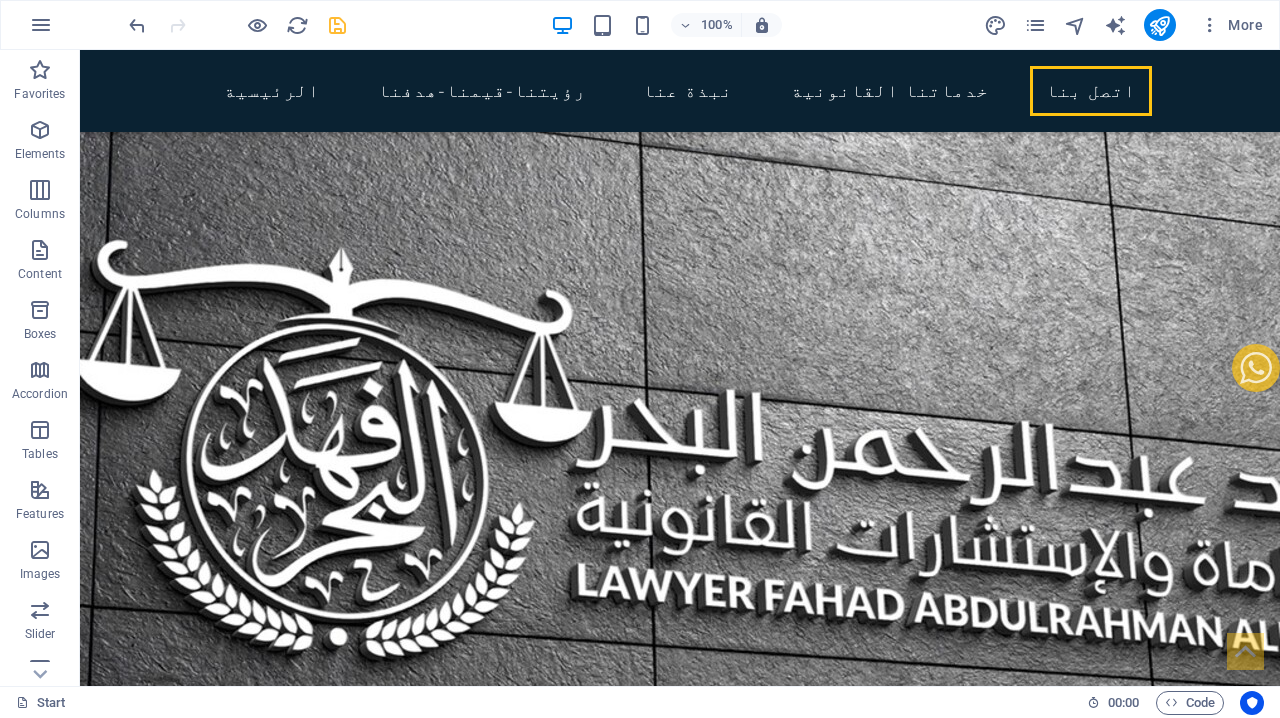 scroll, scrollTop: 8893, scrollLeft: 0, axis: vertical 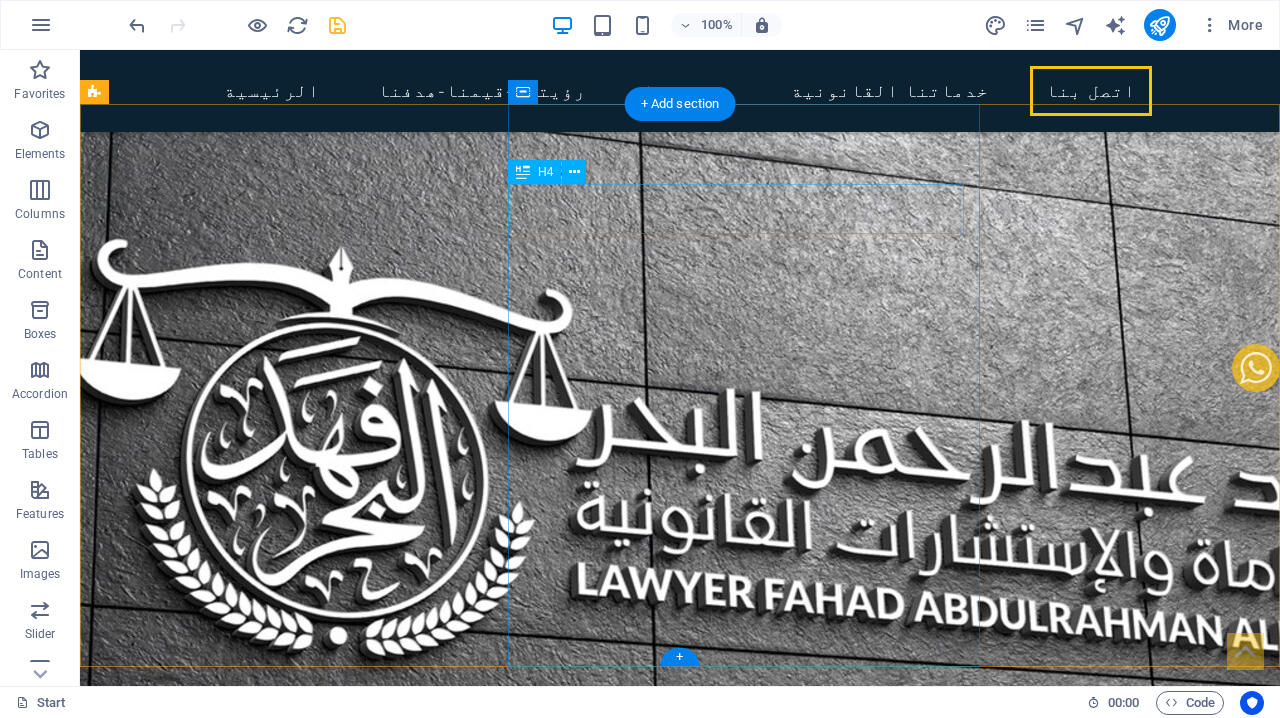 click on "تواصل معنا وسنقوم بالرد عليك قريباً" at bounding box center [736, 11466] 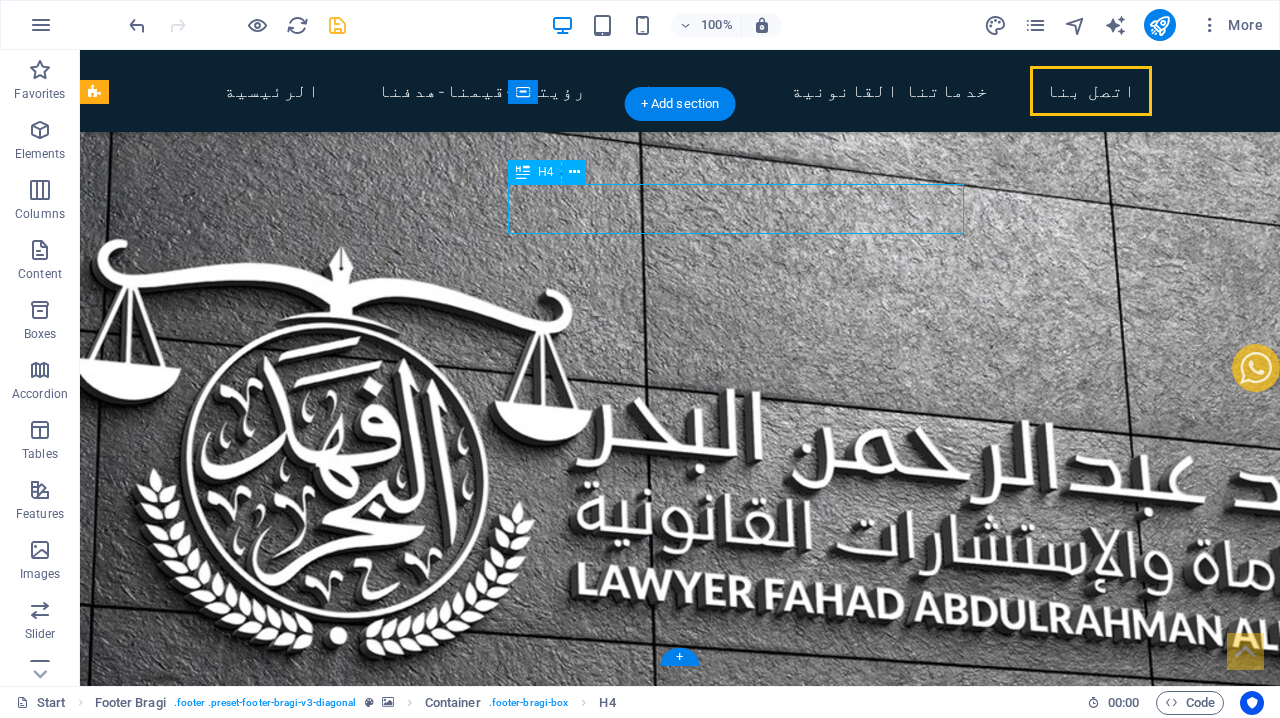 click on "تواصل معنا وسنقوم بالرد عليك قريباً" at bounding box center [736, 11466] 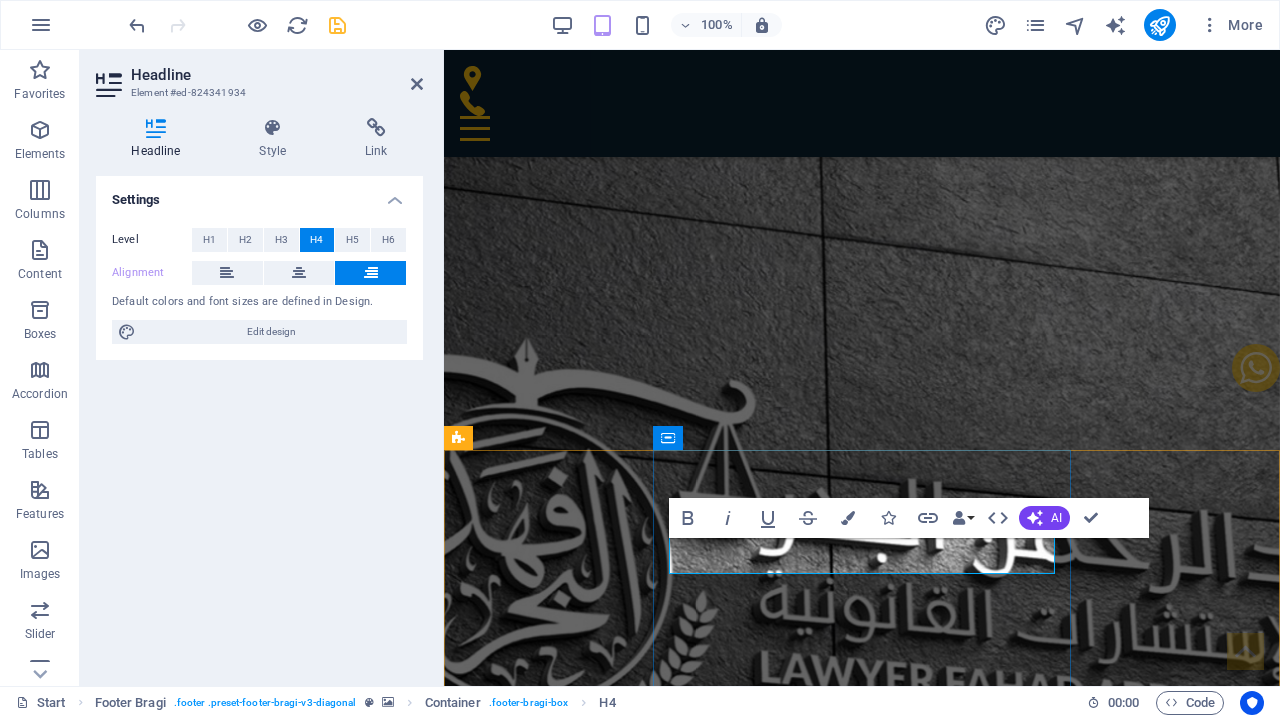 click on "تواصل معنا وسنقوم بالرد عليك قريباً" at bounding box center [862, 11704] 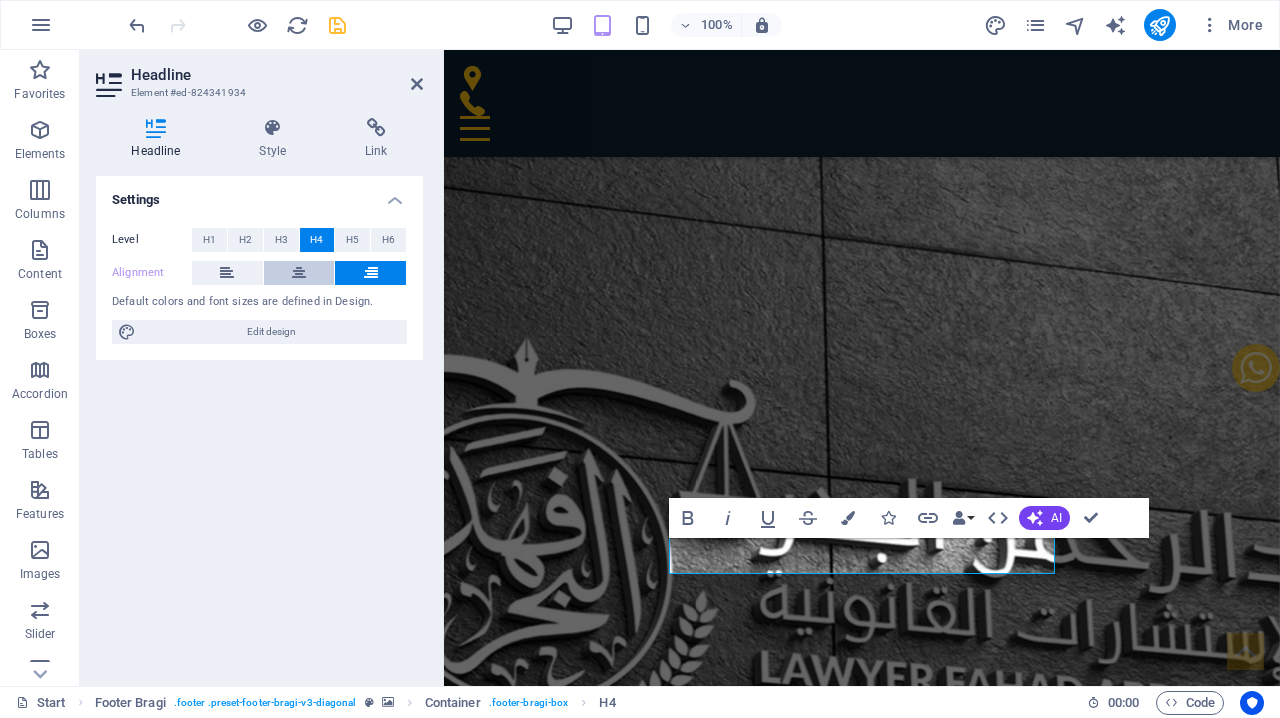 click at bounding box center (299, 273) 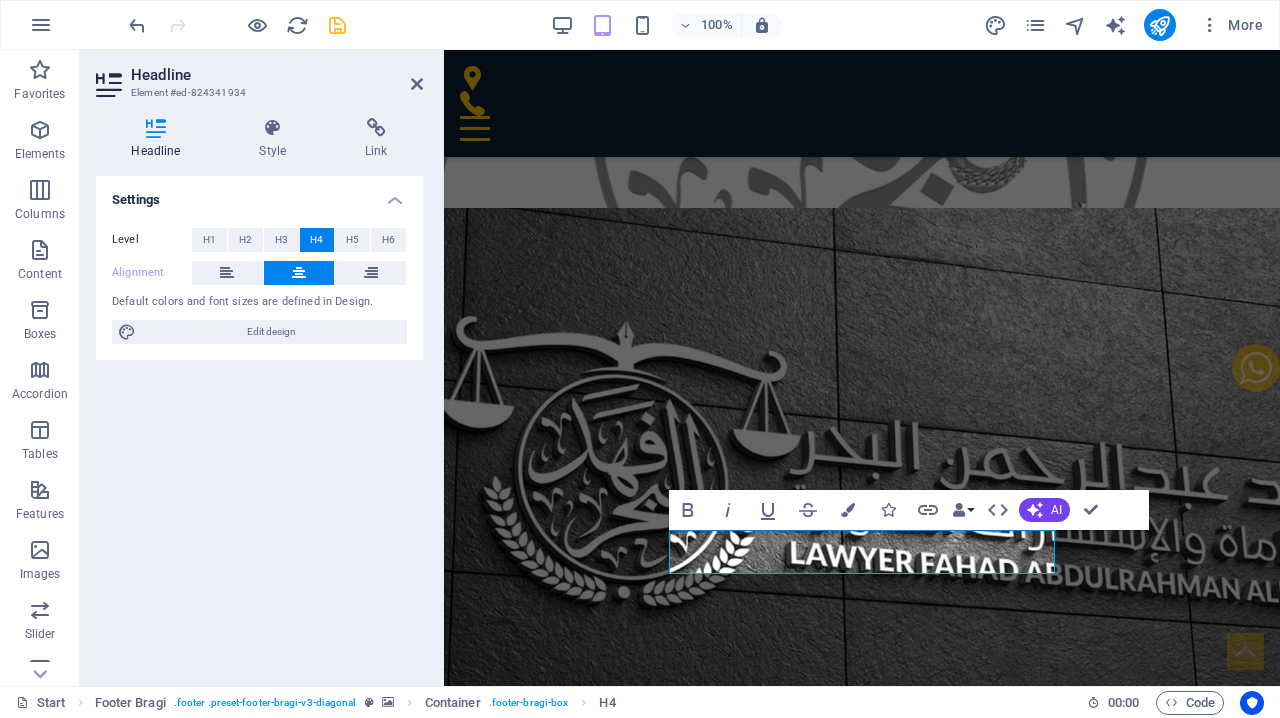 click at bounding box center (862, 11536) 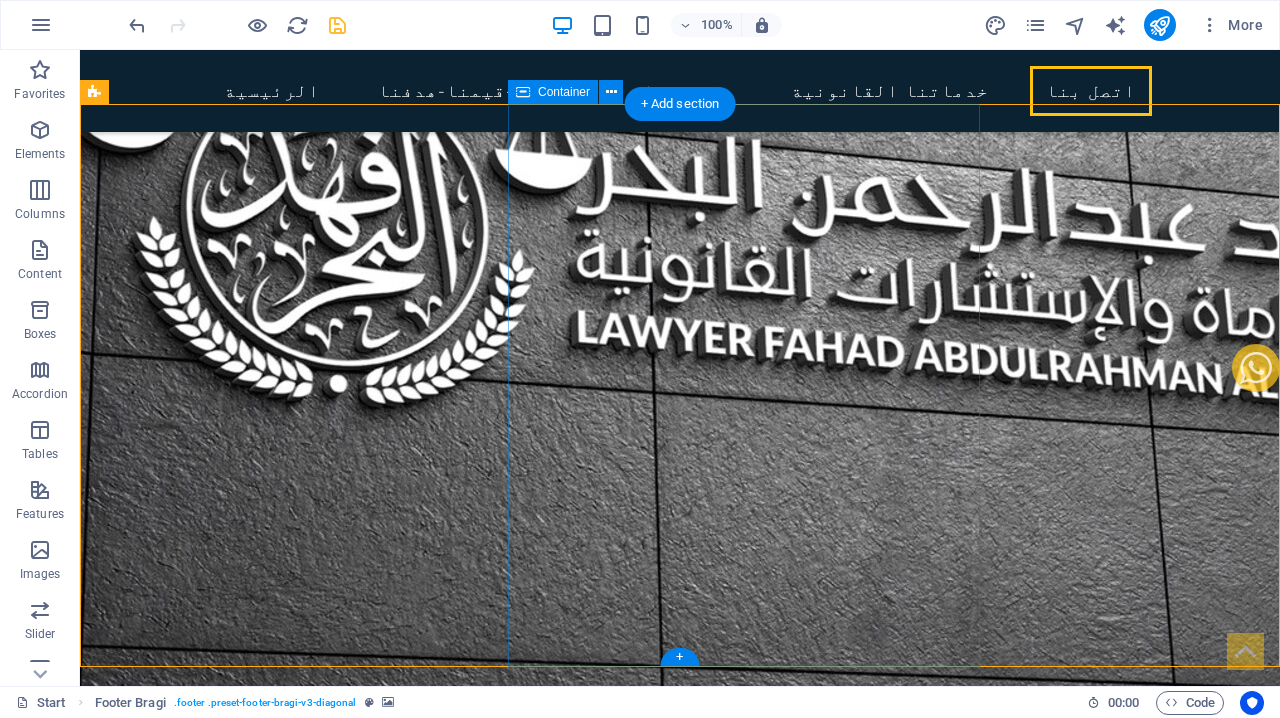 click on "تواصل معنا وسنقوم بالرد عليك قريباً مجموعة المحامي [FIRST] [LAST] للمحاماة والاستشارات القانونية   الكويت العاصمة  شرق - شارع الشهداء- قطعة ٤- بناية ٣٢- الدور ٨ +٩٦٥ ٦٧٦٦٧٠٨٧ INFO@[DOMAIN].COM Legal Notice  |  Privacy Policy" at bounding box center [744, 11898] 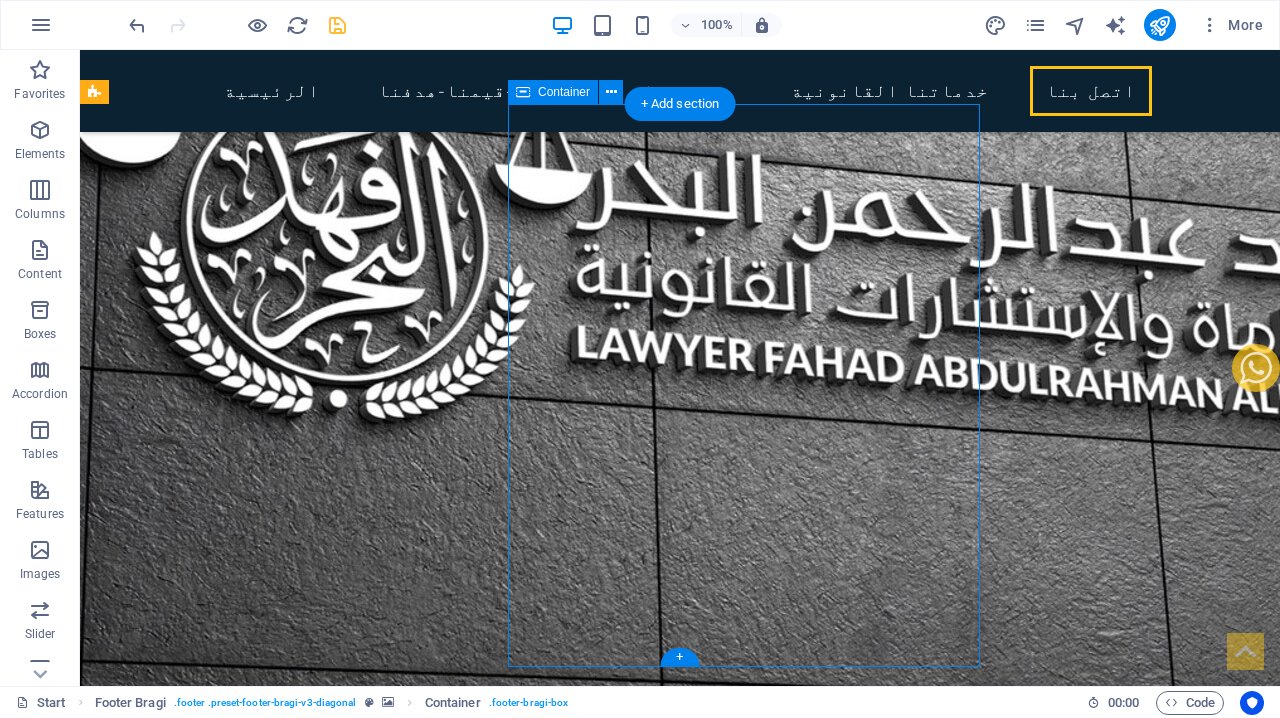click on "تواصل معنا وسنقوم بالرد عليك قريباً مجموعة المحامي [FIRST] [LAST] للمحاماة والاستشارات القانونية   الكويت العاصمة  شرق - شارع الشهداء- قطعة ٤- بناية ٣٢- الدور ٨ +٩٦٥ ٦٧٦٦٧٠٨٧ INFO@[DOMAIN].COM Legal Notice  |  Privacy Policy" at bounding box center [744, 11913] 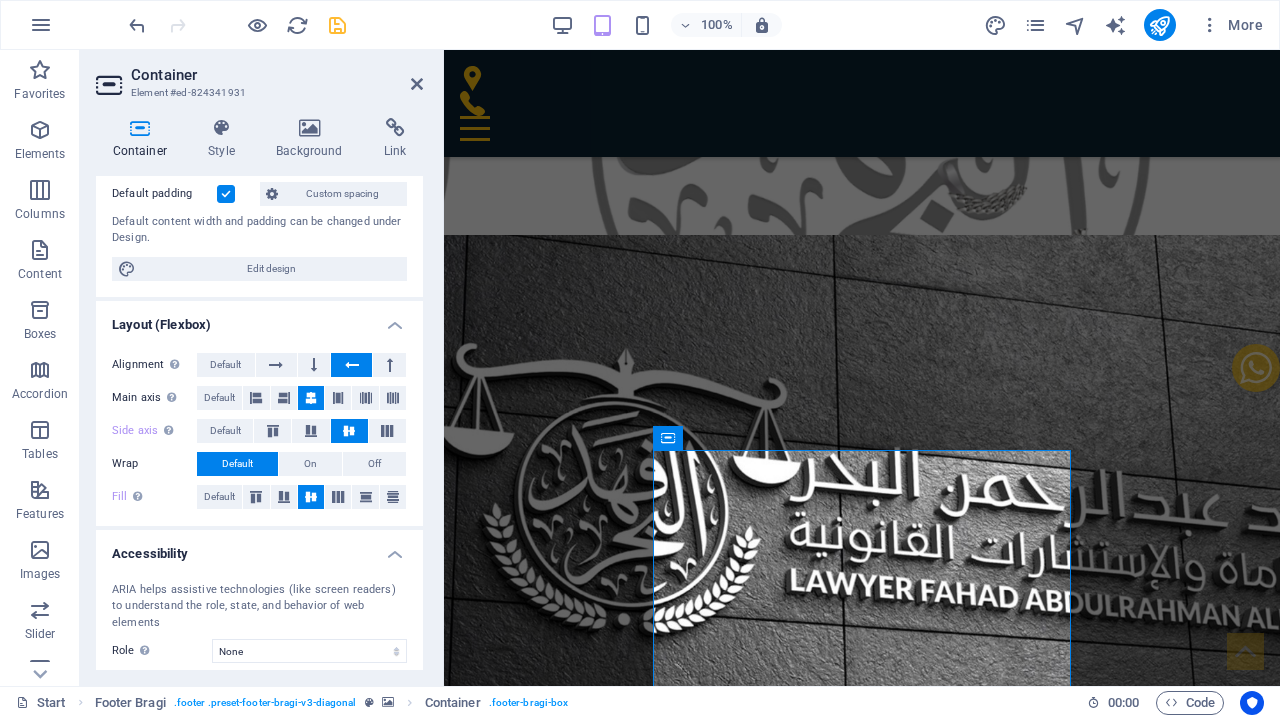scroll, scrollTop: 207, scrollLeft: 0, axis: vertical 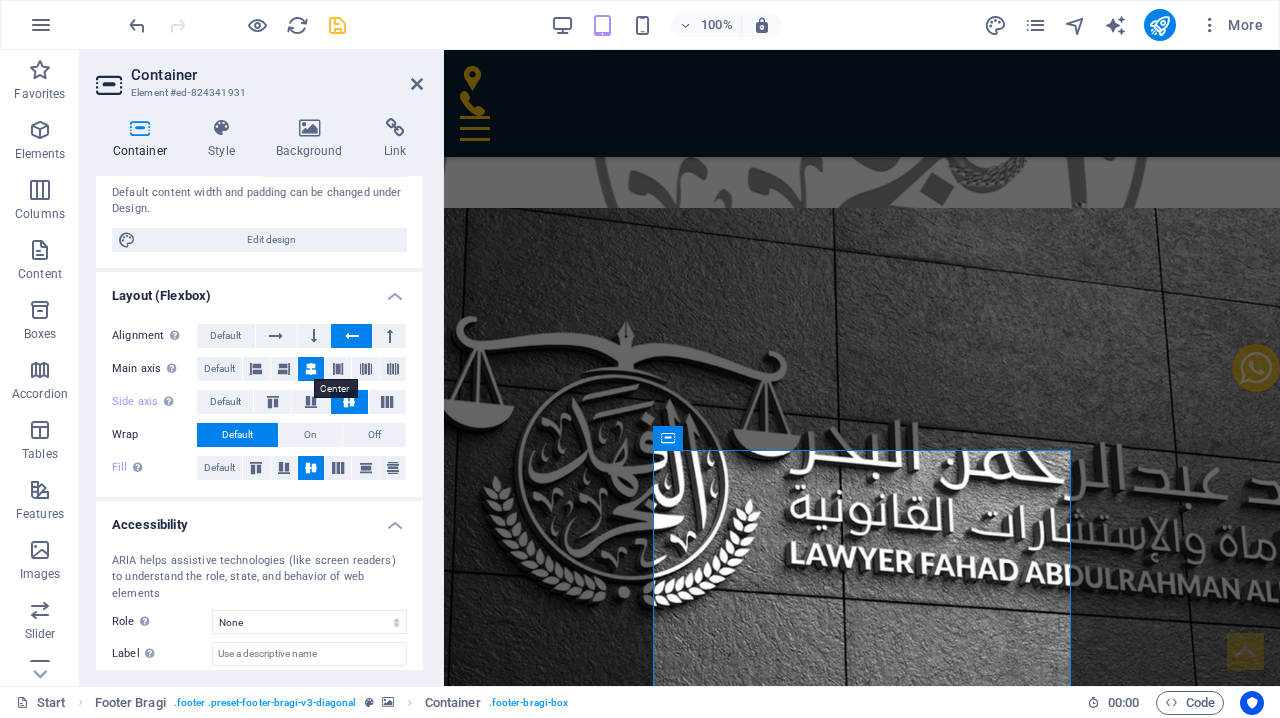 click at bounding box center [311, 369] 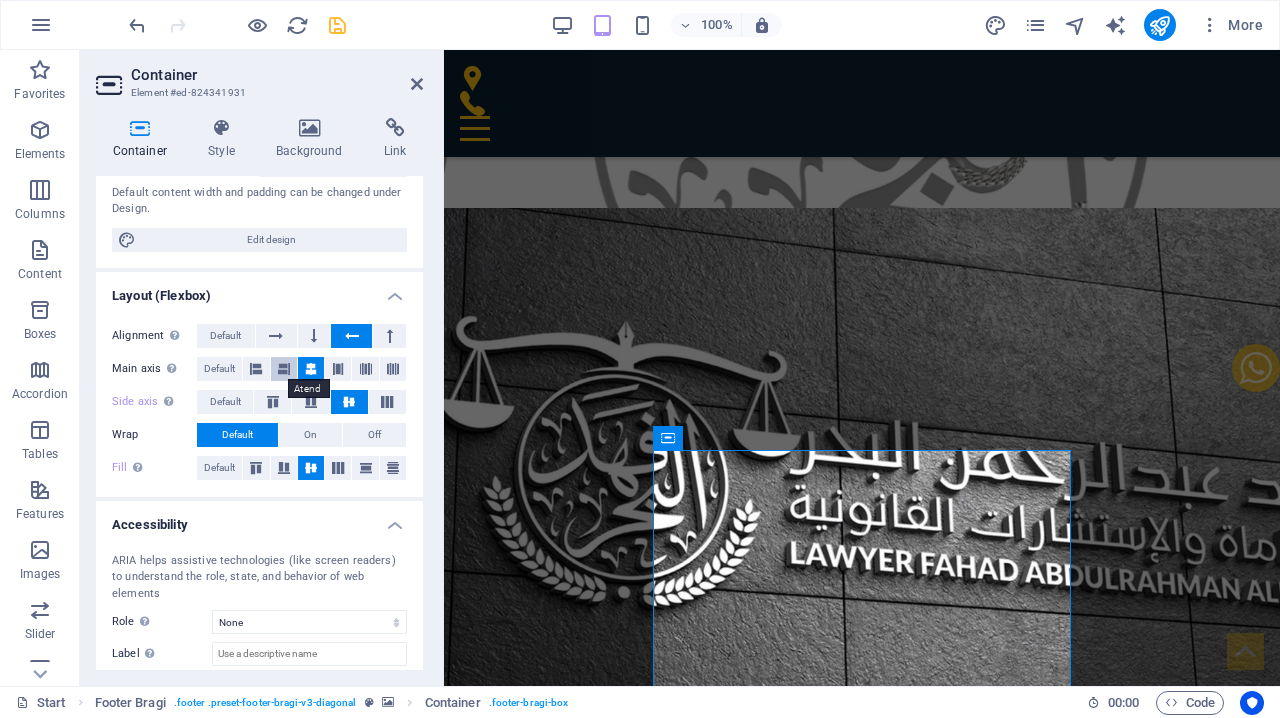 click at bounding box center (284, 369) 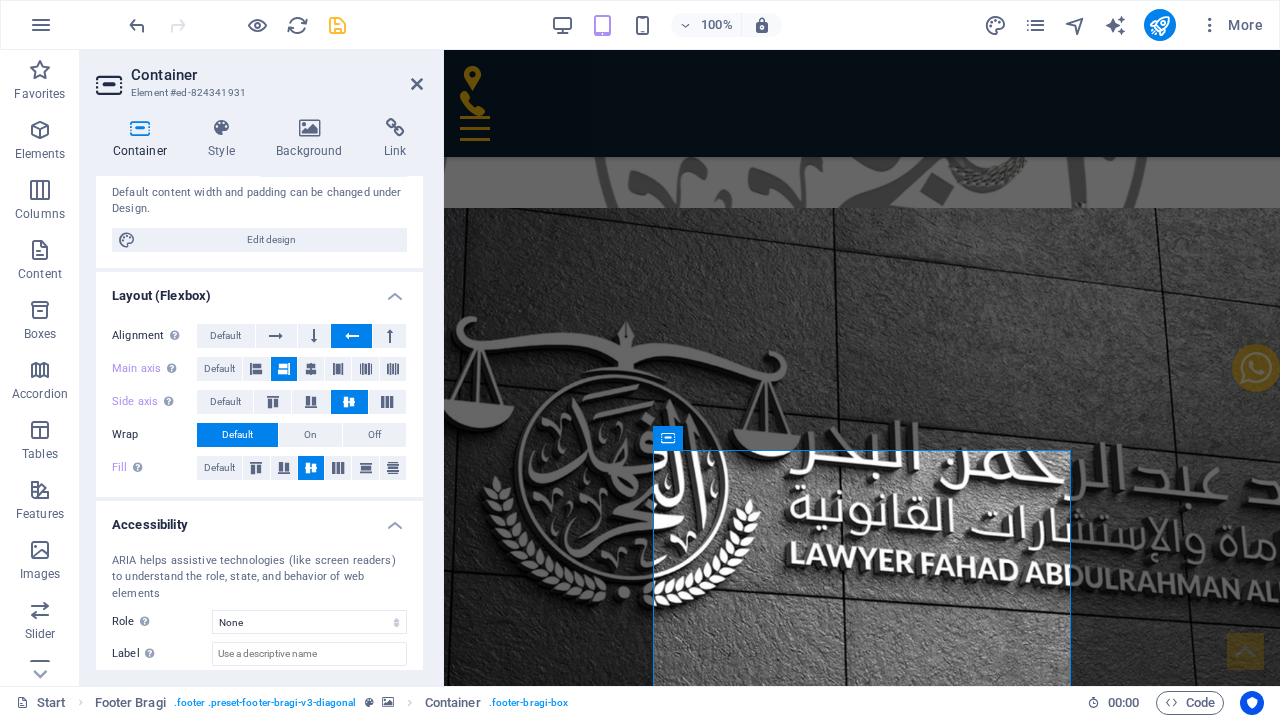 click at bounding box center [862, 11536] 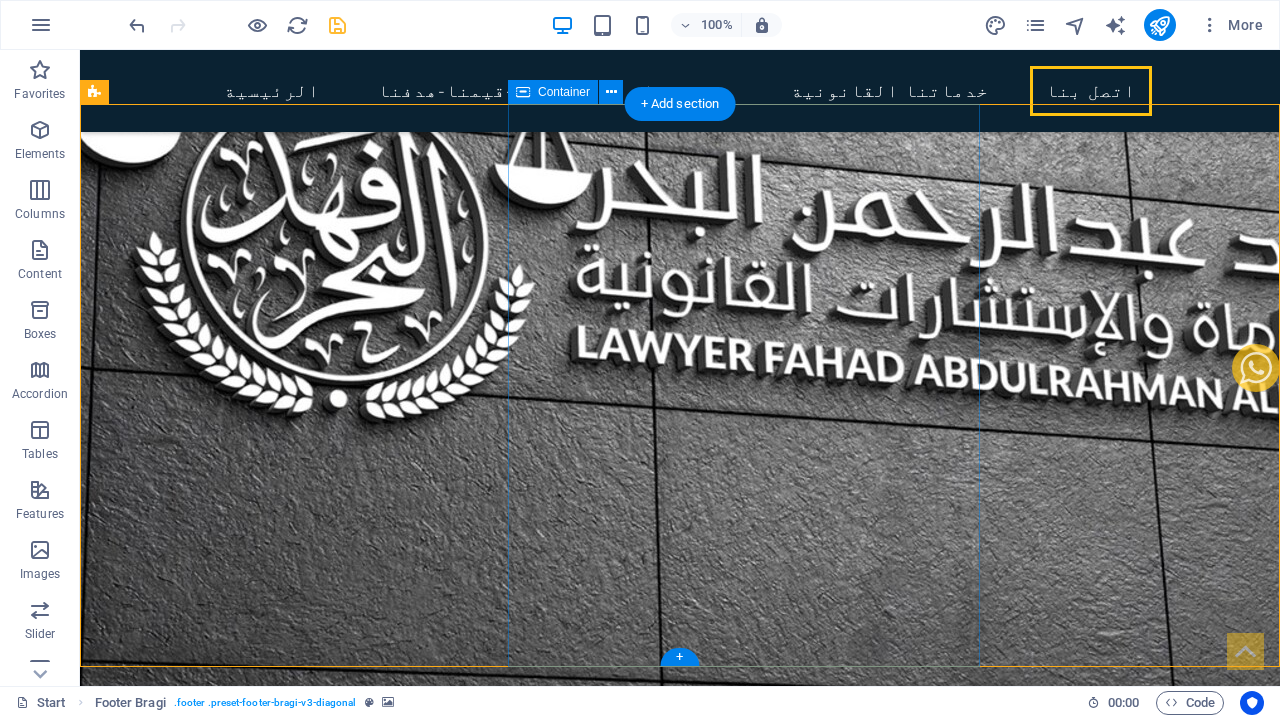 click on "تواصل معنا وسنقوم بالرد عليك قريباً مجموعة المحامي [FIRST] [LAST] للمحاماة والاستشارات القانونية   الكويت العاصمة  شرق - شارع الشهداء- قطعة ٤- بناية ٣٢- الدور ٨ +٩٦٥ ٦٧٦٦٧٠٨٧ INFO@[DOMAIN].COM Legal Notice  |  Privacy Policy" at bounding box center [744, 11913] 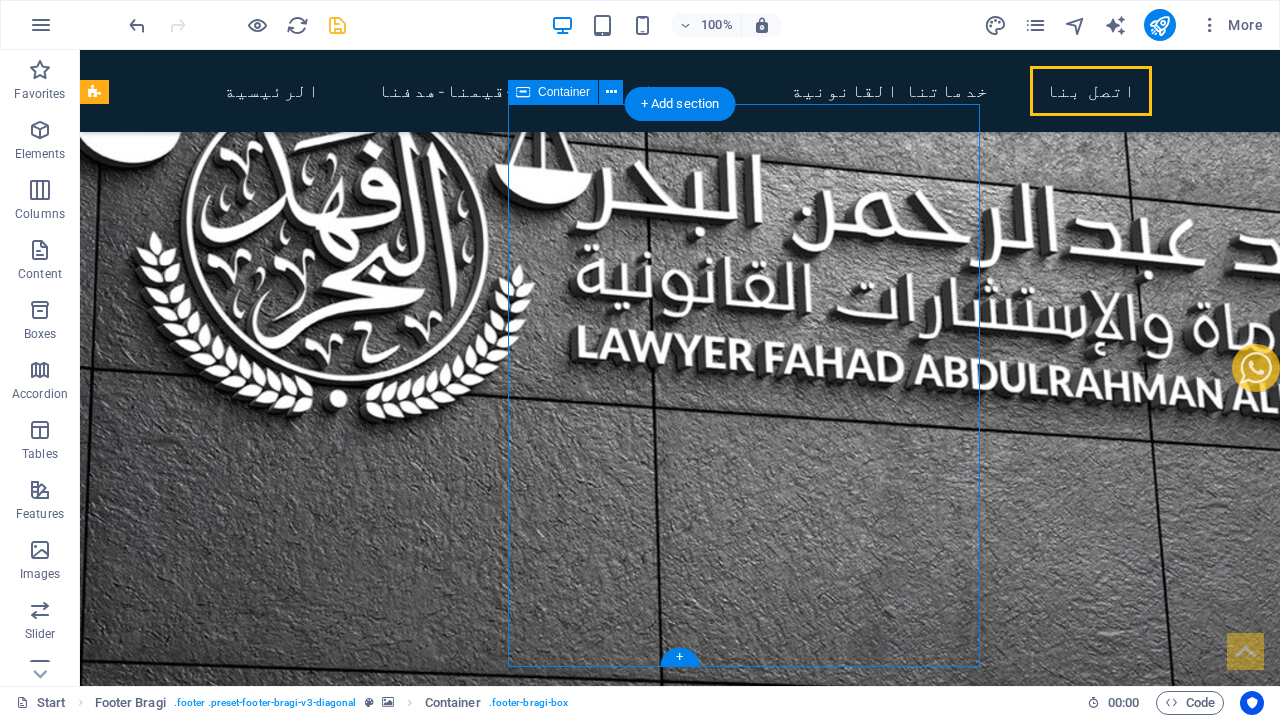 click on "تواصل معنا وسنقوم بالرد عليك قريباً مجموعة المحامي [FIRST] [LAST] للمحاماة والاستشارات القانونية   الكويت العاصمة  شرق - شارع الشهداء- قطعة ٤- بناية ٣٢- الدور ٨ +٩٦٥ ٦٧٦٦٧٠٨٧ INFO@[DOMAIN].COM Legal Notice  |  Privacy Policy" at bounding box center (744, 11913) 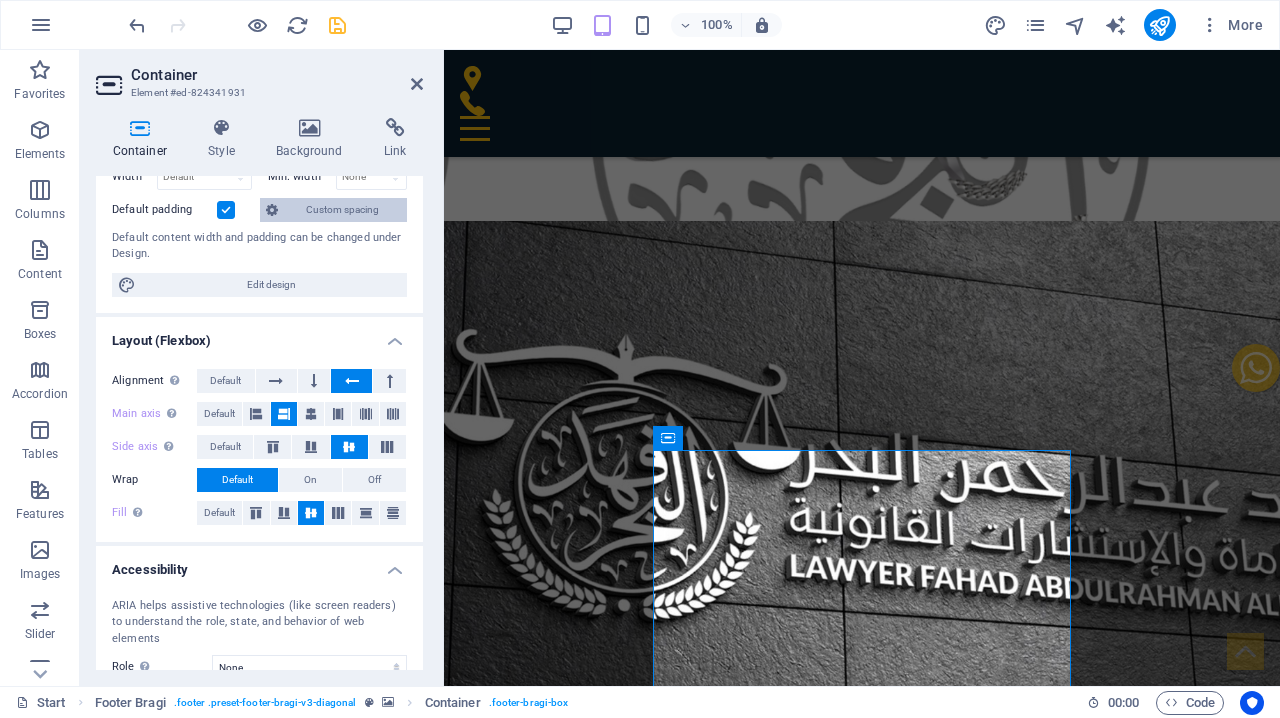 scroll, scrollTop: 169, scrollLeft: 0, axis: vertical 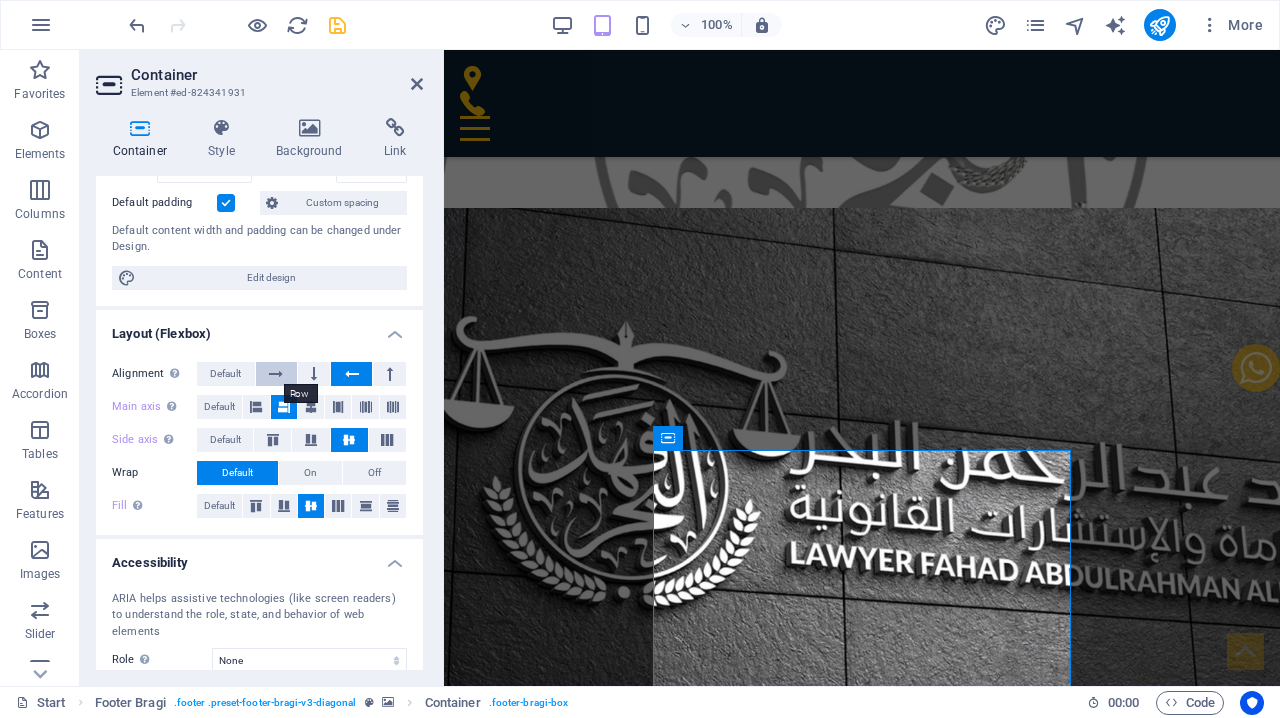 click at bounding box center [276, 374] 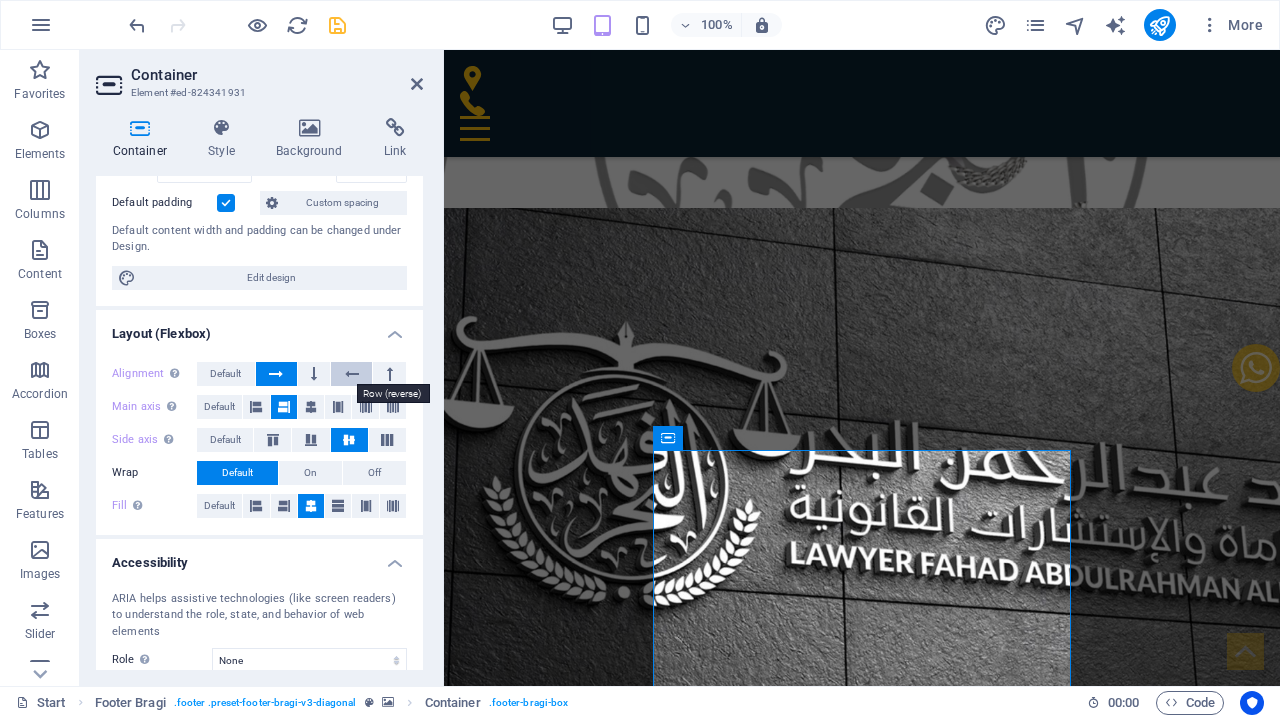 click at bounding box center [351, 374] 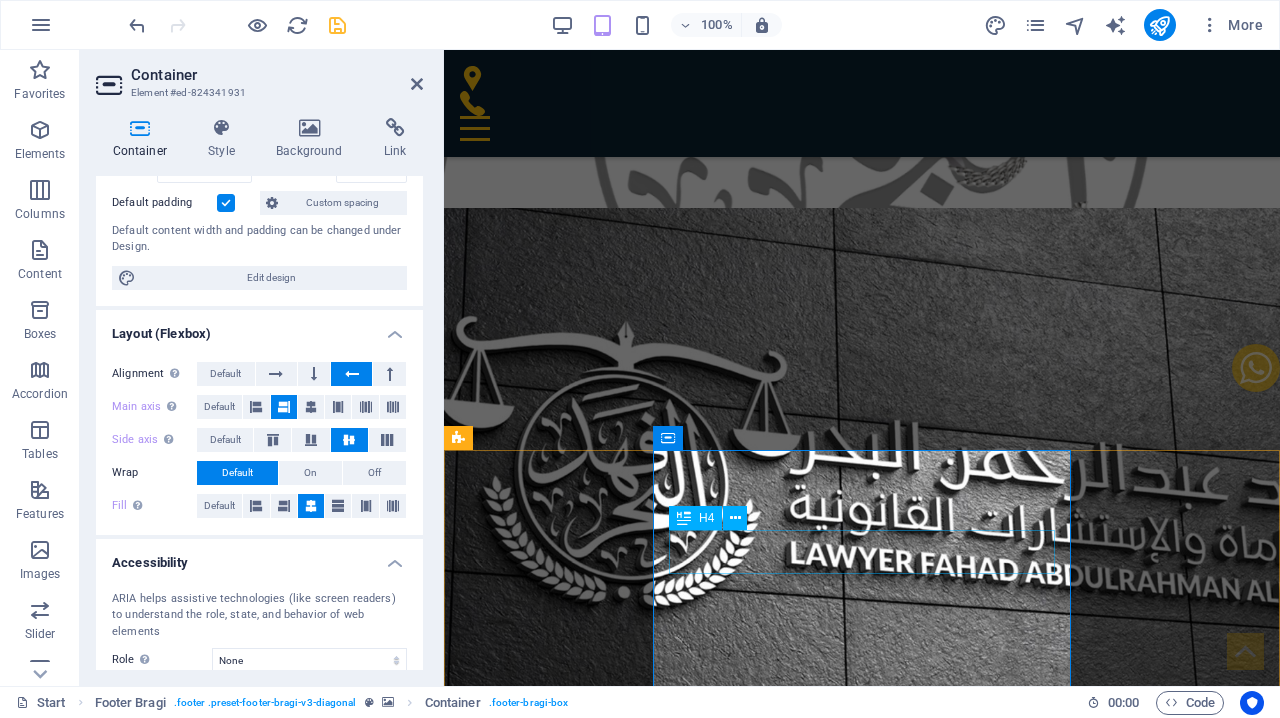 click on "تواصل معنا وسنقوم بالرد عليك قريباً" at bounding box center [862, 11910] 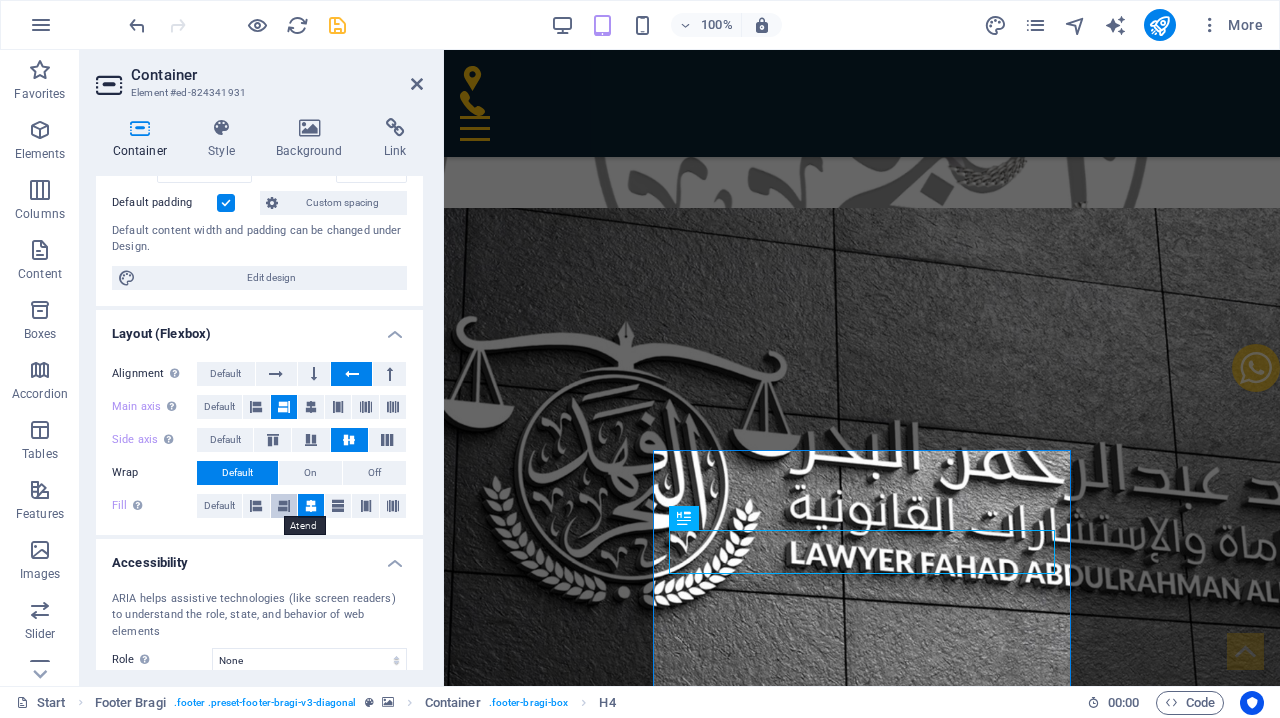 click at bounding box center (284, 506) 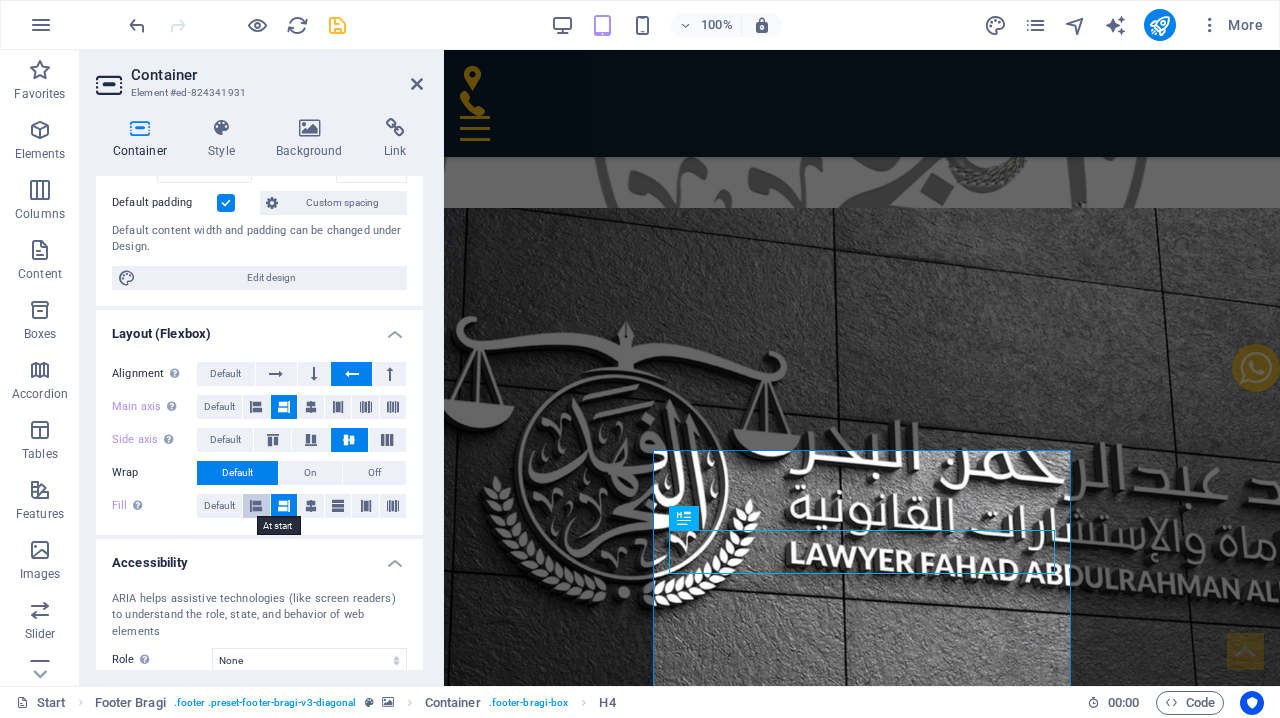 click at bounding box center (256, 506) 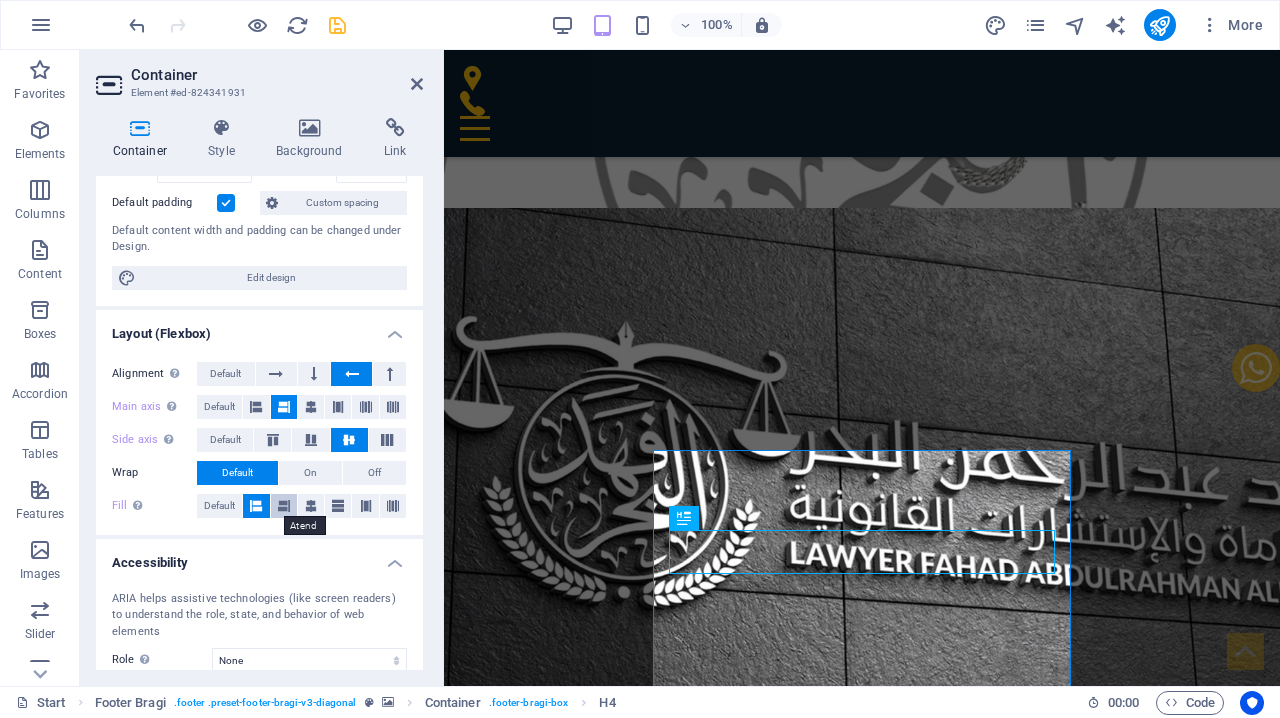 click at bounding box center (284, 506) 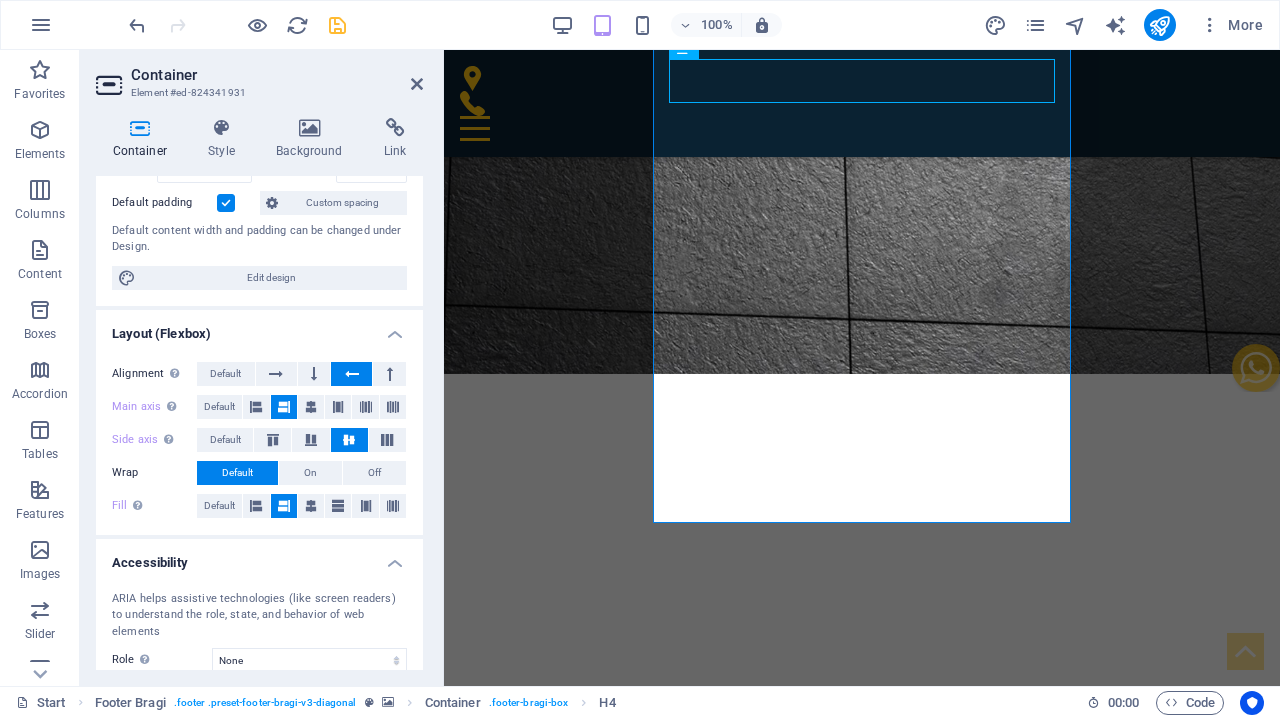 scroll, scrollTop: 9364, scrollLeft: 0, axis: vertical 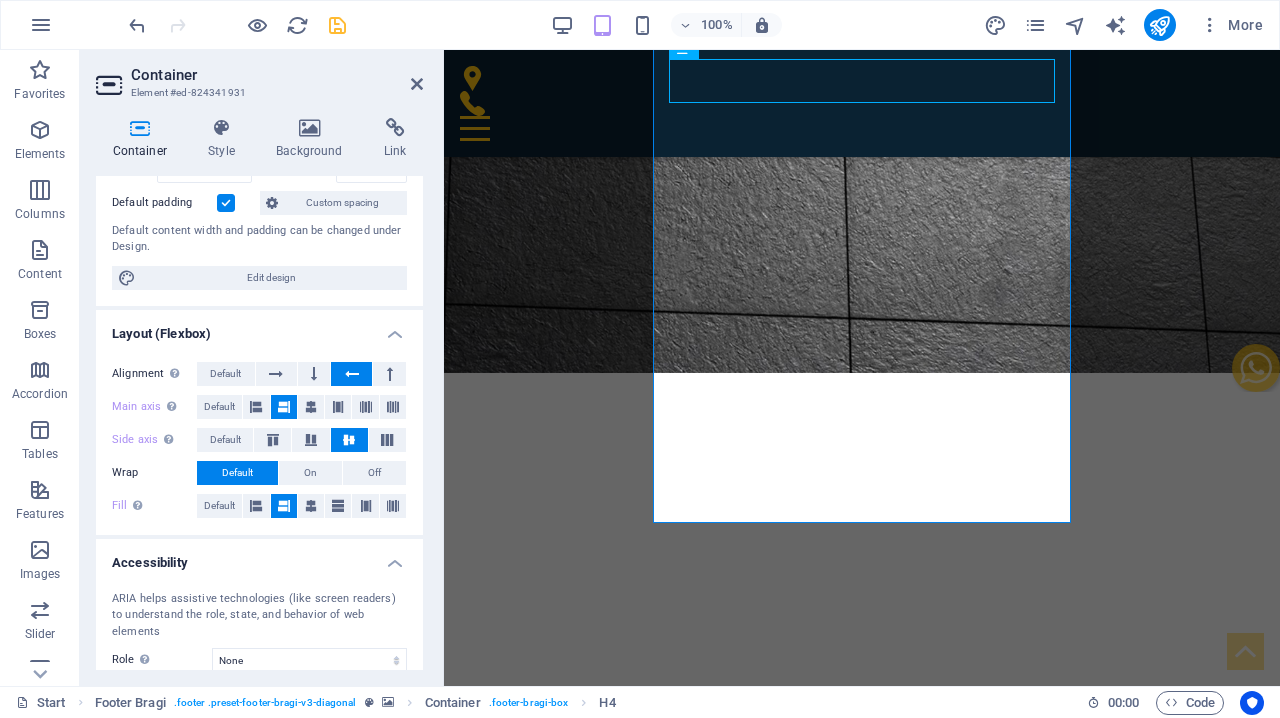 click at bounding box center [862, 11065] 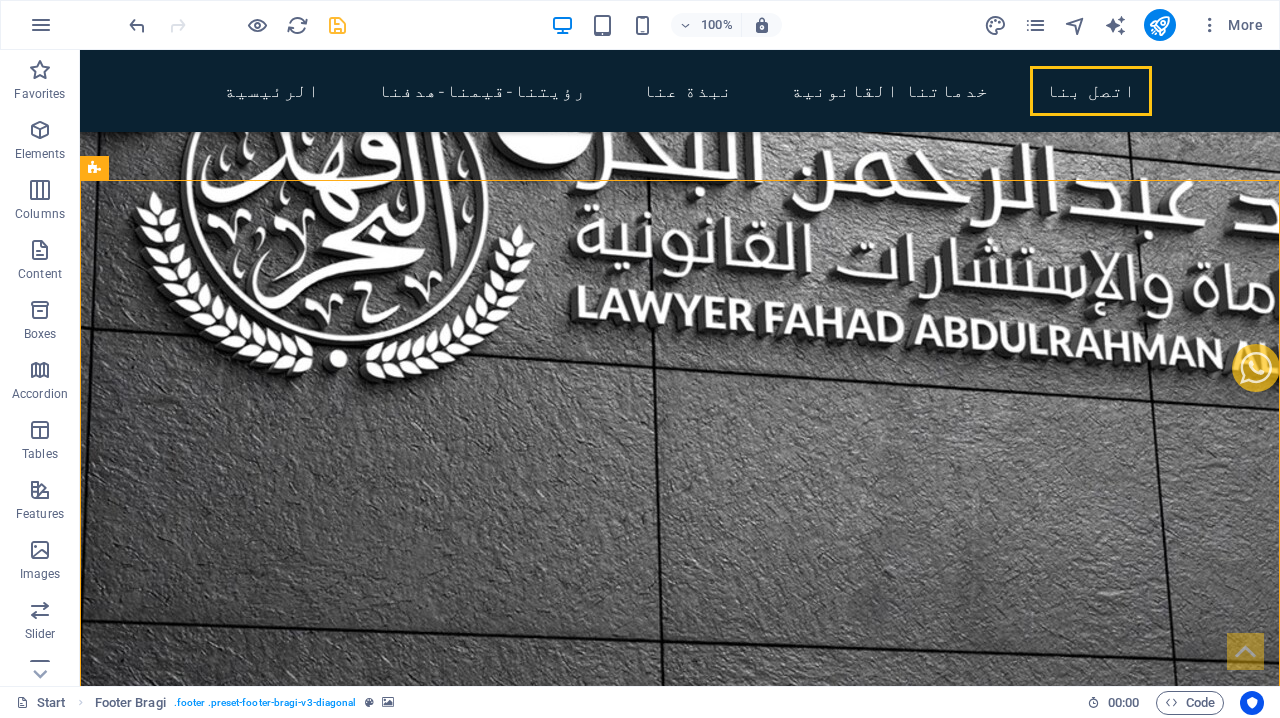 scroll, scrollTop: 8792, scrollLeft: 0, axis: vertical 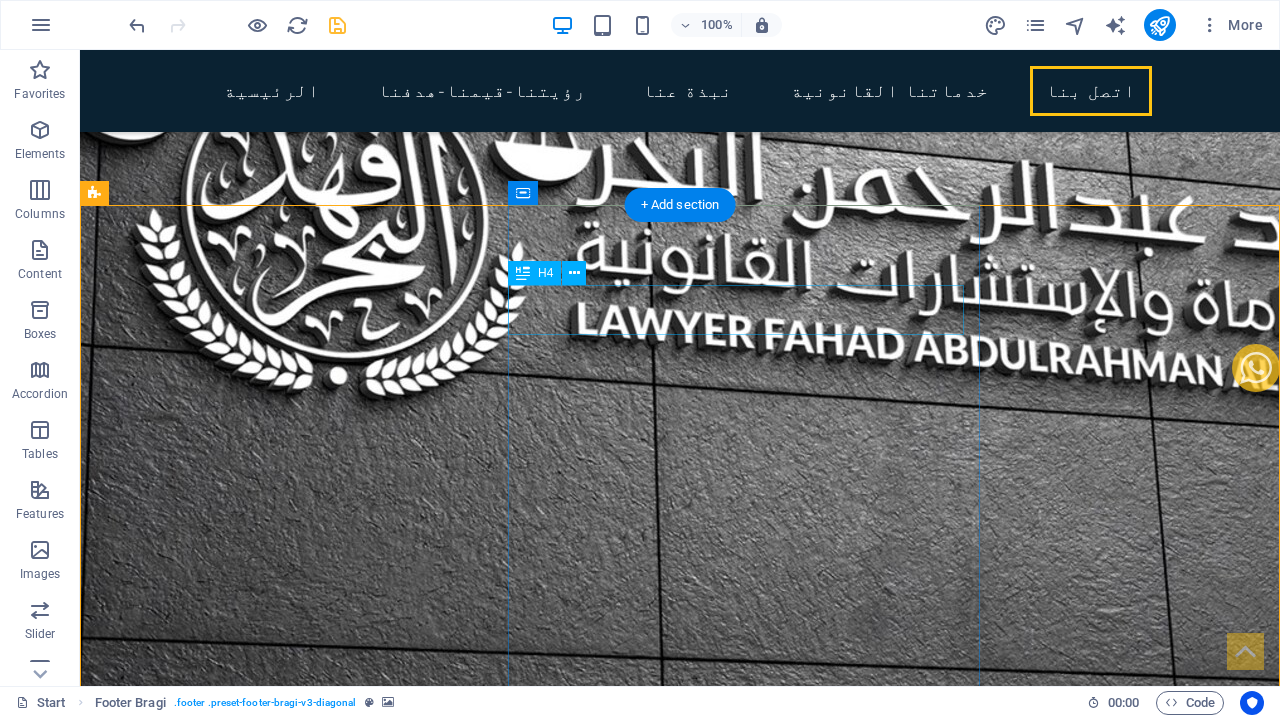 click on "تواصل معنا وسنقوم بالرد عليك قريباً" at bounding box center (736, 11567) 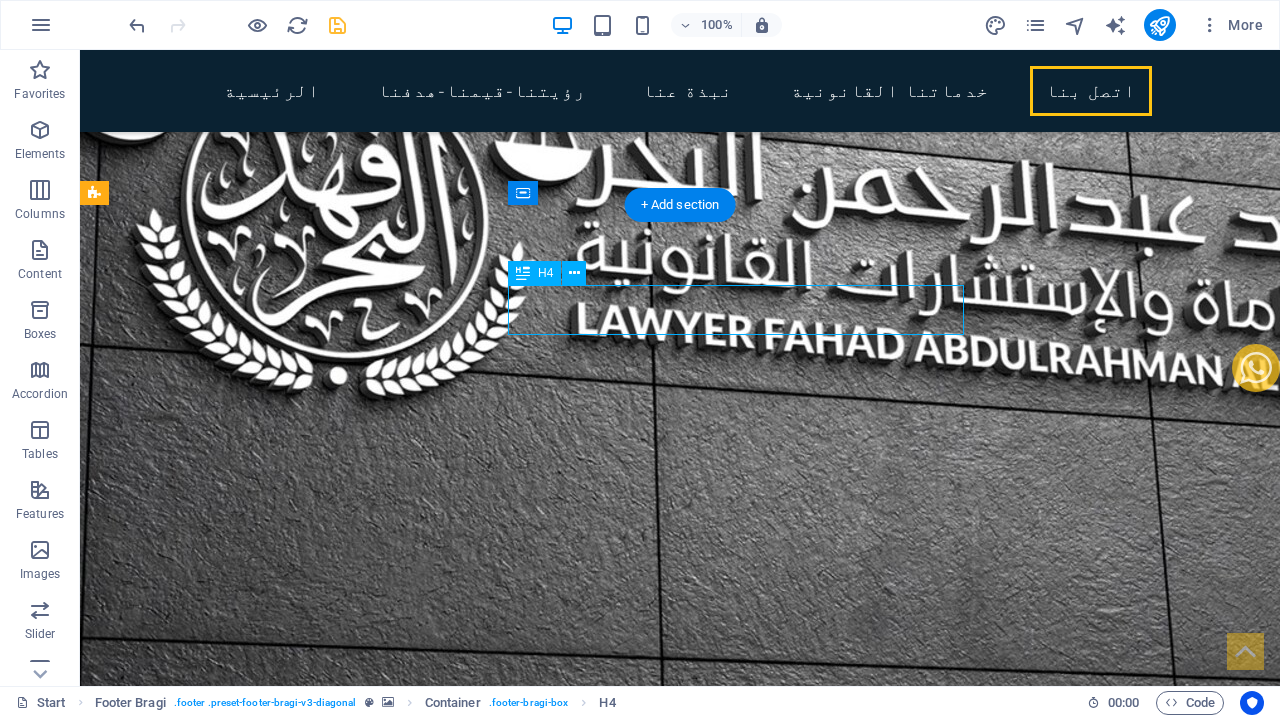 click on "تواصل معنا وسنقوم بالرد عليك قريباً" at bounding box center [736, 11567] 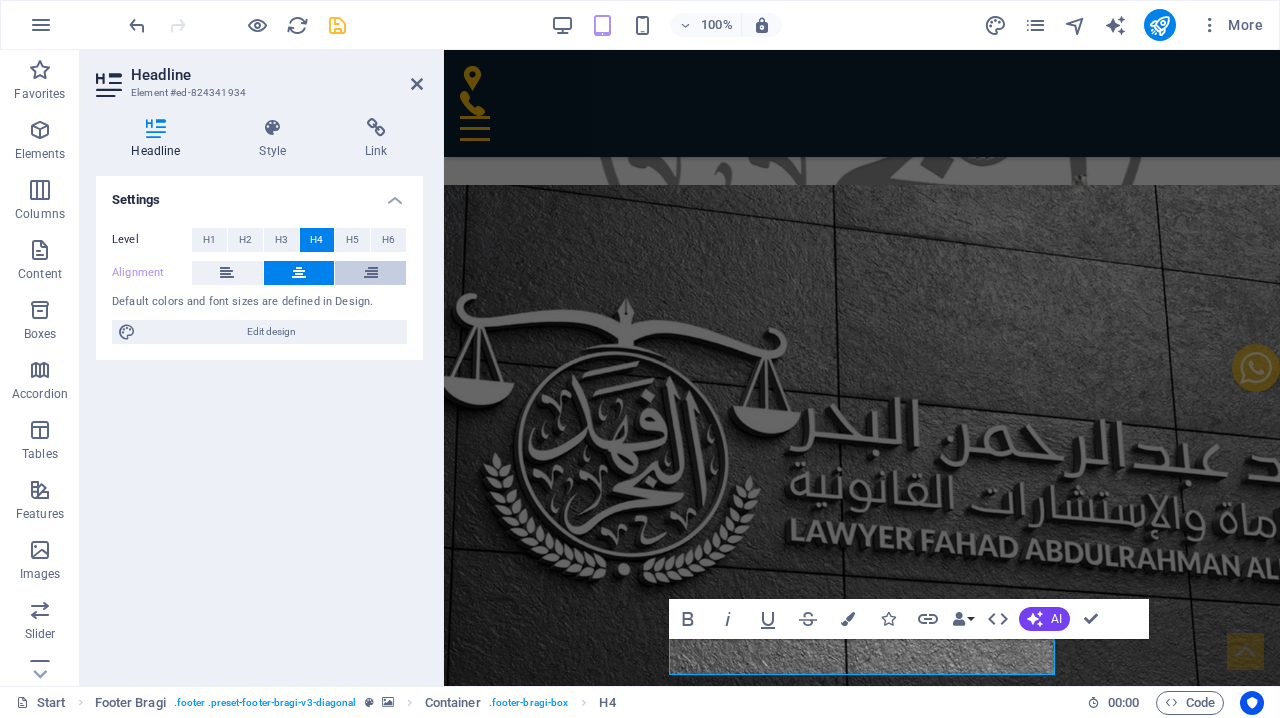 click at bounding box center [371, 273] 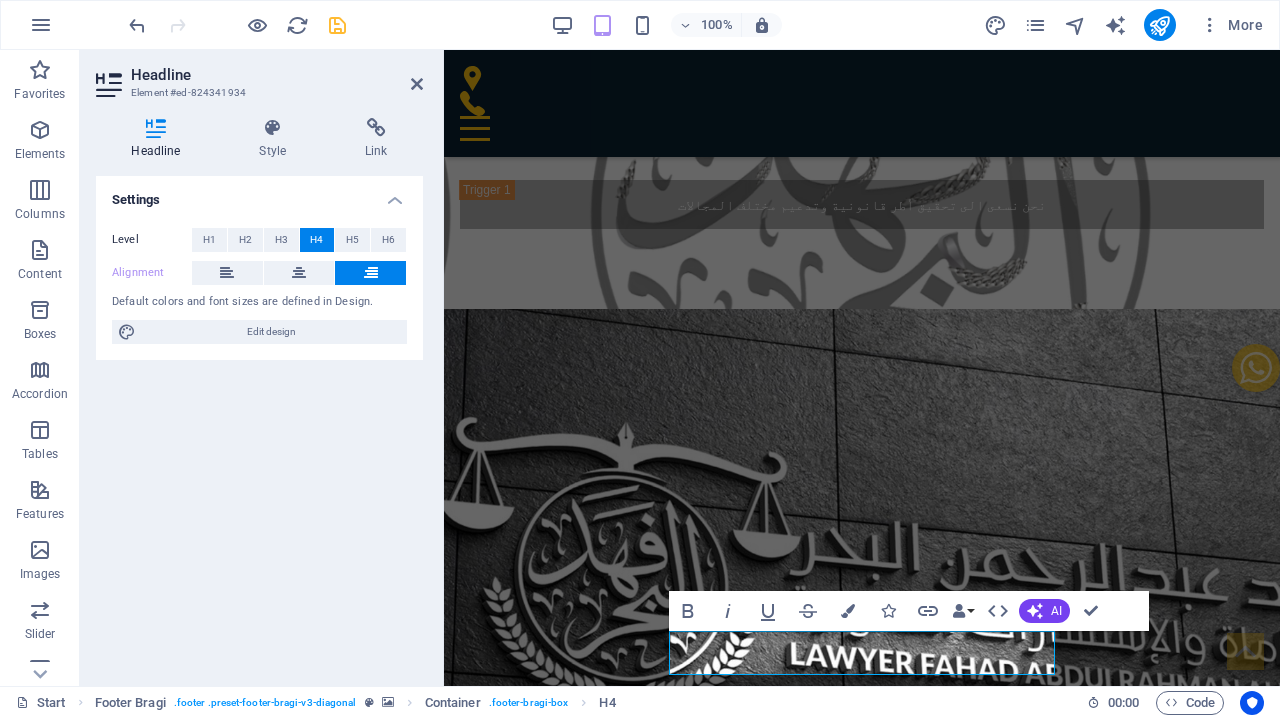 click at bounding box center [371, 273] 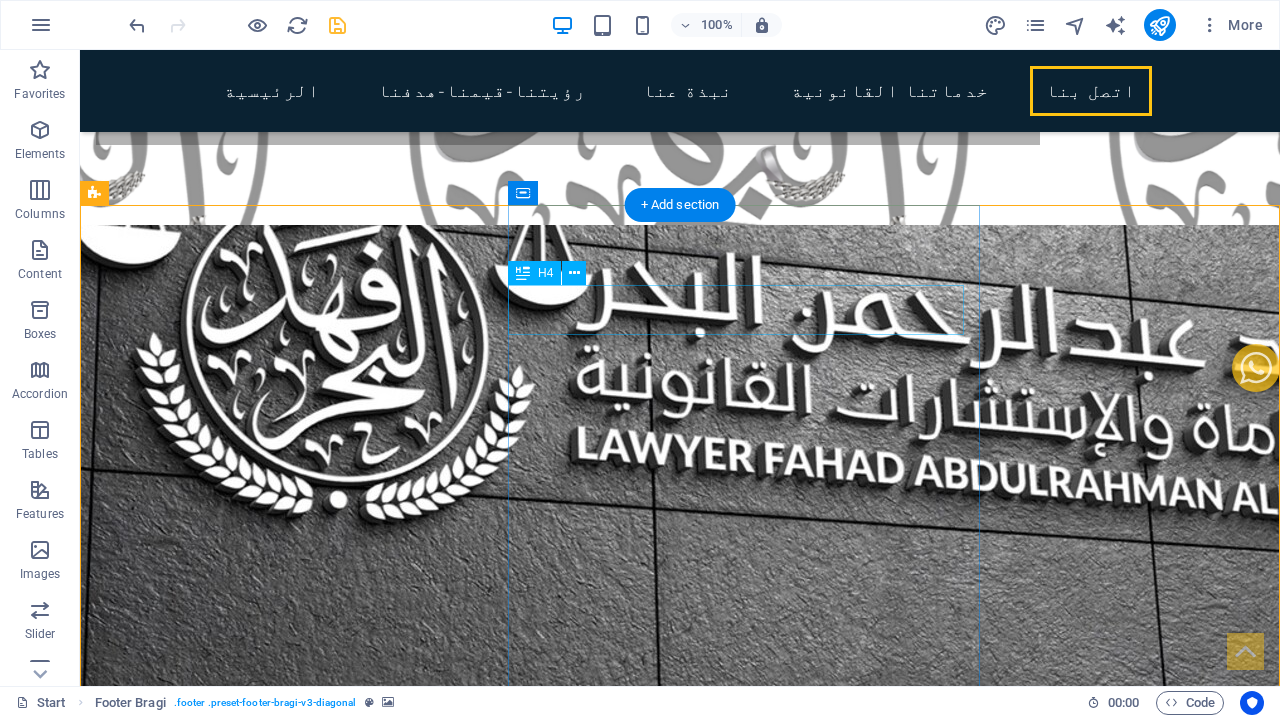 click on "تواصل معنا وسنقوم بالرد عليك قريباً" at bounding box center [736, 11773] 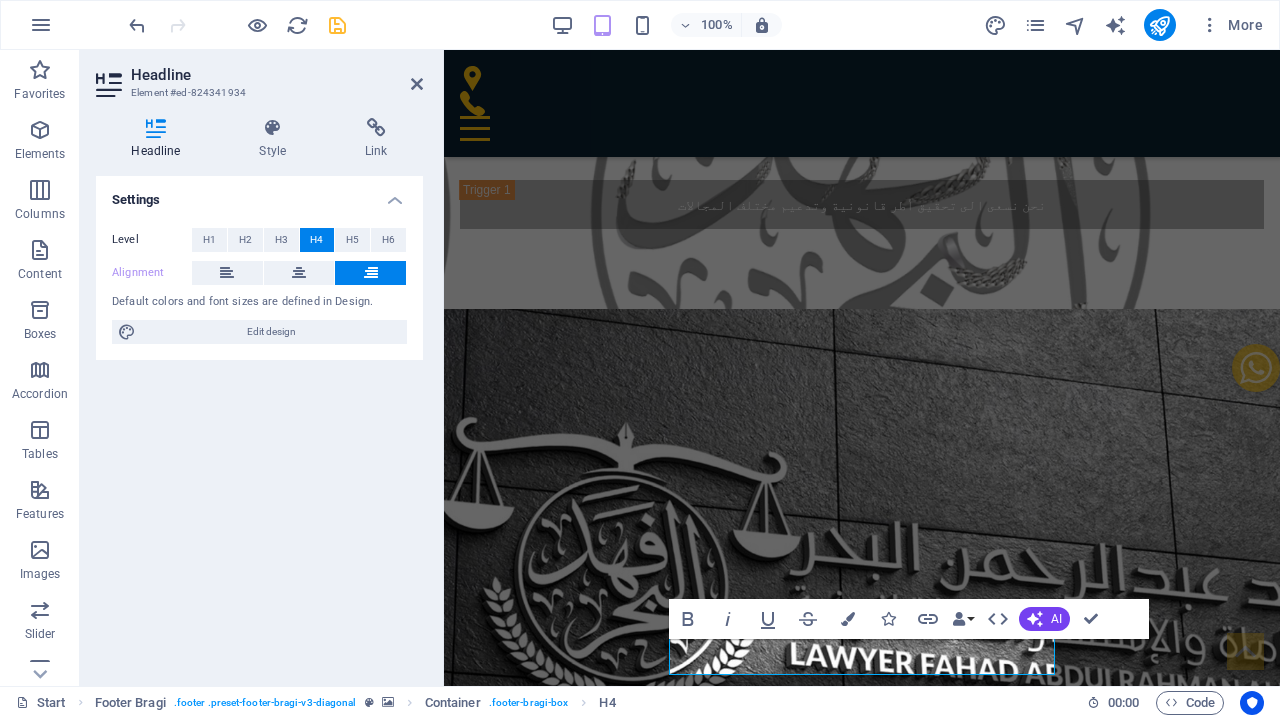click at bounding box center (371, 273) 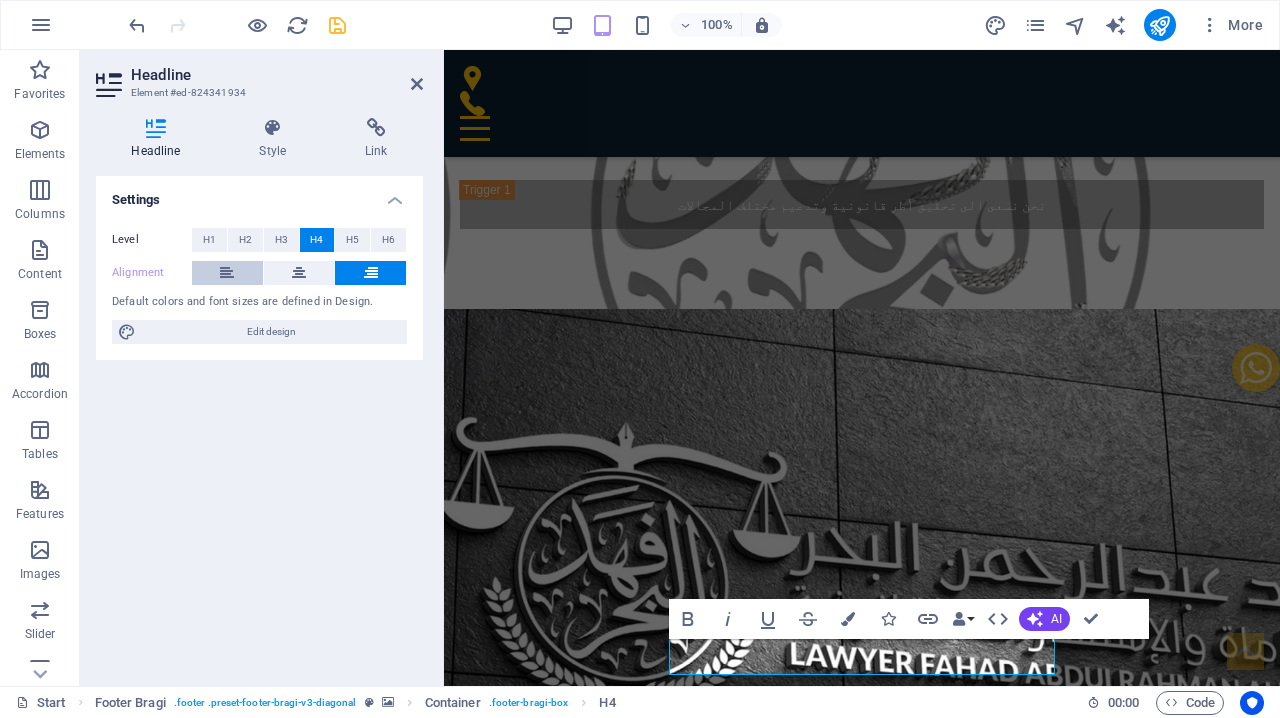 click at bounding box center [227, 273] 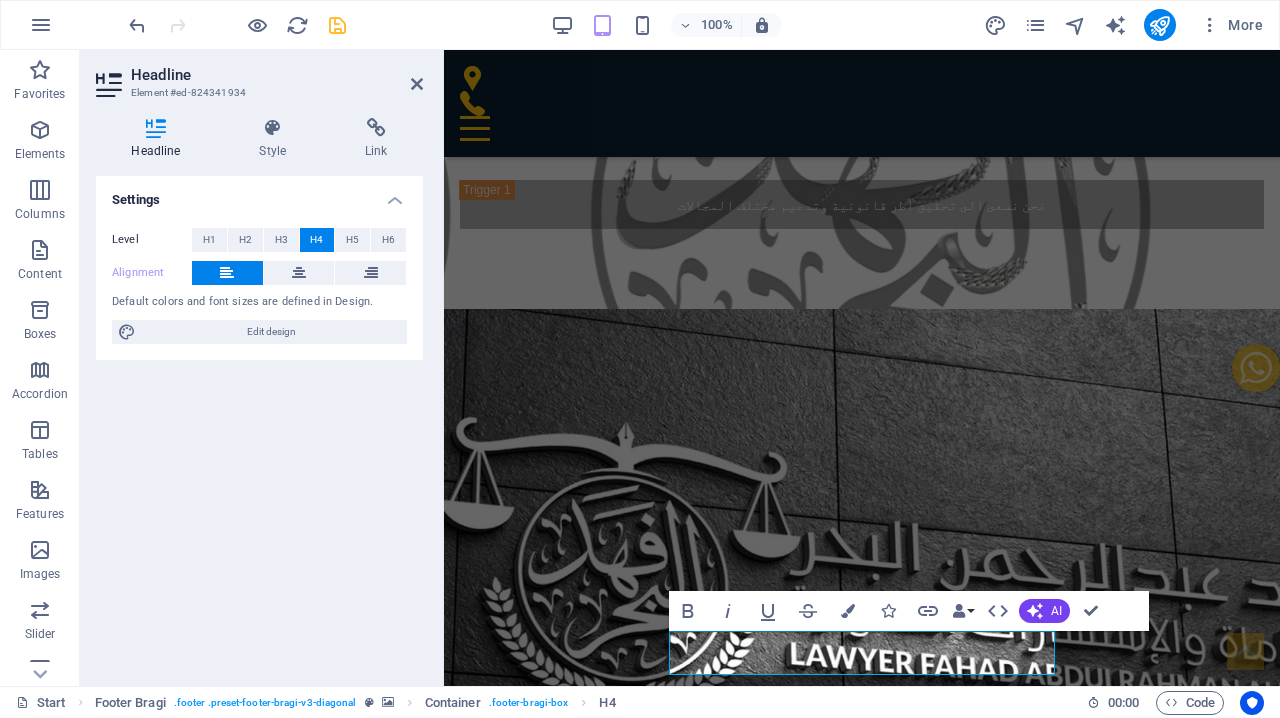 click at bounding box center (862, 11637) 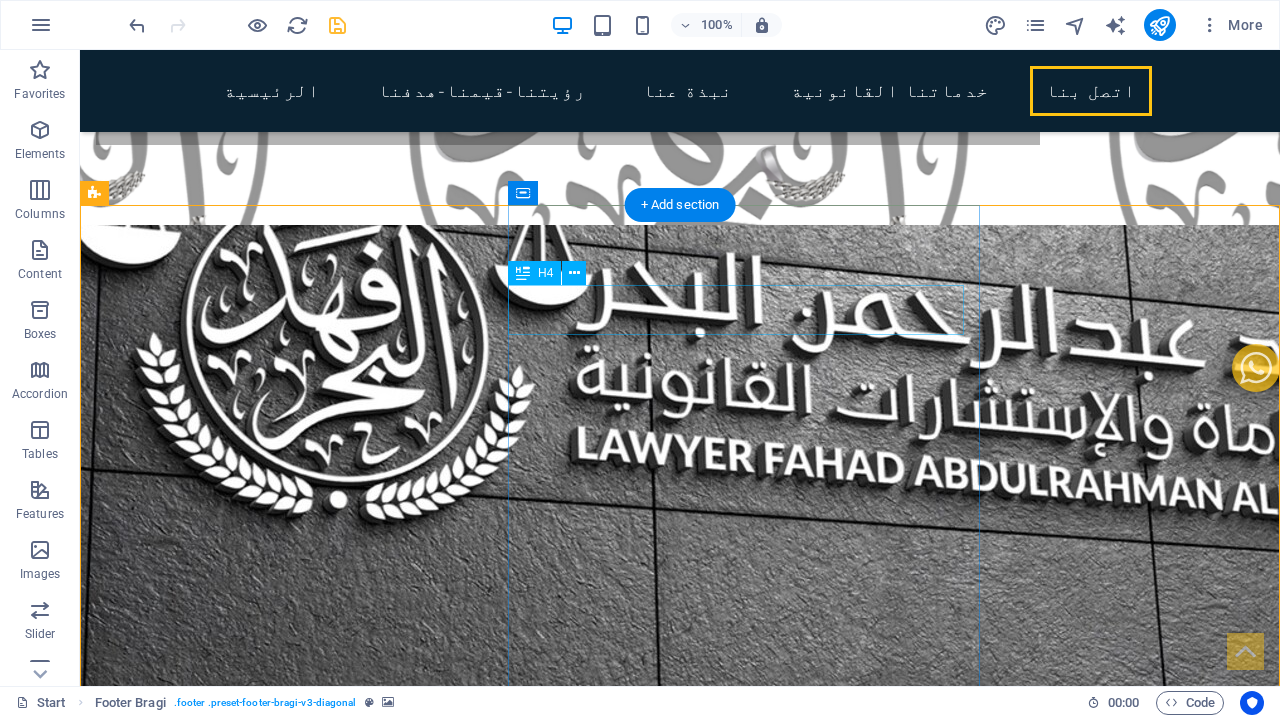 click on "تواصل معنا وسنقوم بالرد عليك قريباً" at bounding box center [736, 11773] 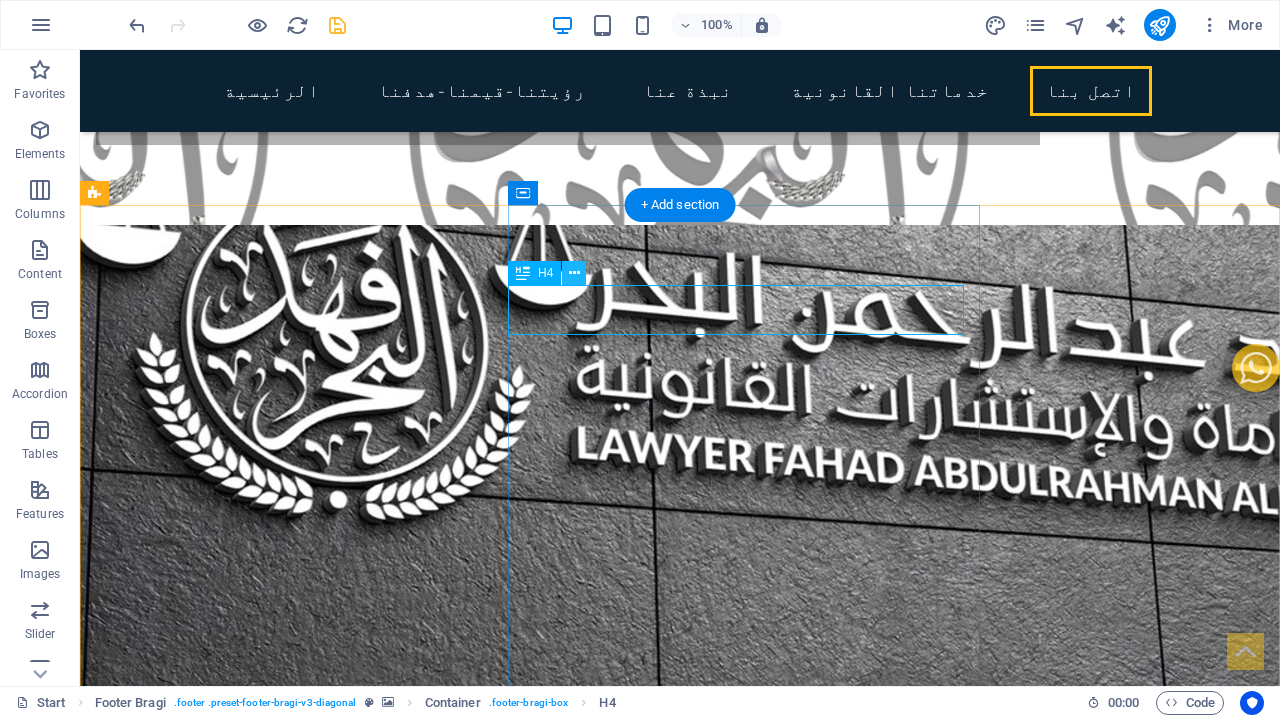 click at bounding box center [574, 273] 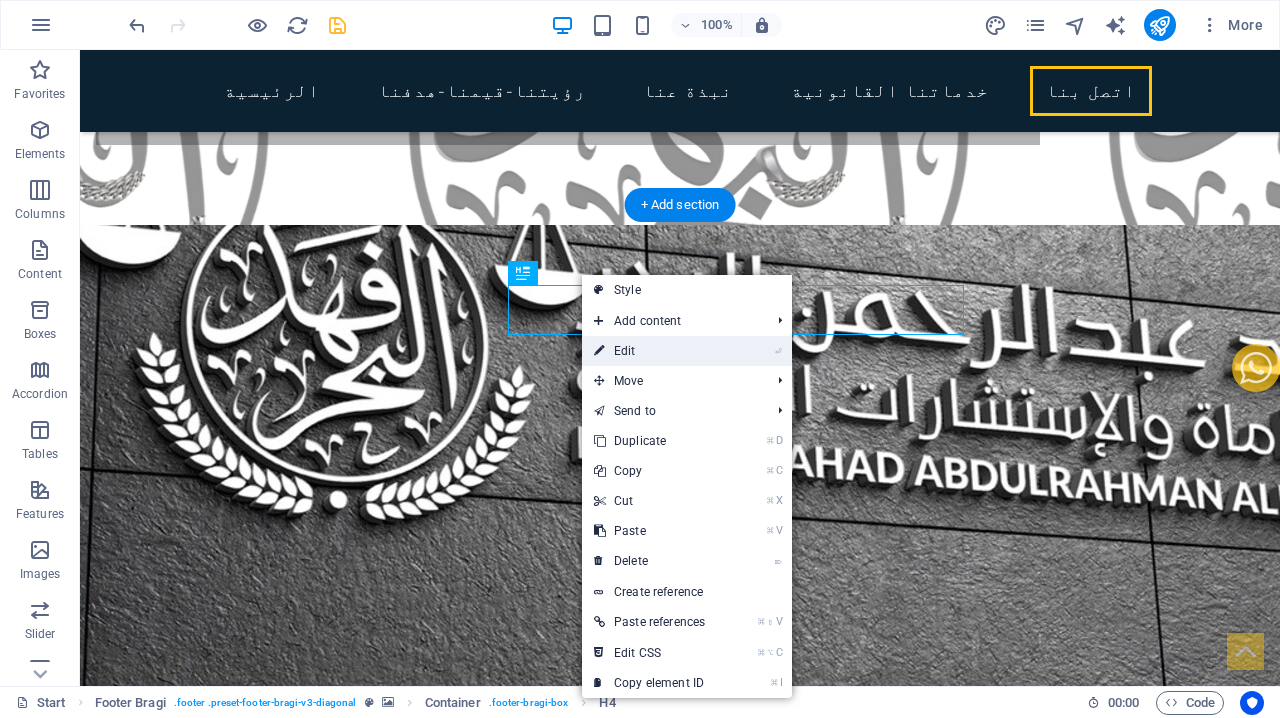 click on "⏎  Edit" at bounding box center (649, 351) 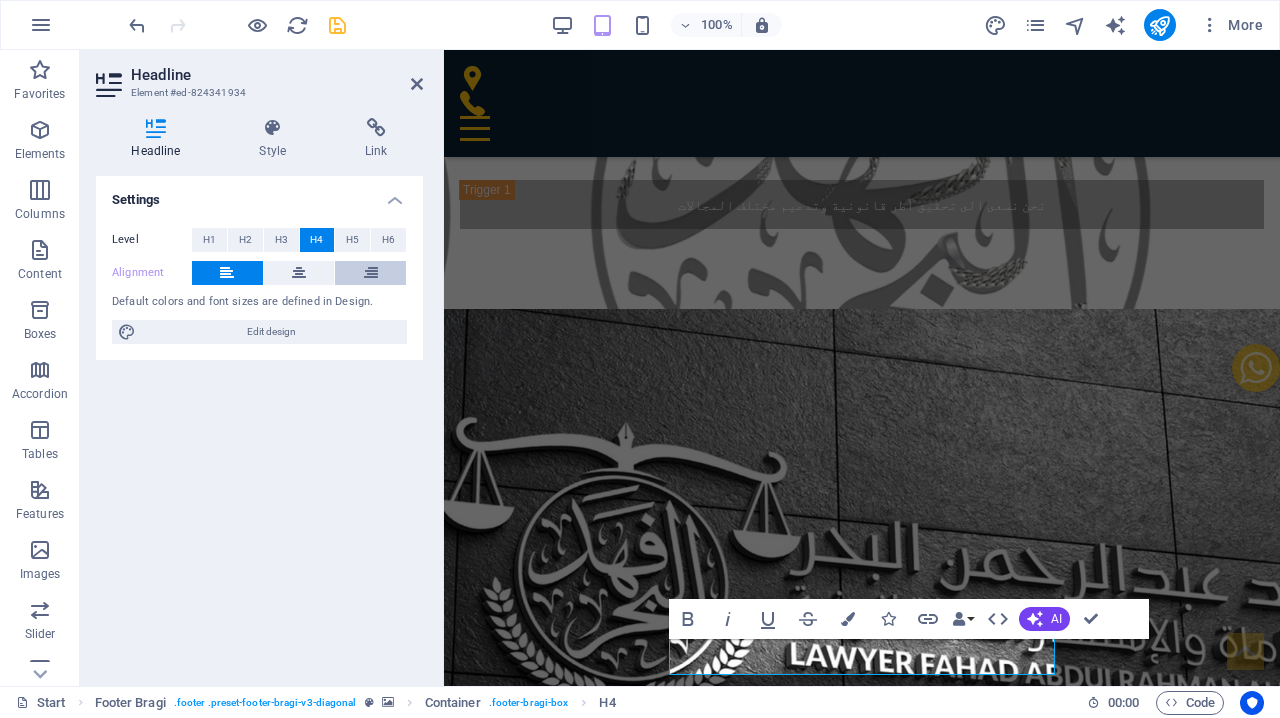 click at bounding box center (370, 273) 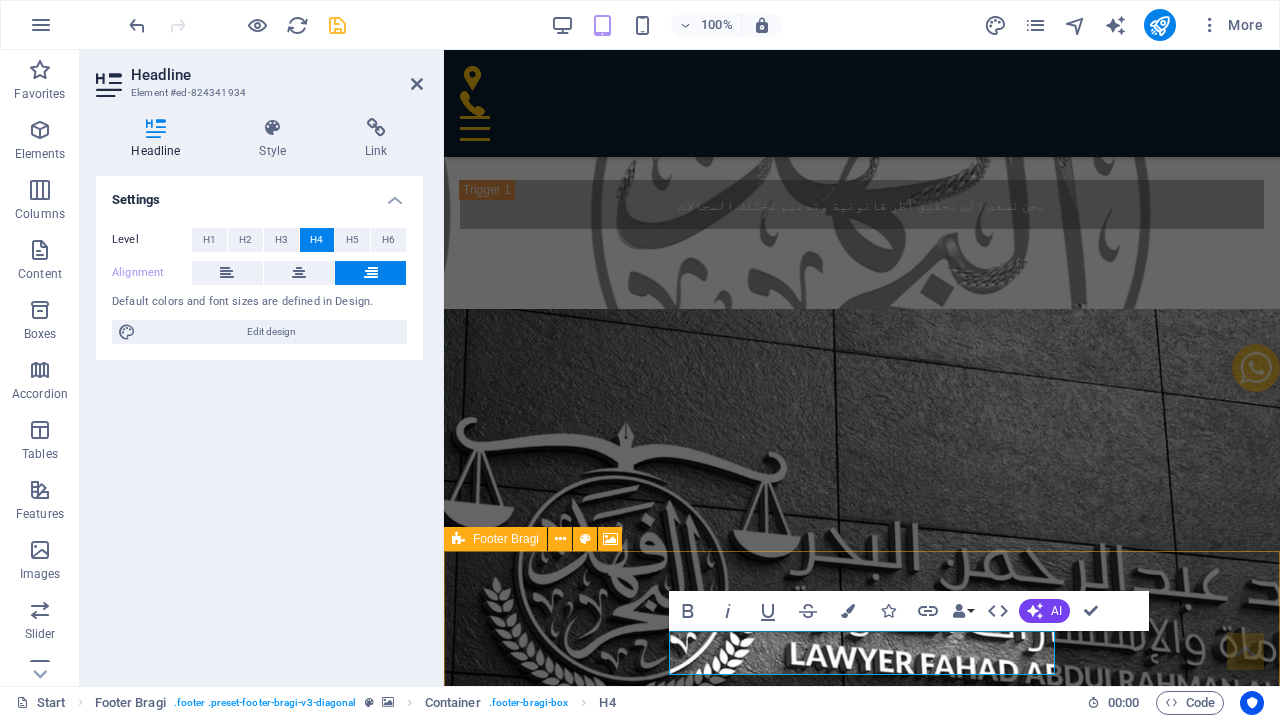 click at bounding box center (862, 11637) 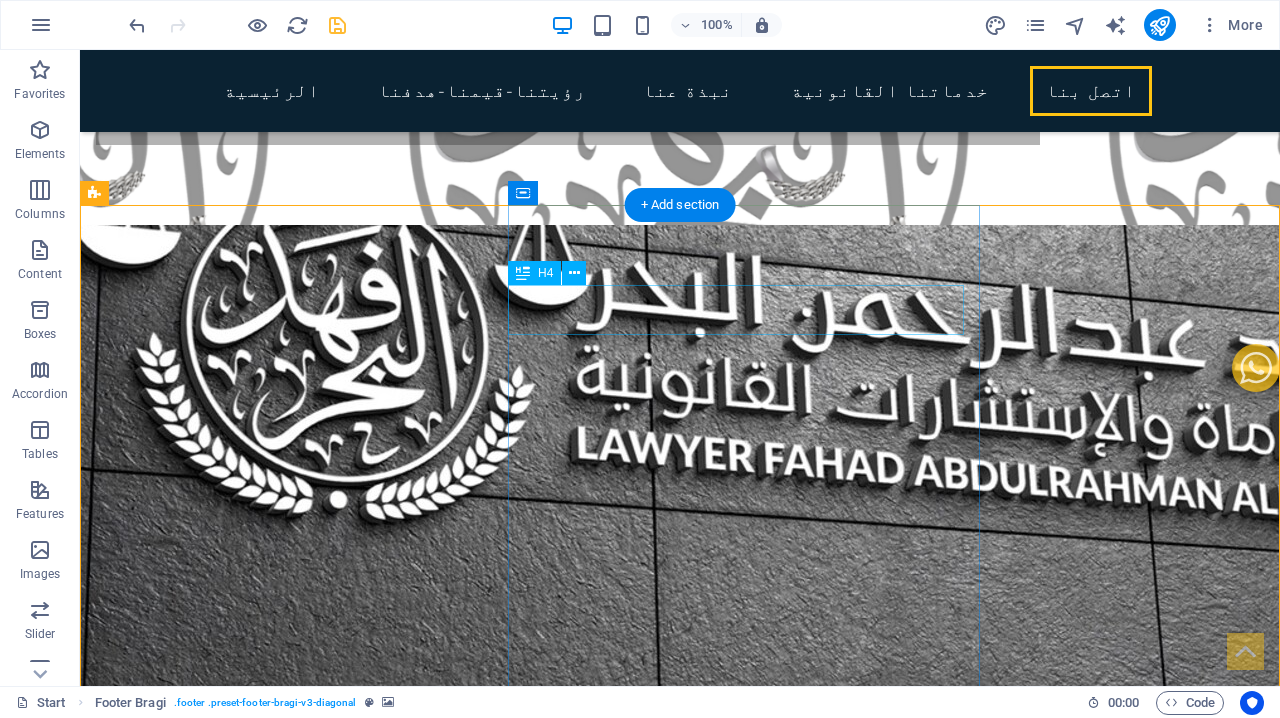 click on "تواصل معنا وسنقوم بالرد عليك قريباً" at bounding box center (736, 11773) 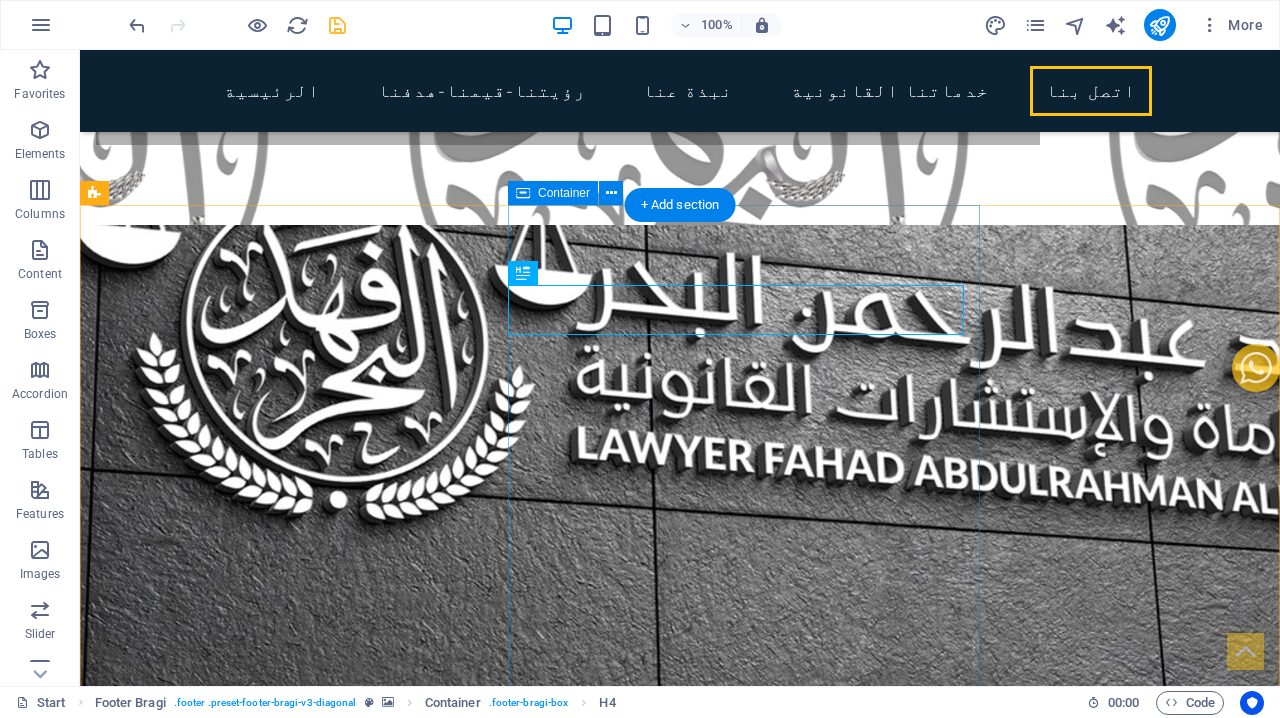click on "تواصل معنا وسنقوم بالرد عليك قريباً مجموعة المحامي [FIRST] [LAST] للمحاماة والاستشارات القانونية   الكويت العاصمة  شرق - شارع الشهداء- قطعة ٤- بناية ٣٢- الدور ٨ +٩٦٥ ٦٧٦٦٧٠٨٧ INFO@[DOMAIN].COM Legal Notice  |  Privacy Policy" at bounding box center [744, 12014] 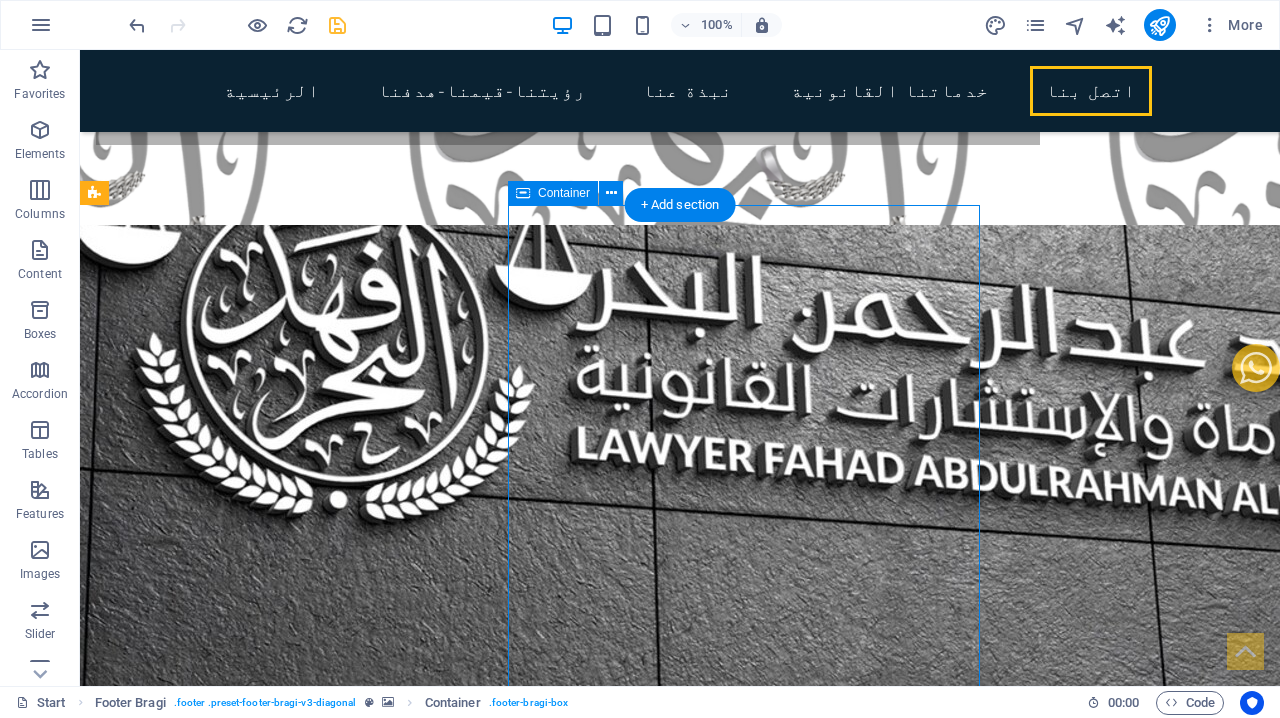 click on "تواصل معنا وسنقوم بالرد عليك قريباً مجموعة المحامي [FIRST] [LAST] للمحاماة والاستشارات القانونية   الكويت العاصمة  شرق - شارع الشهداء- قطعة ٤- بناية ٣٢- الدور ٨ +٩٦٥ ٦٧٦٦٧٠٨٧ INFO@[DOMAIN].COM Legal Notice  |  Privacy Policy" at bounding box center (744, 12014) 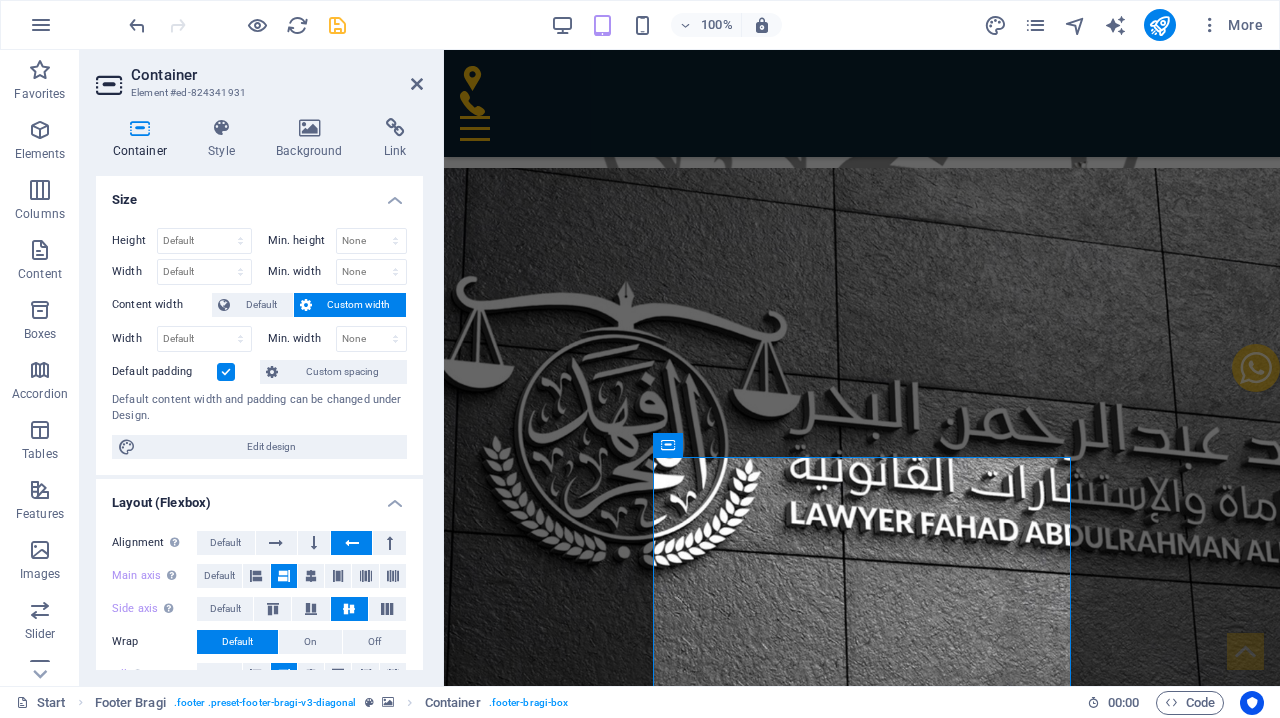 scroll, scrollTop: 8969, scrollLeft: 0, axis: vertical 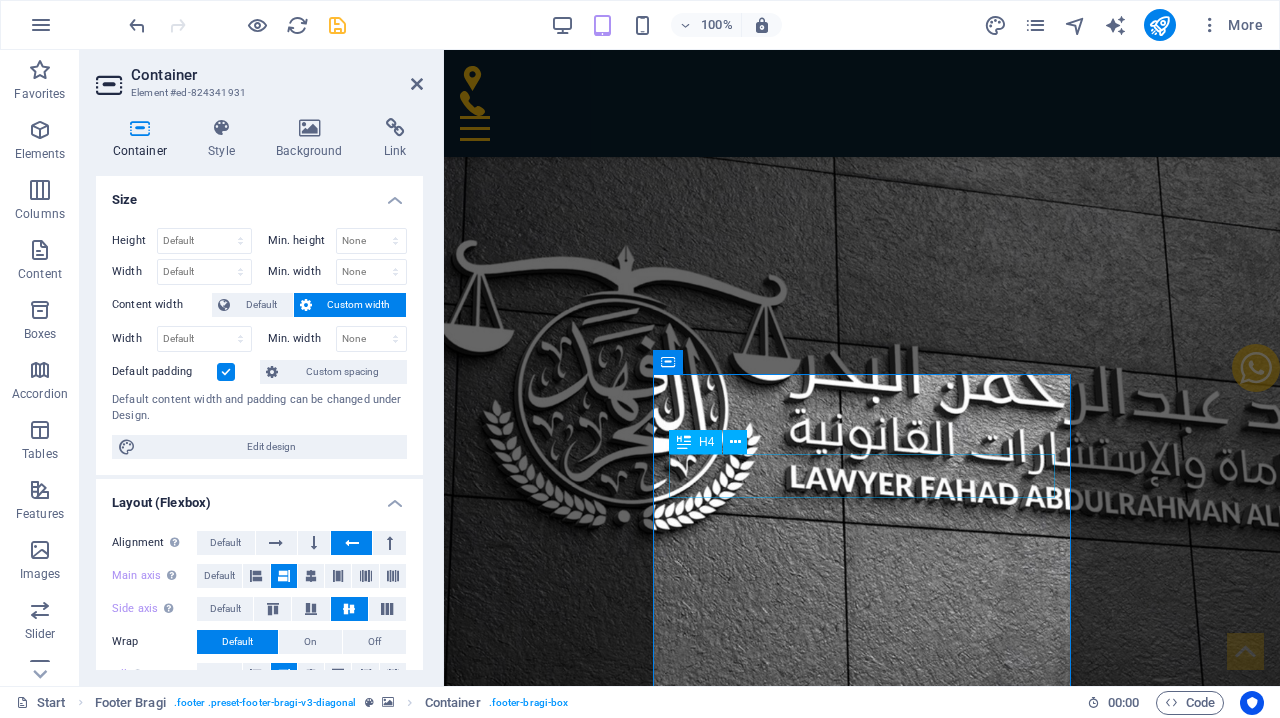 click on "تواصل معنا وسنقوم بالرد عليك قريباً" at bounding box center (862, 11834) 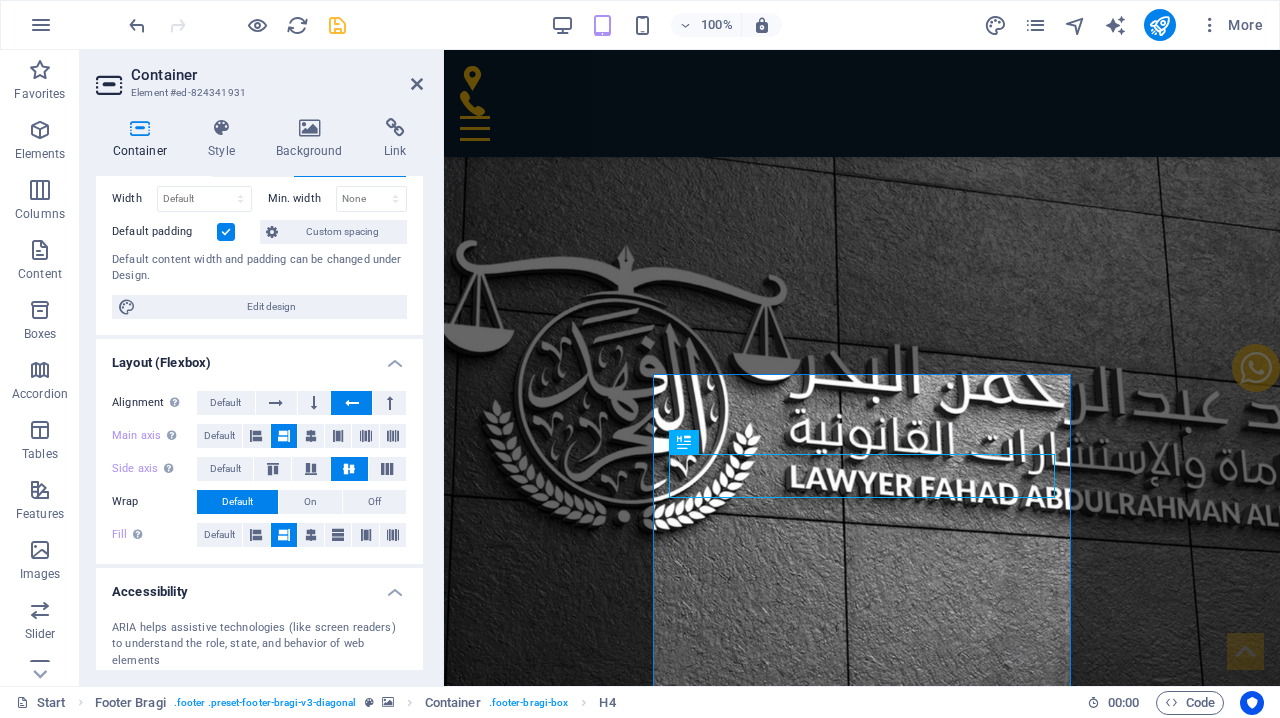 scroll, scrollTop: 157, scrollLeft: 0, axis: vertical 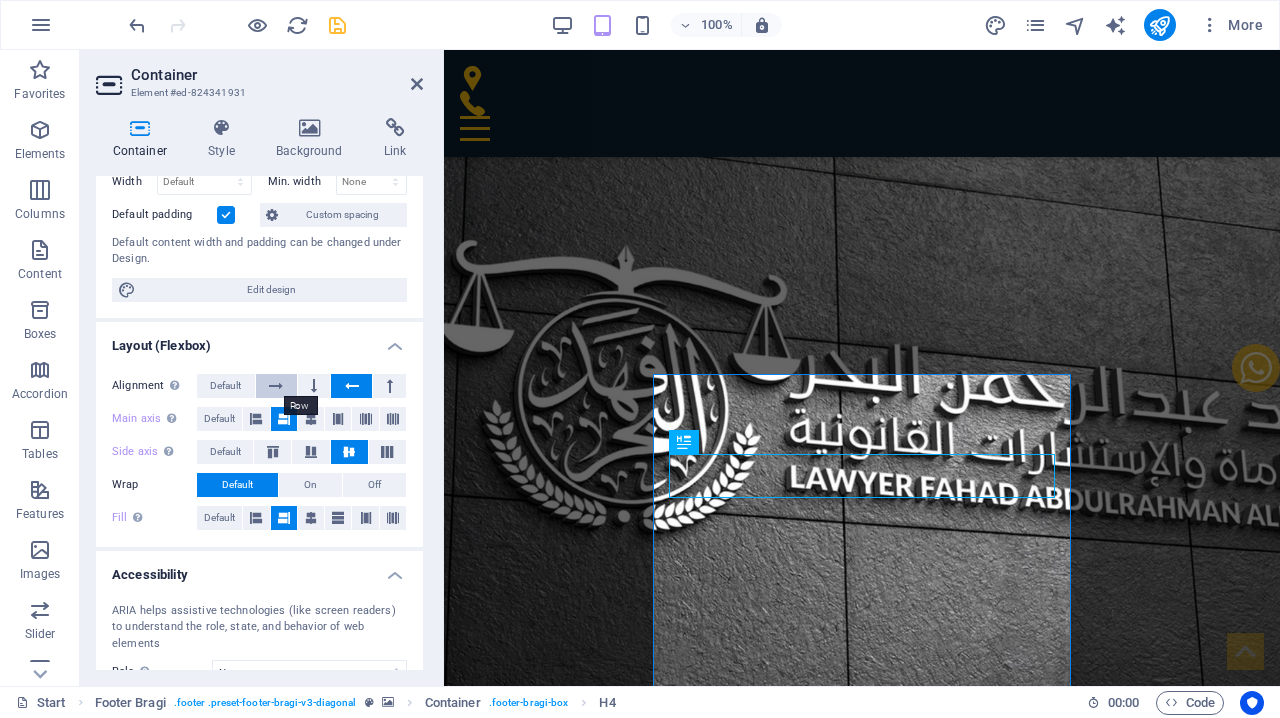 click at bounding box center (276, 386) 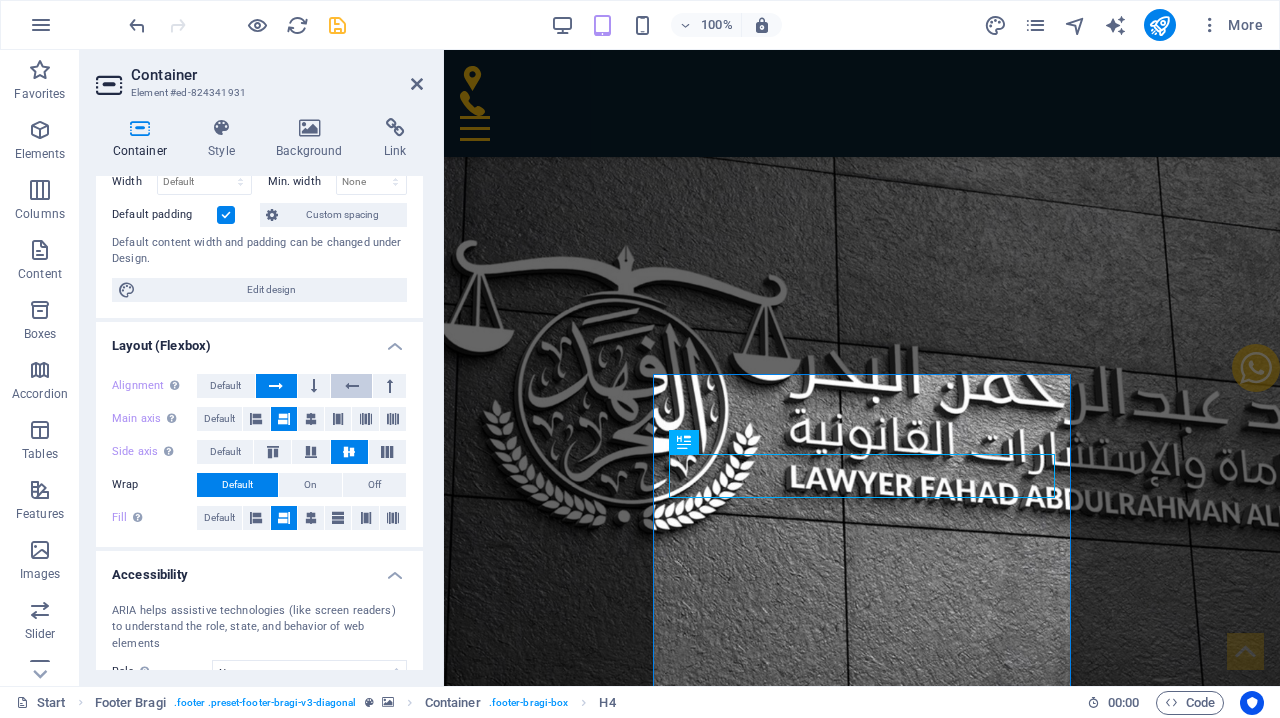 click at bounding box center [352, 386] 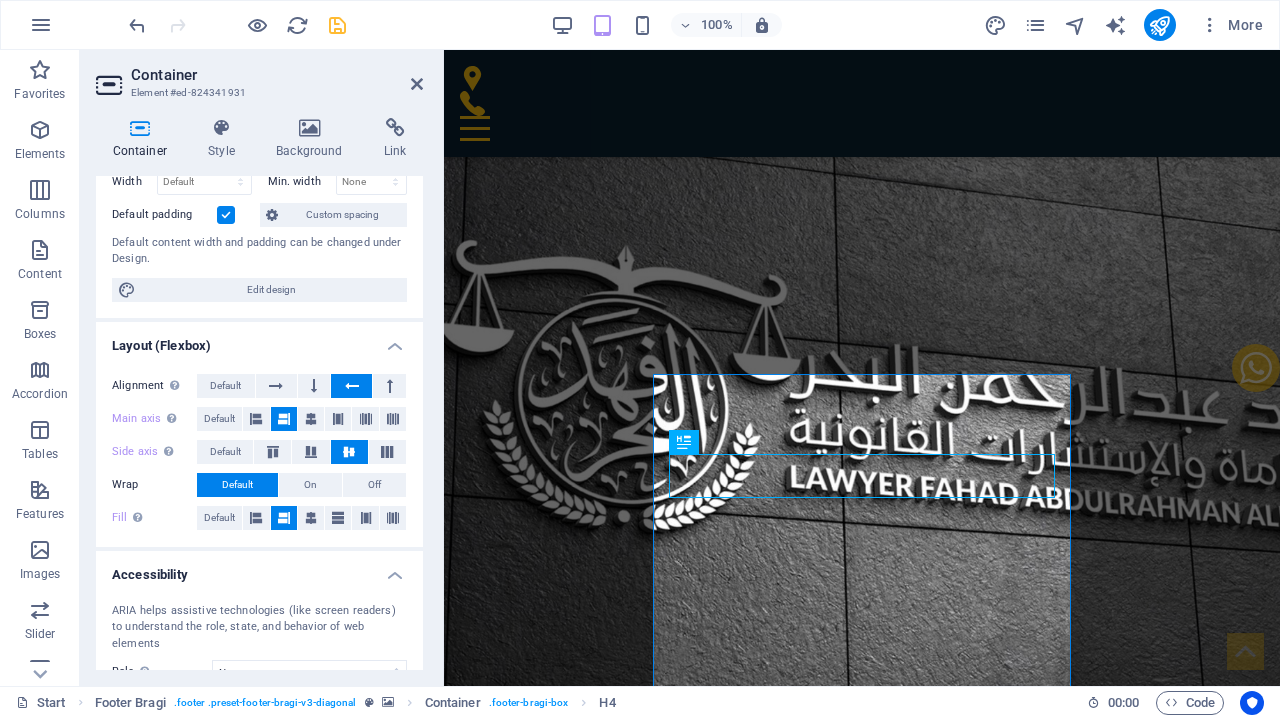 click at bounding box center (862, 11460) 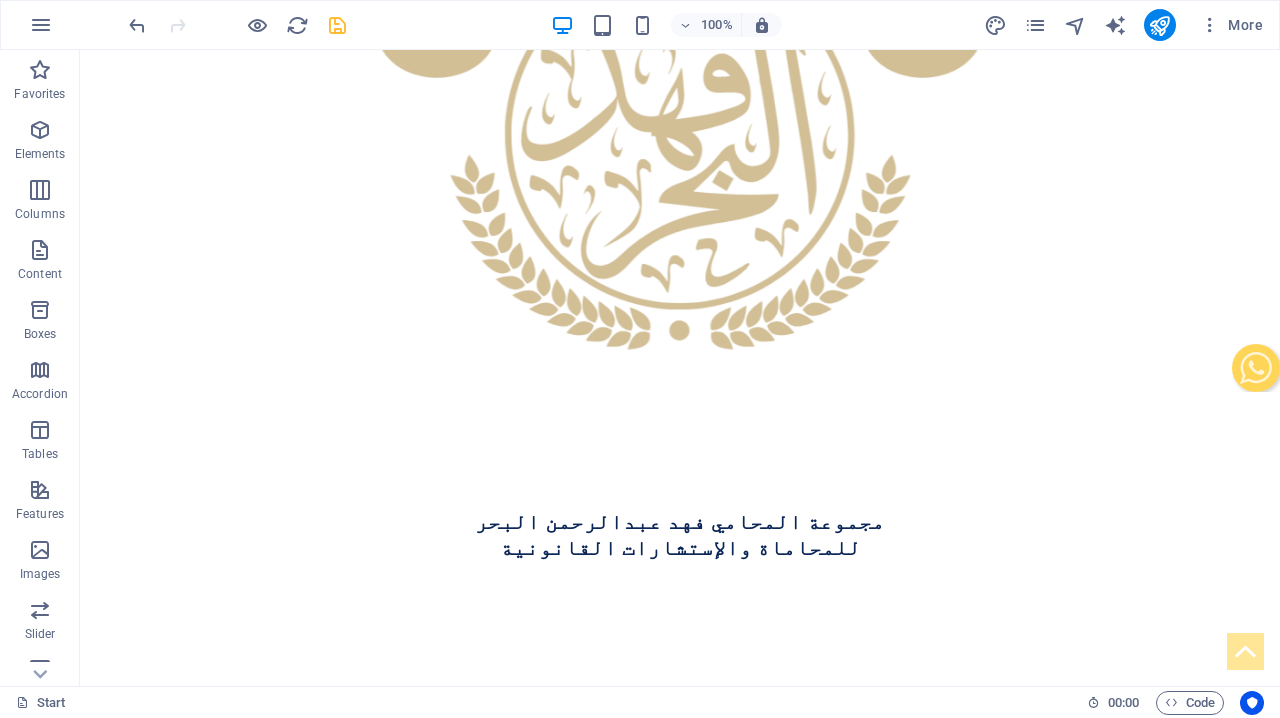 scroll, scrollTop: 0, scrollLeft: 0, axis: both 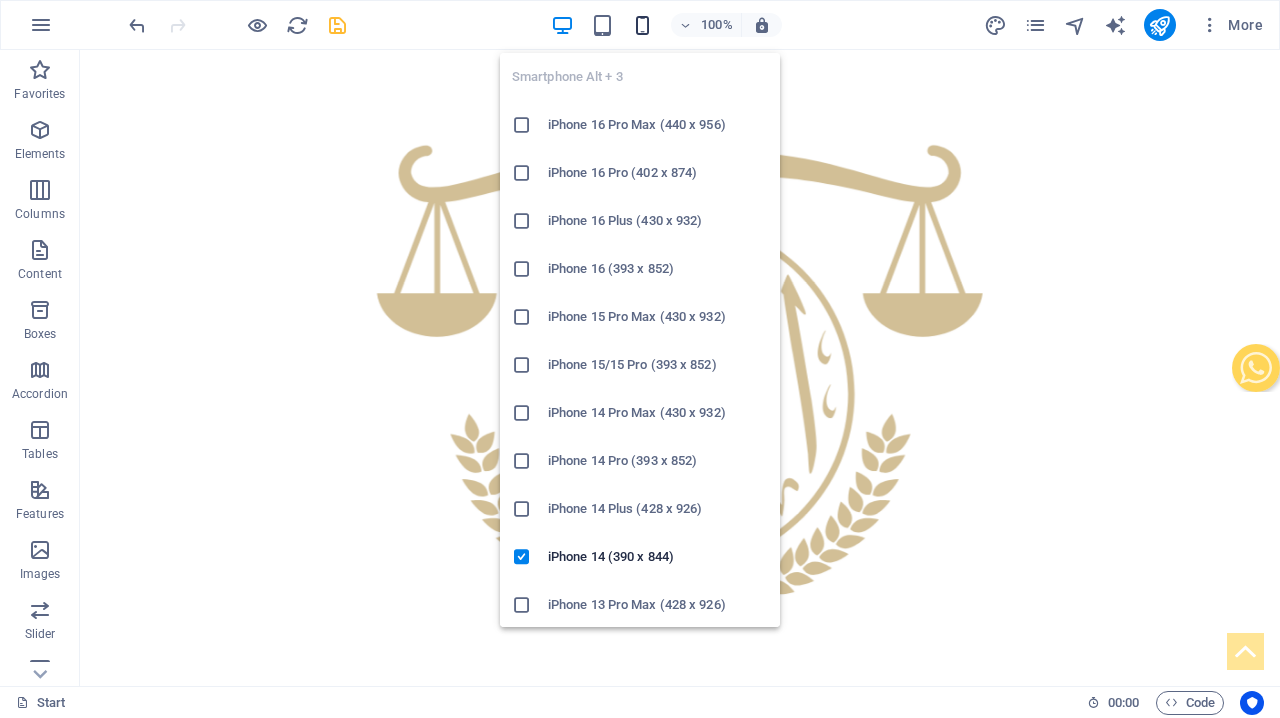 click at bounding box center [642, 25] 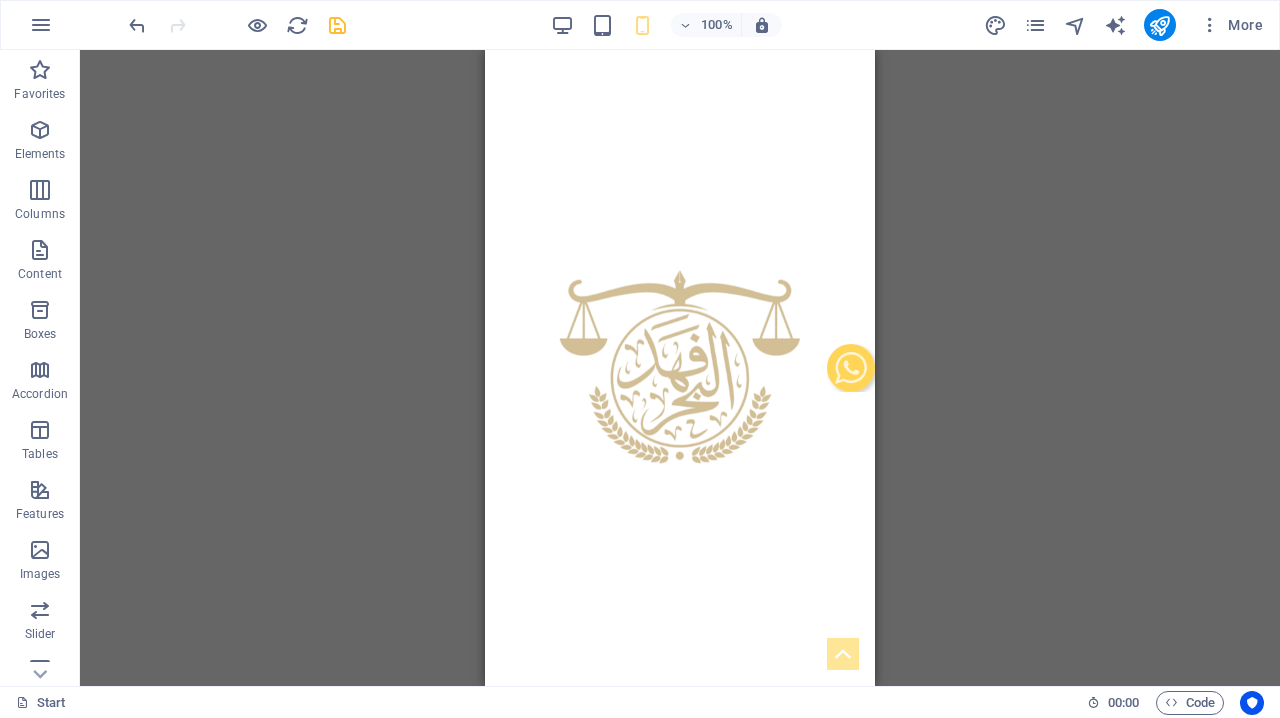 click on "Drag here to replace the existing content. Press “Ctrl” if you want to create a new element.
H4   Banner   Banner   Container   Container   Text   Container   Preset   Preset   Container   Preset   Container   Container   Icon   Container   Menu Bar   Menu   Preset   Container   Container   Preset   H3   Preset   Container   Container   H3   Container   Container   Text on background   Text   H6   Preset   Preset   Button   Preset   Text   Preset   Text   Top button   Container   Text   Text   Text   Text   Preset   Footer Bragi   Spacer   Preset   Text   Map   Social Media Icons   Spacer   Spacer   Spacer   Spacer   Spacer   H4   Preset   Container   Preset   Container   Text   Preset   Preset   Container   Preset   Container   Preset   Preset   Container   Preset   Container   Container   Container   Container   Text   Container   Text   Container   Container   Text   Container   Preset   Container   H6   Container   Preset   Icon   Container   Text   Container   Spacer   Icon" at bounding box center [680, 368] 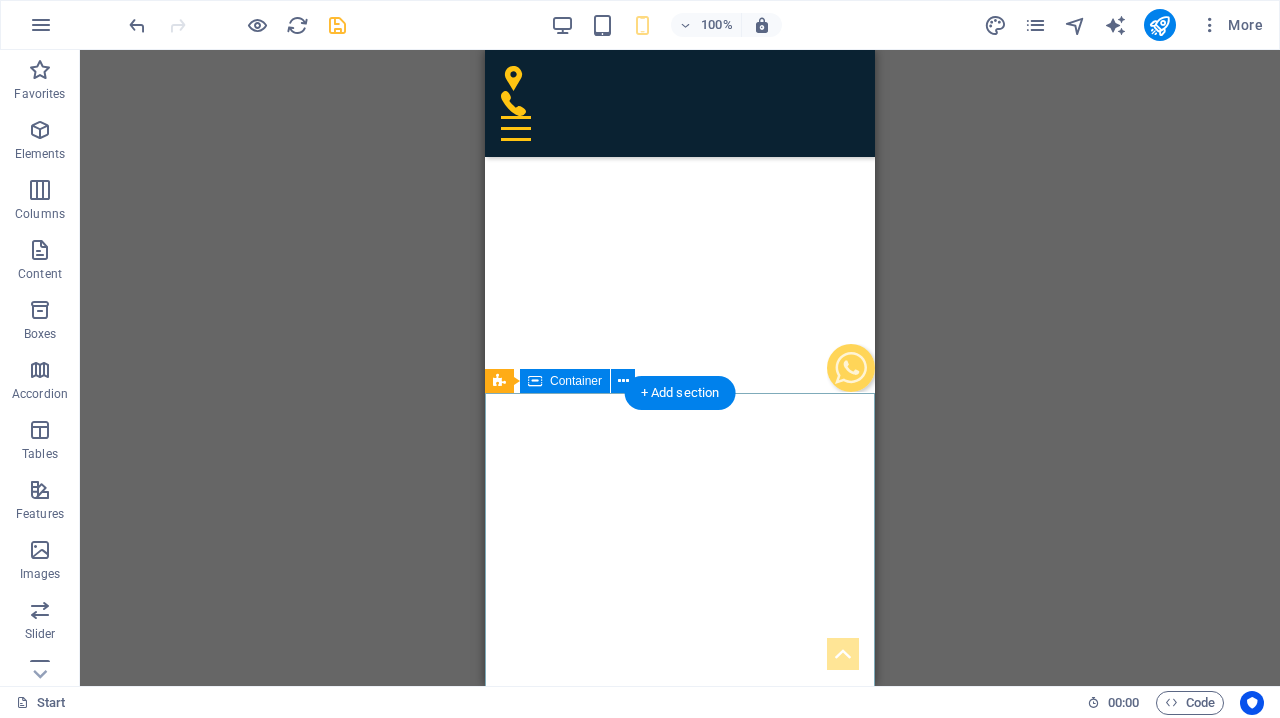 scroll, scrollTop: 10014, scrollLeft: 0, axis: vertical 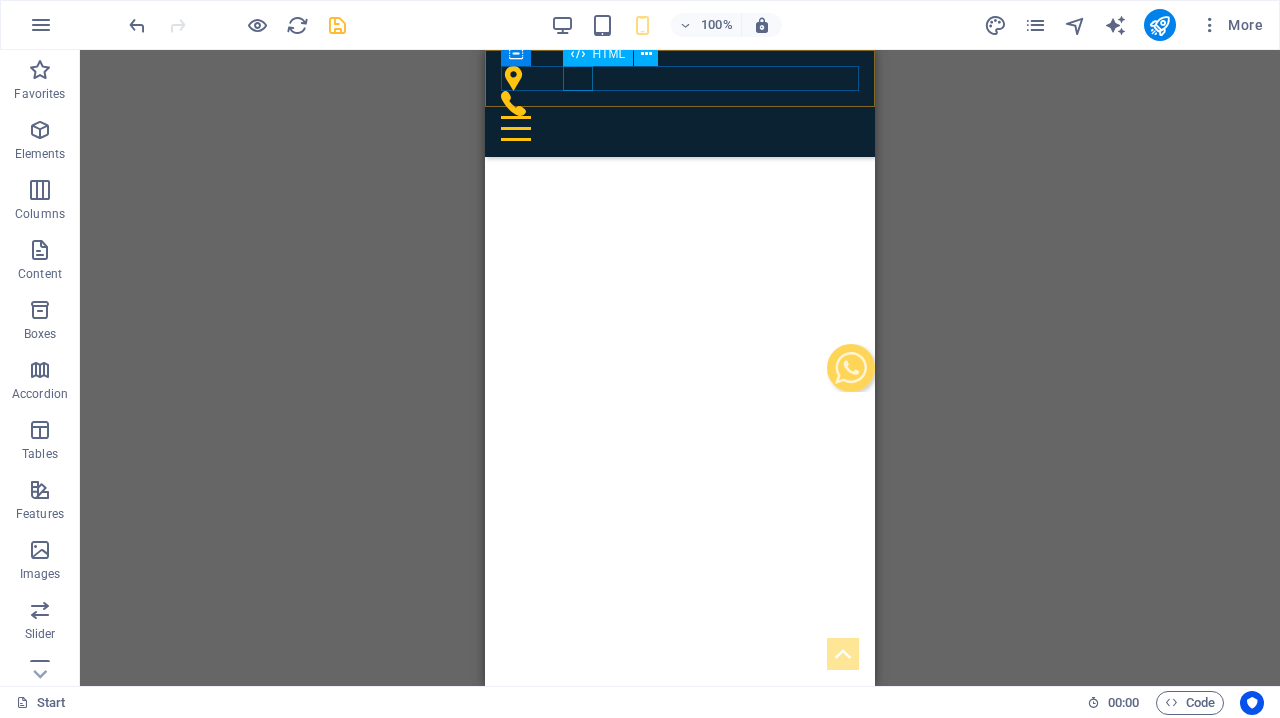 click at bounding box center [680, 128] 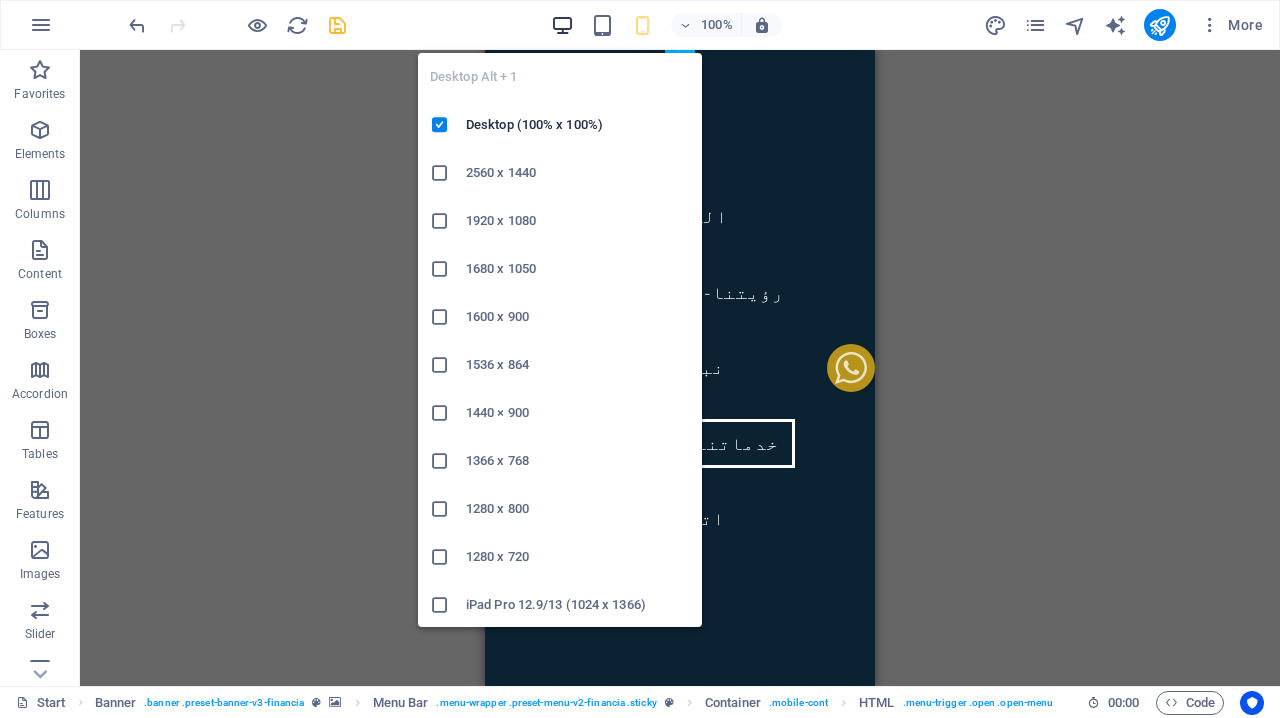 click at bounding box center [562, 25] 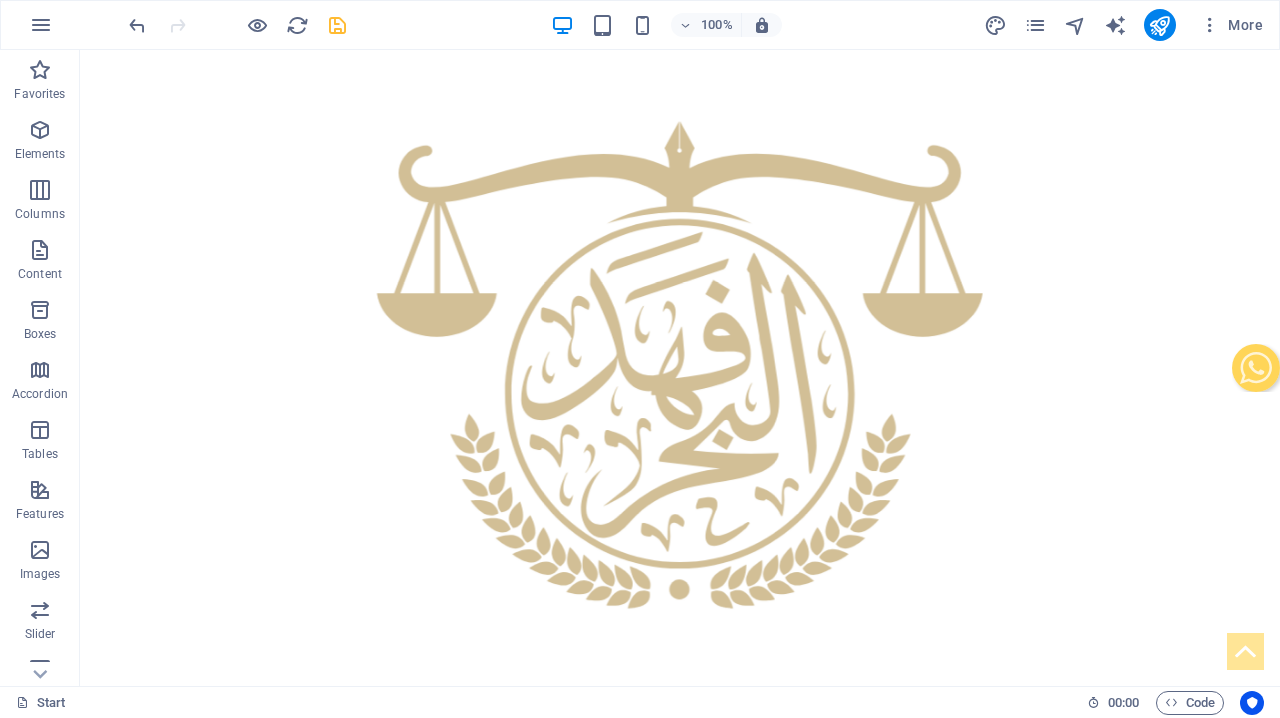 scroll, scrollTop: 0, scrollLeft: 0, axis: both 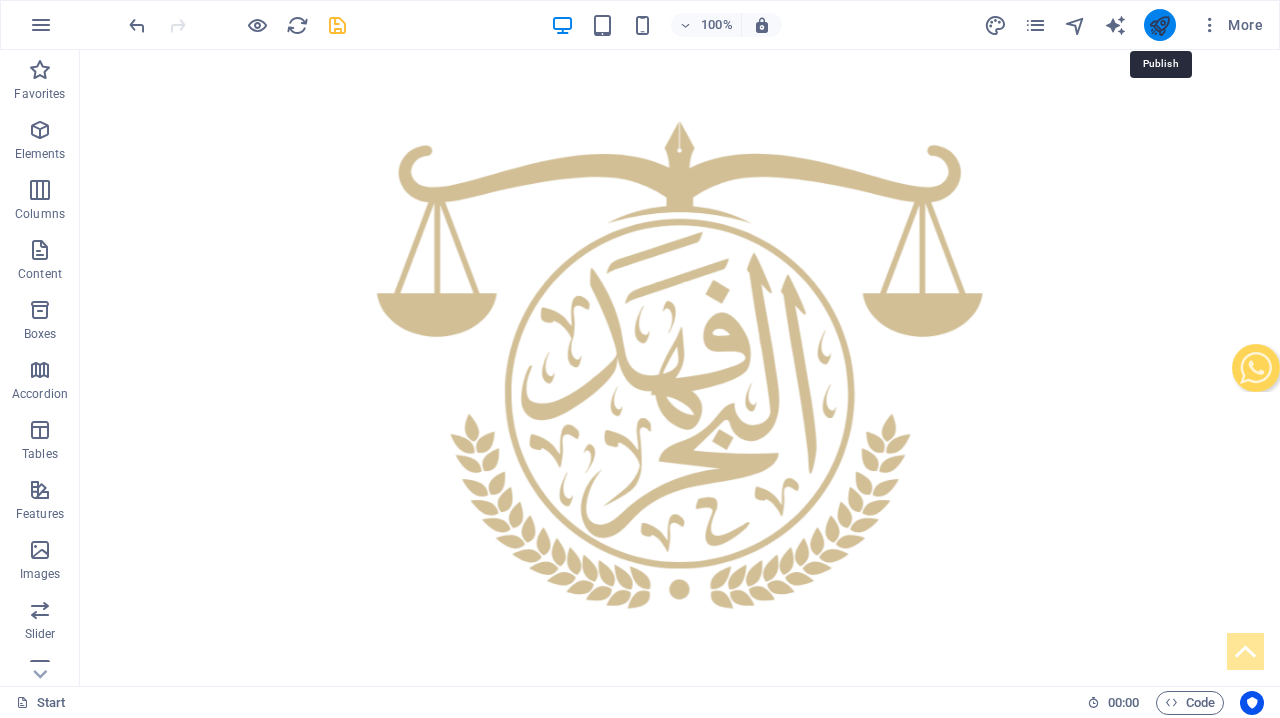 click at bounding box center (1159, 25) 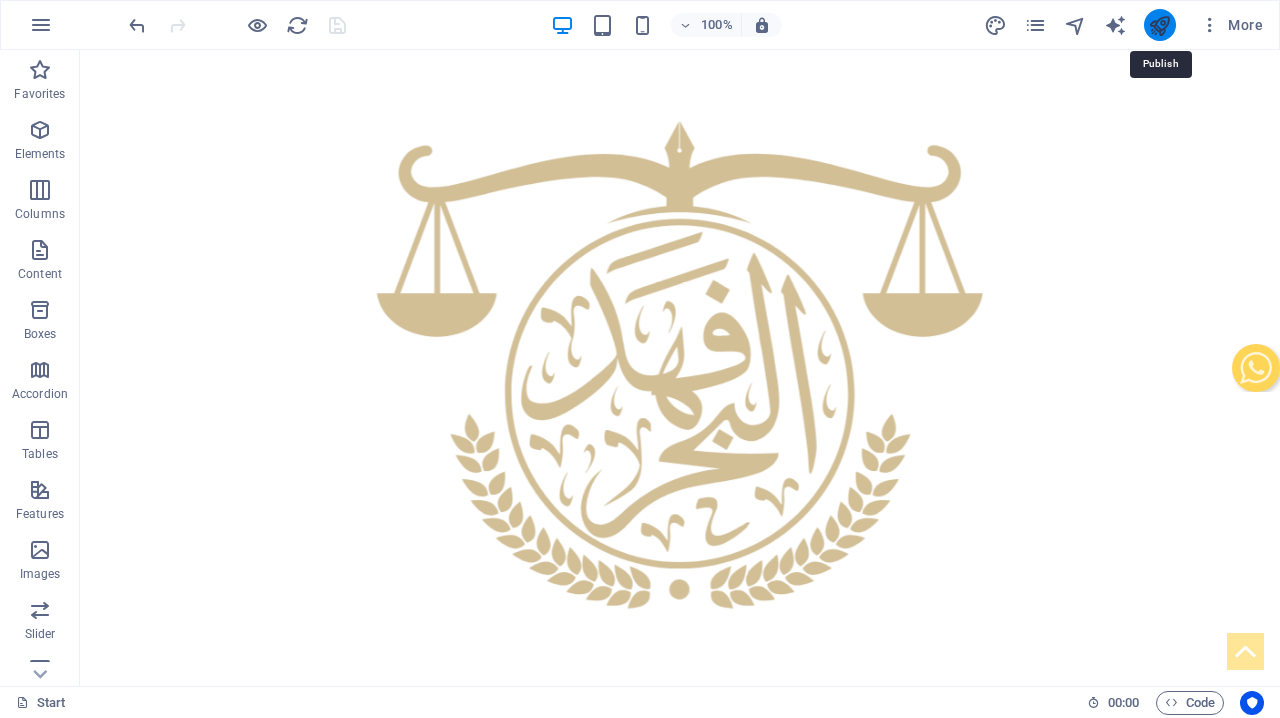 click at bounding box center (1159, 25) 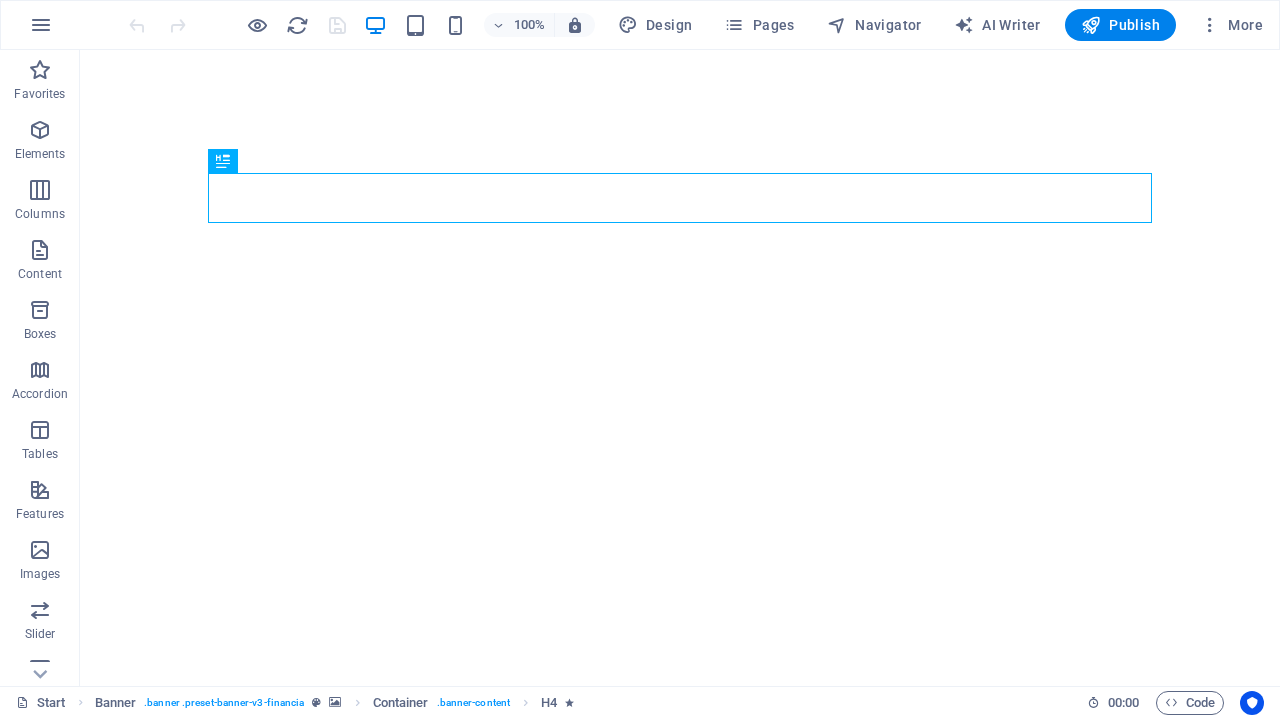 scroll, scrollTop: 0, scrollLeft: 0, axis: both 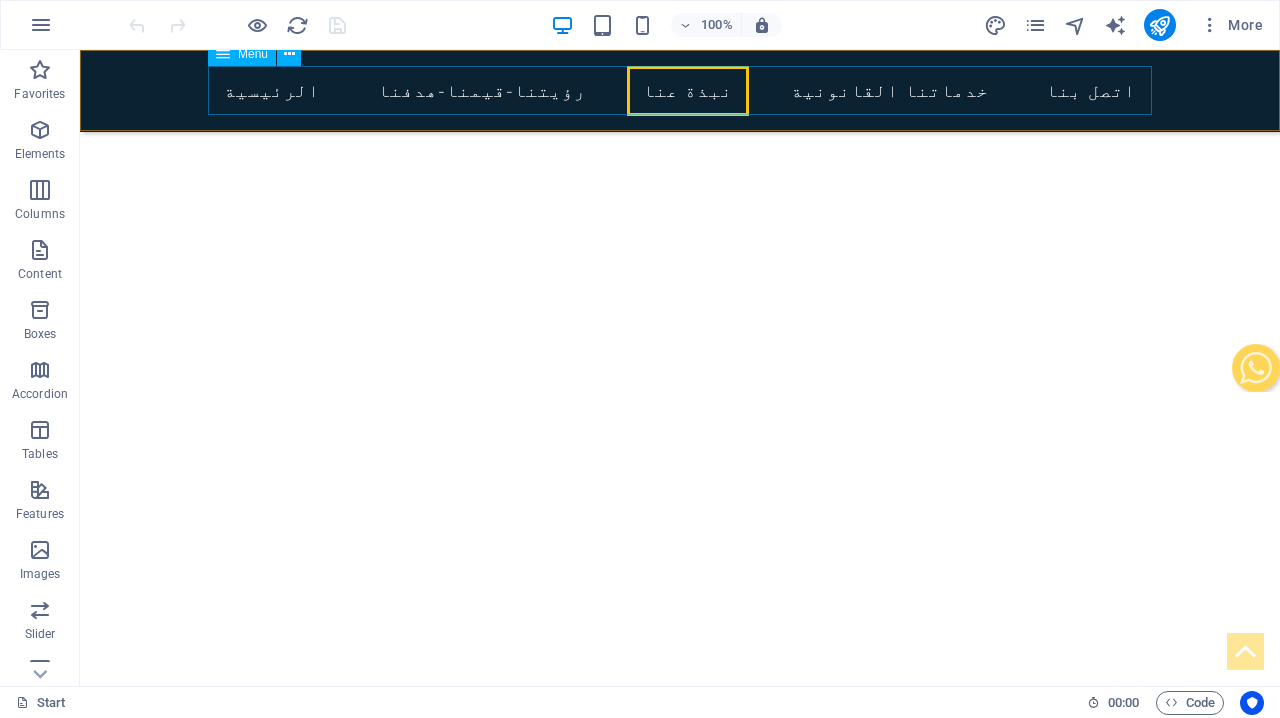 click on "الرئيسية رؤيتنا-قيمنا-هدفنا نبذة عنا خدماتنا القانونية اتصل بنا" at bounding box center [680, 91] 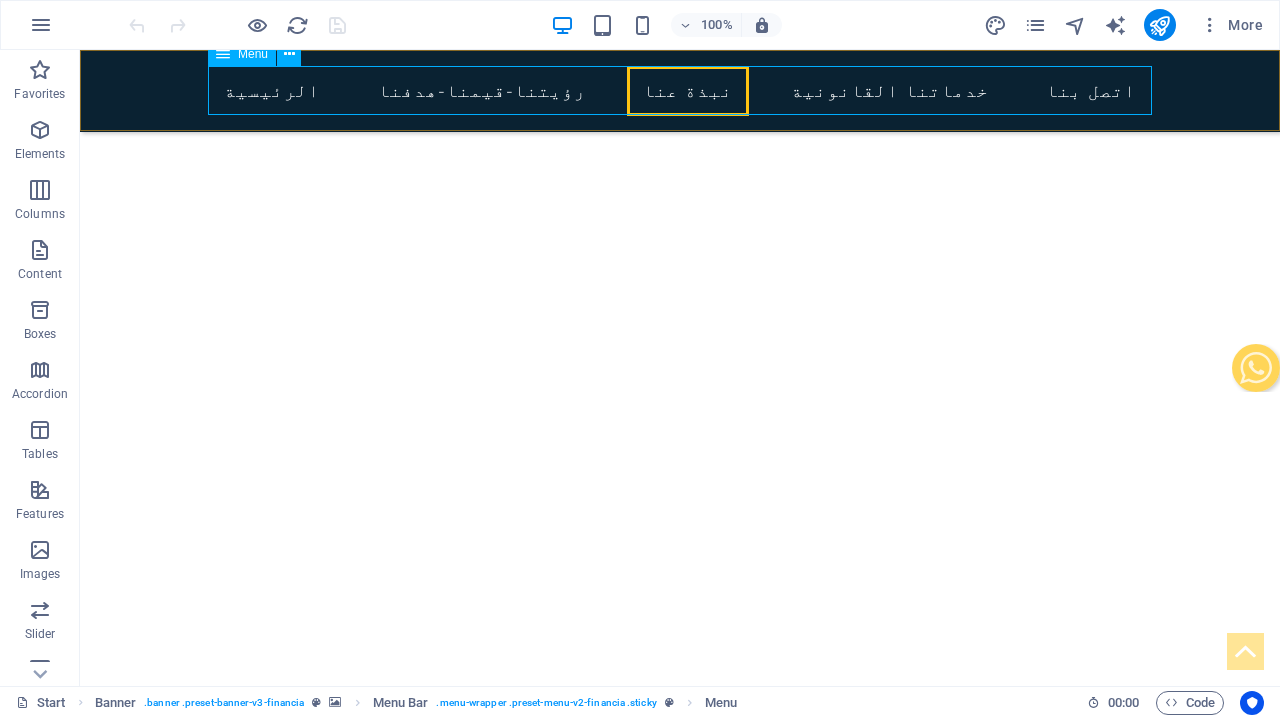click on "الرئيسية رؤيتنا-قيمنا-هدفنا نبذة عنا خدماتنا القانونية اتصل بنا" at bounding box center [680, 91] 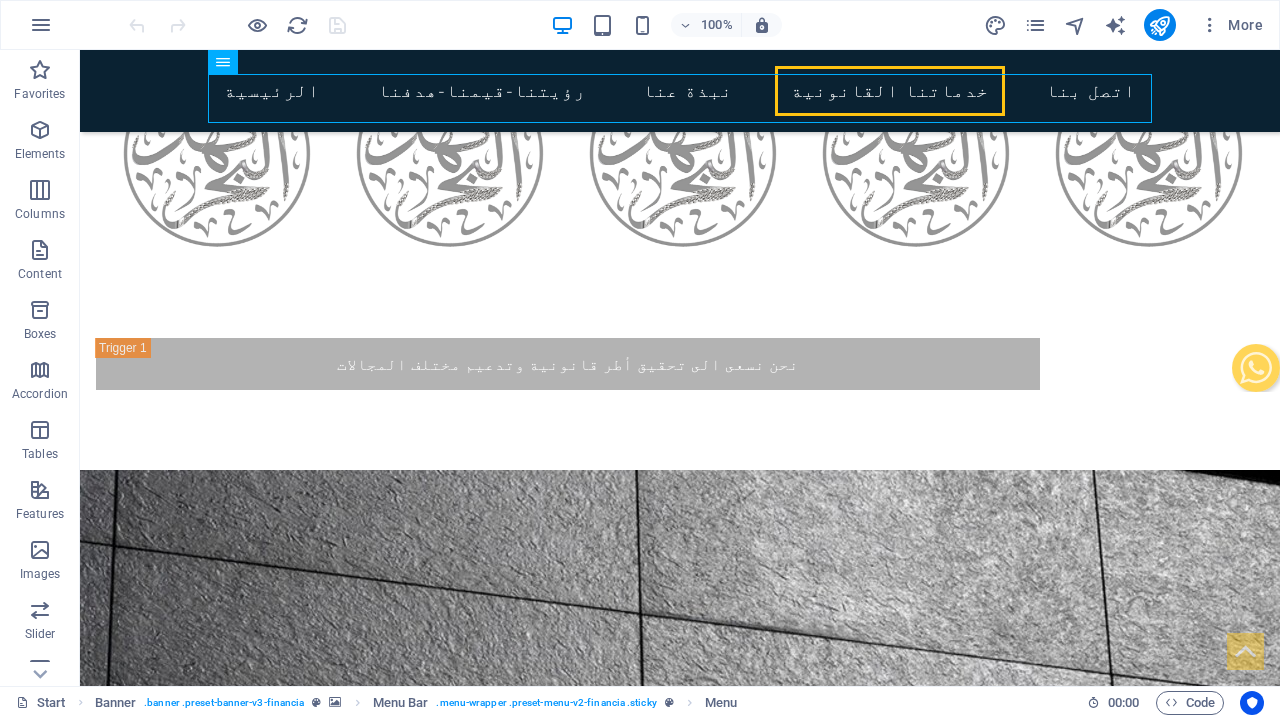 scroll, scrollTop: 8639, scrollLeft: 0, axis: vertical 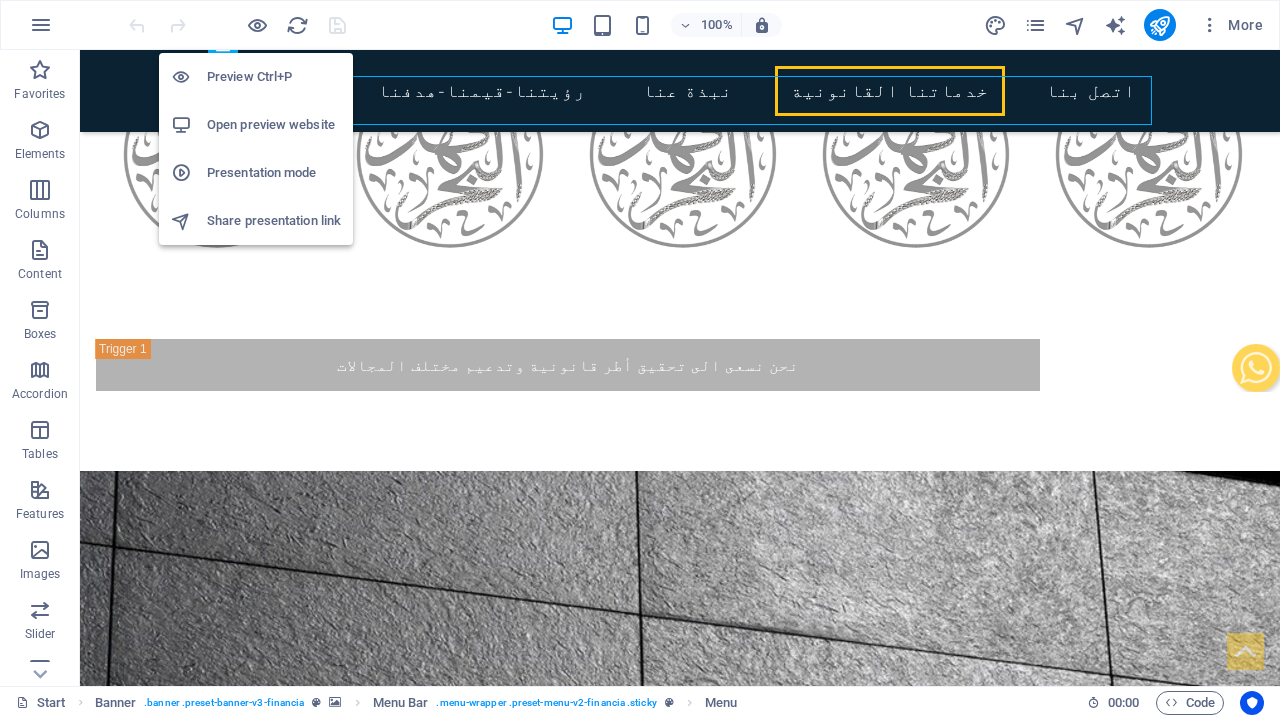 click on "Preview Ctrl+P" at bounding box center (274, 77) 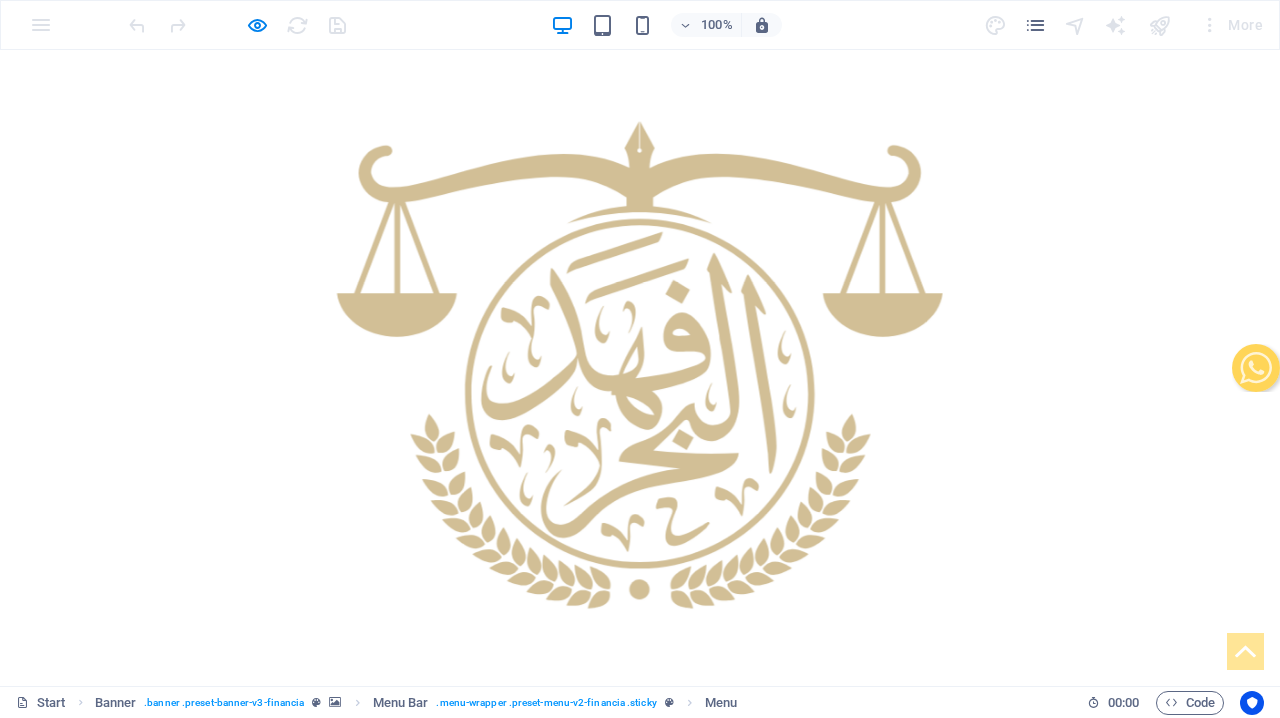 scroll, scrollTop: 0, scrollLeft: 0, axis: both 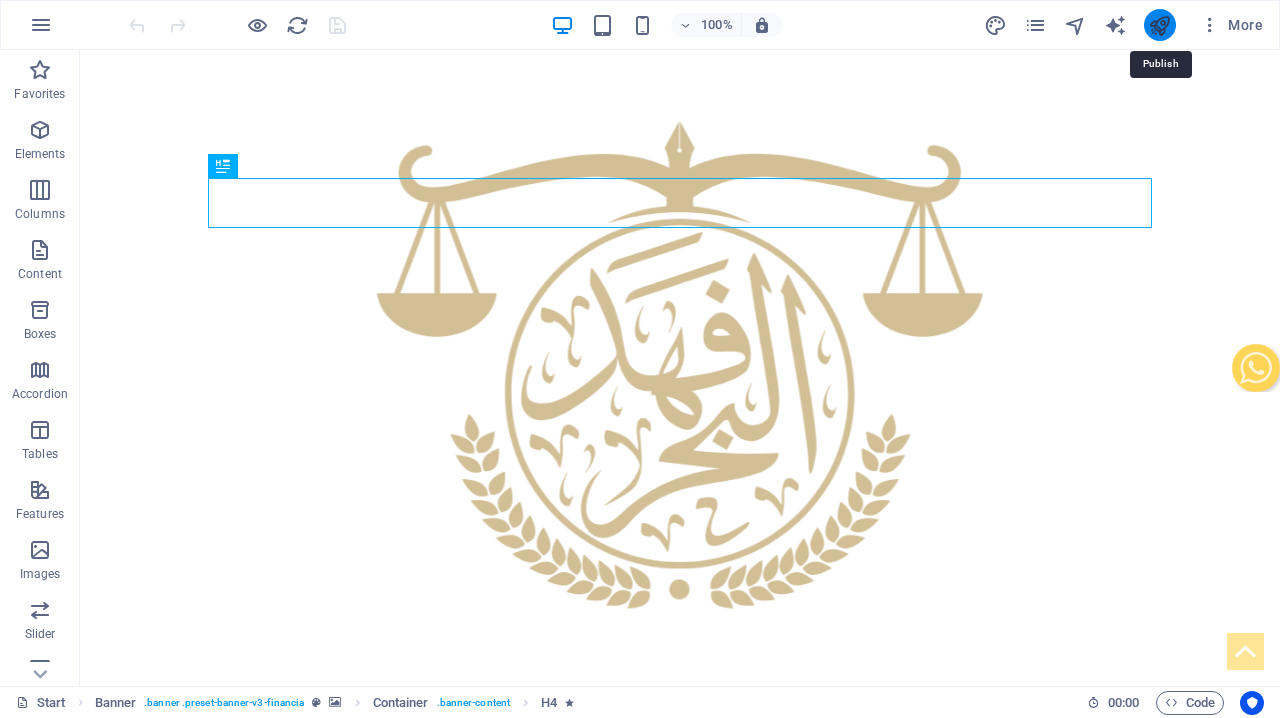 click at bounding box center (1159, 25) 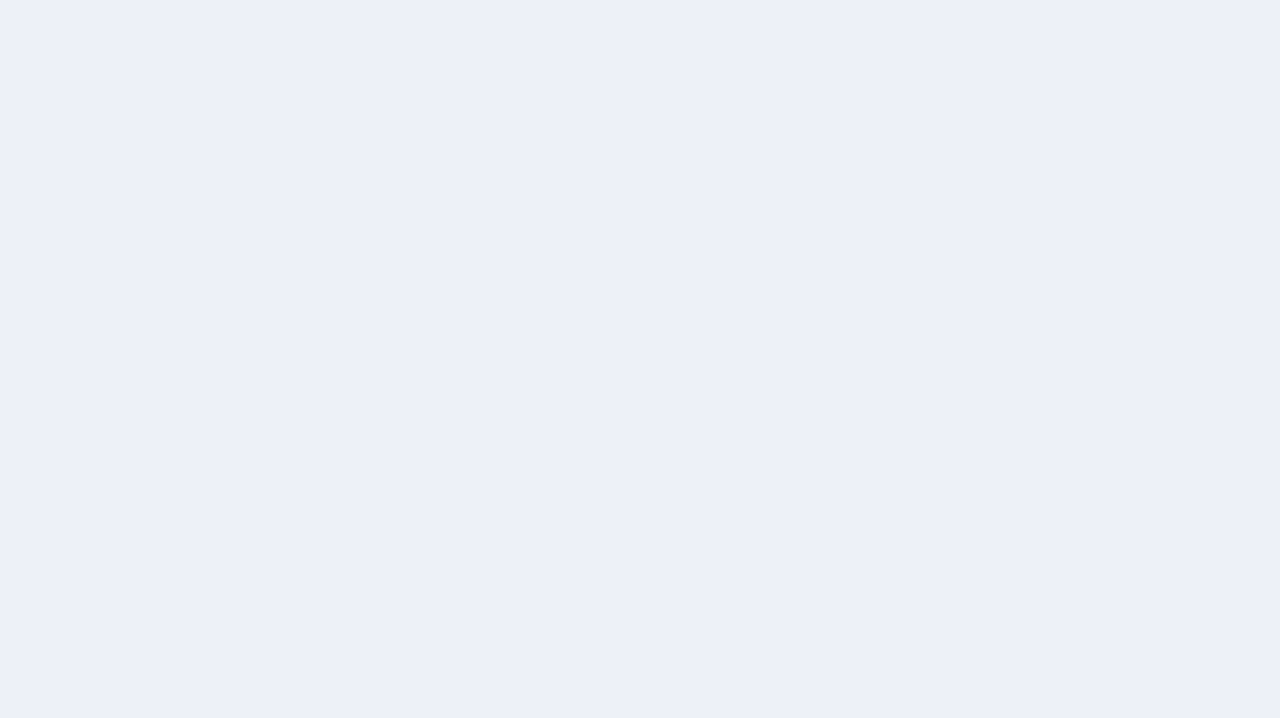 scroll, scrollTop: 0, scrollLeft: 0, axis: both 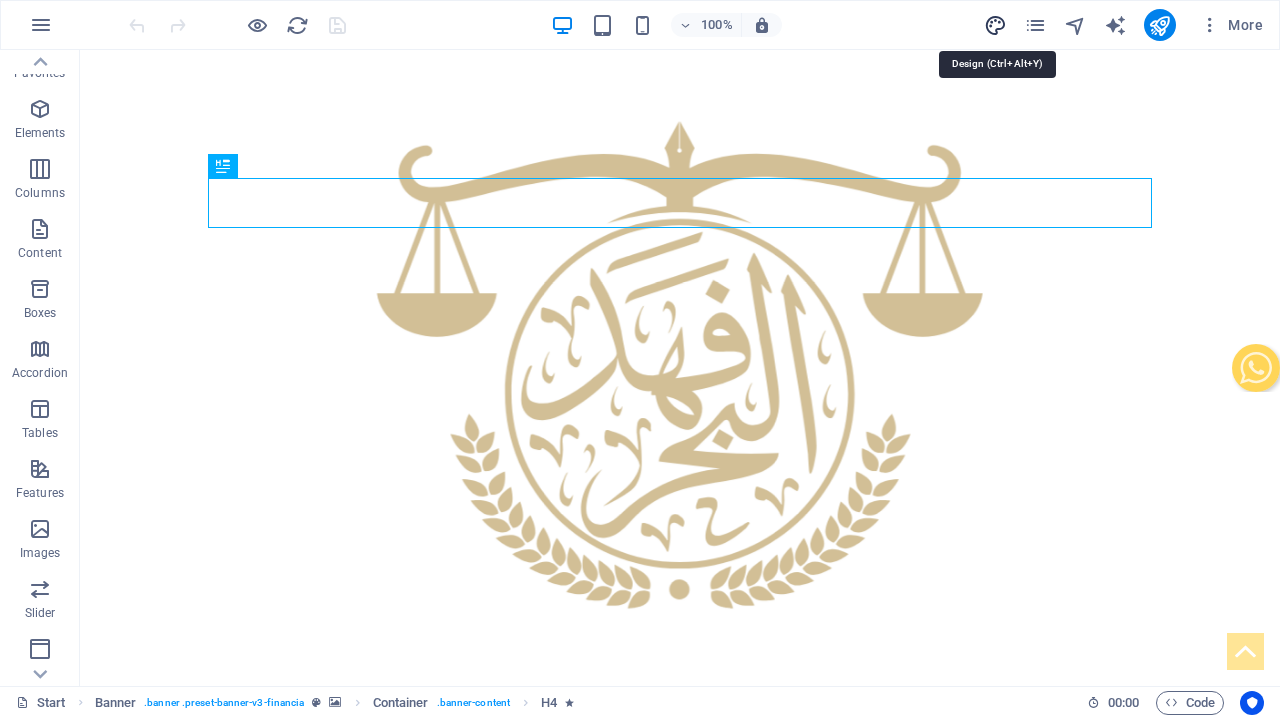 click at bounding box center [995, 25] 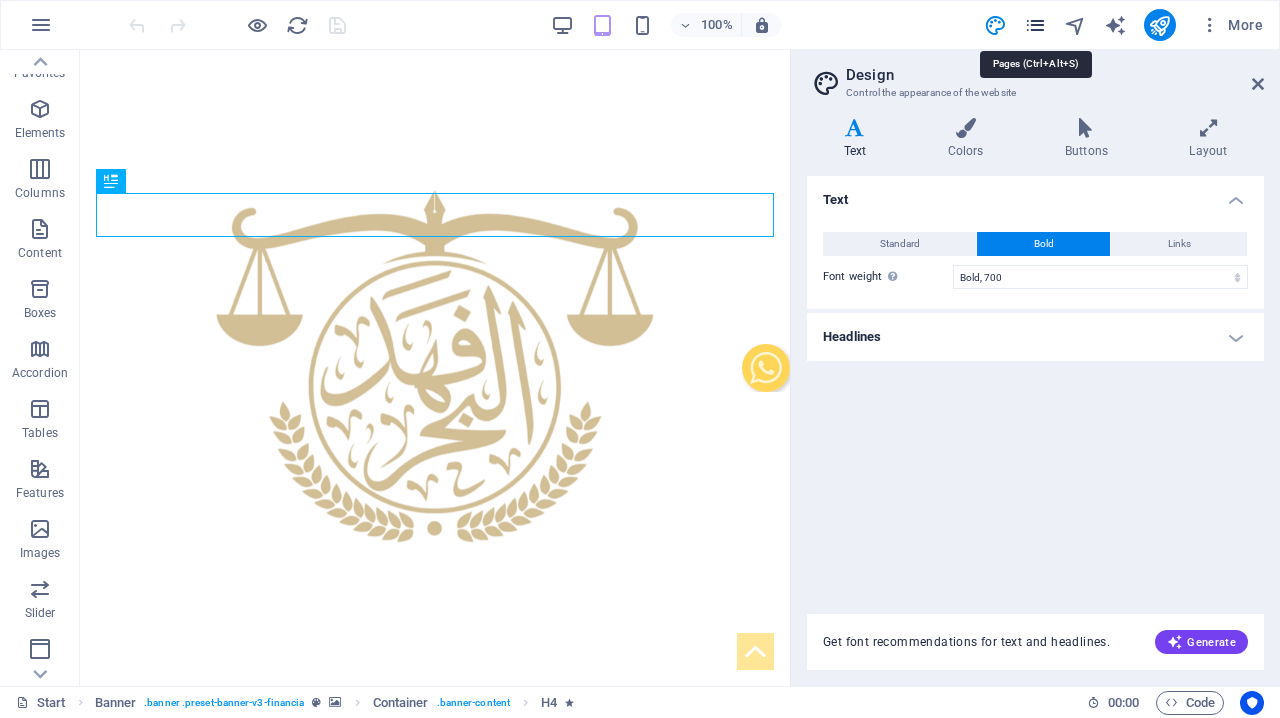 click at bounding box center [1035, 25] 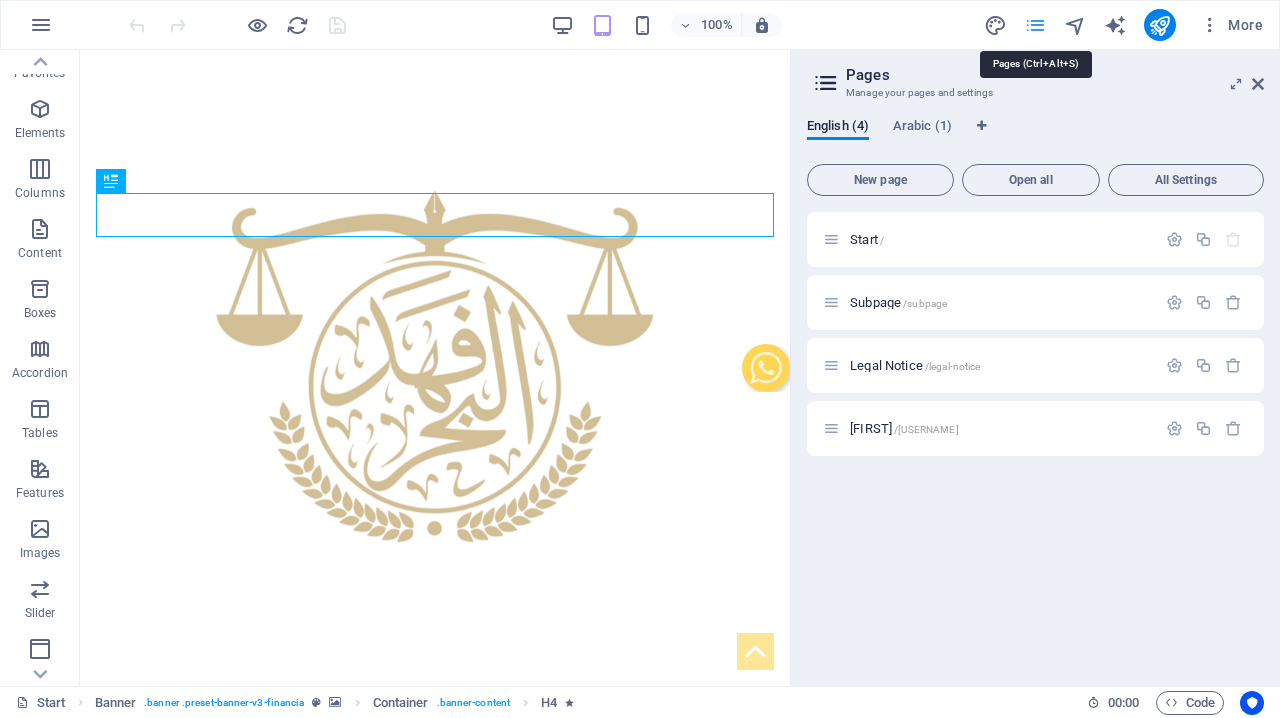 click at bounding box center [1035, 25] 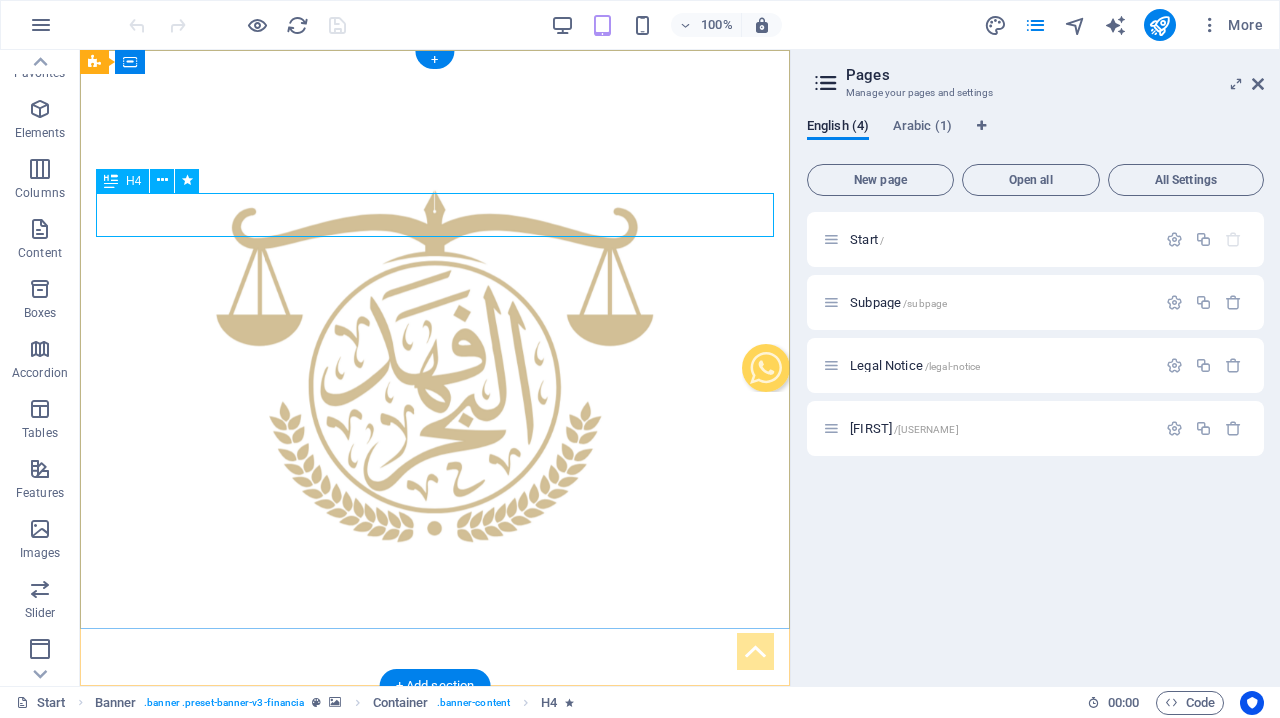 click on "مجموعة المحامي فهد عبدالرحمن البحر للمحاماة والإستشارات القانونية" at bounding box center (435, 788) 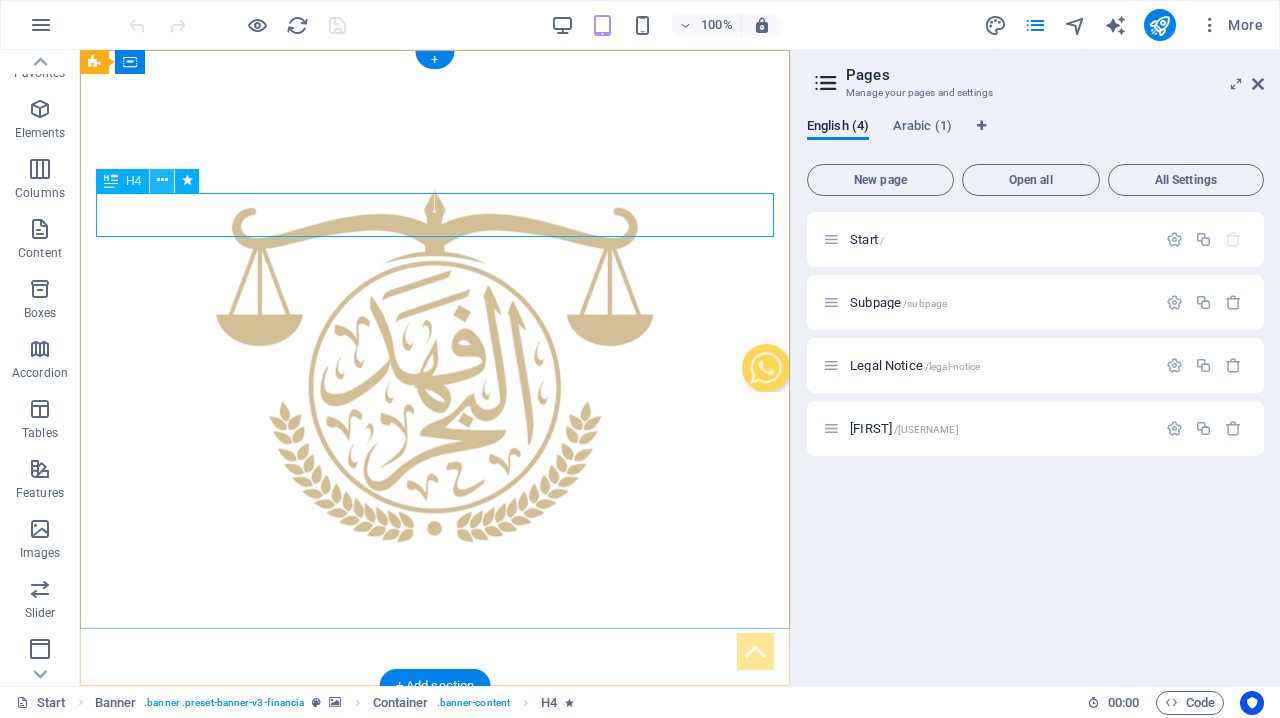 click at bounding box center [162, 180] 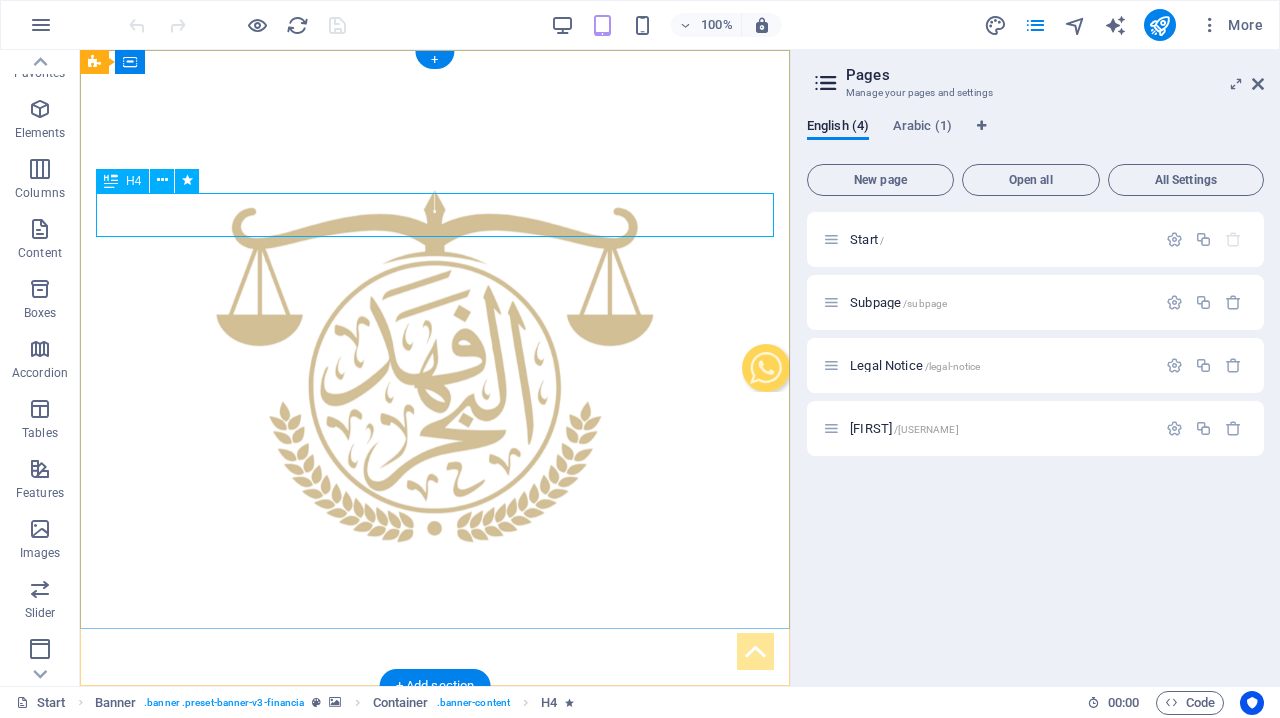 click on "مجموعة المحامي فهد عبدالرحمن البحر للمحاماة والإستشارات القانونية" at bounding box center (435, 788) 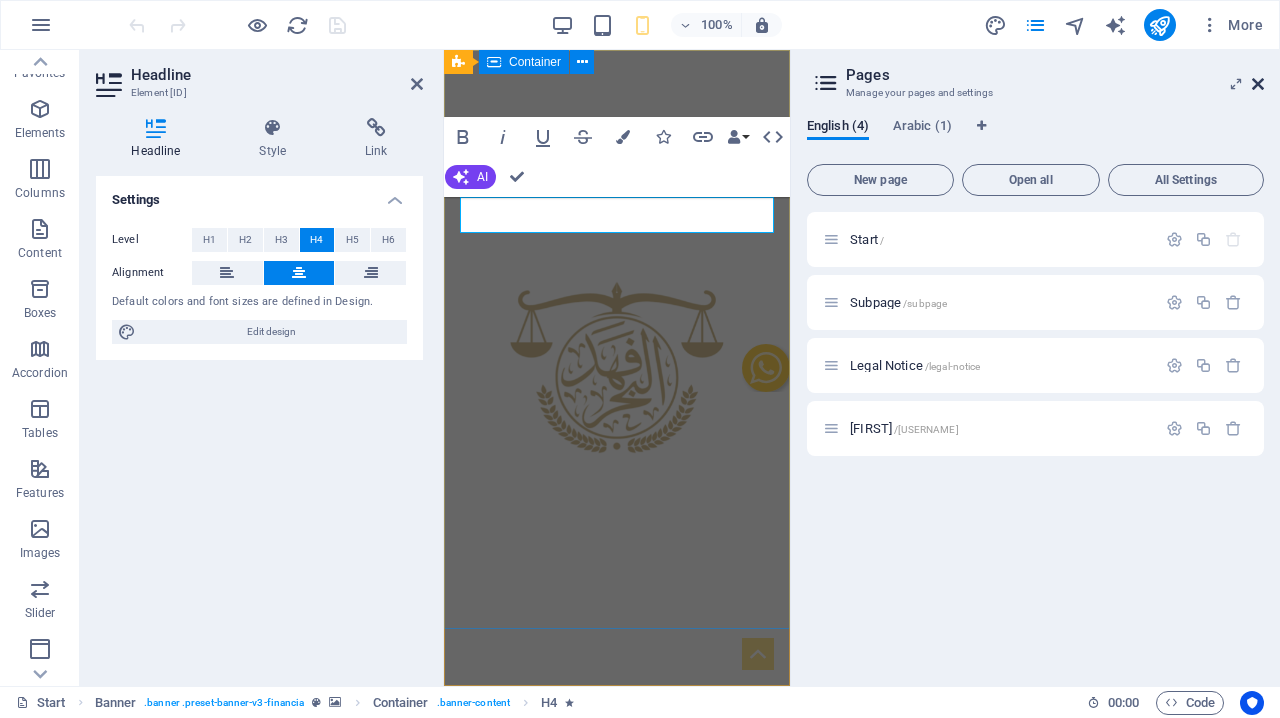 click at bounding box center [1258, 84] 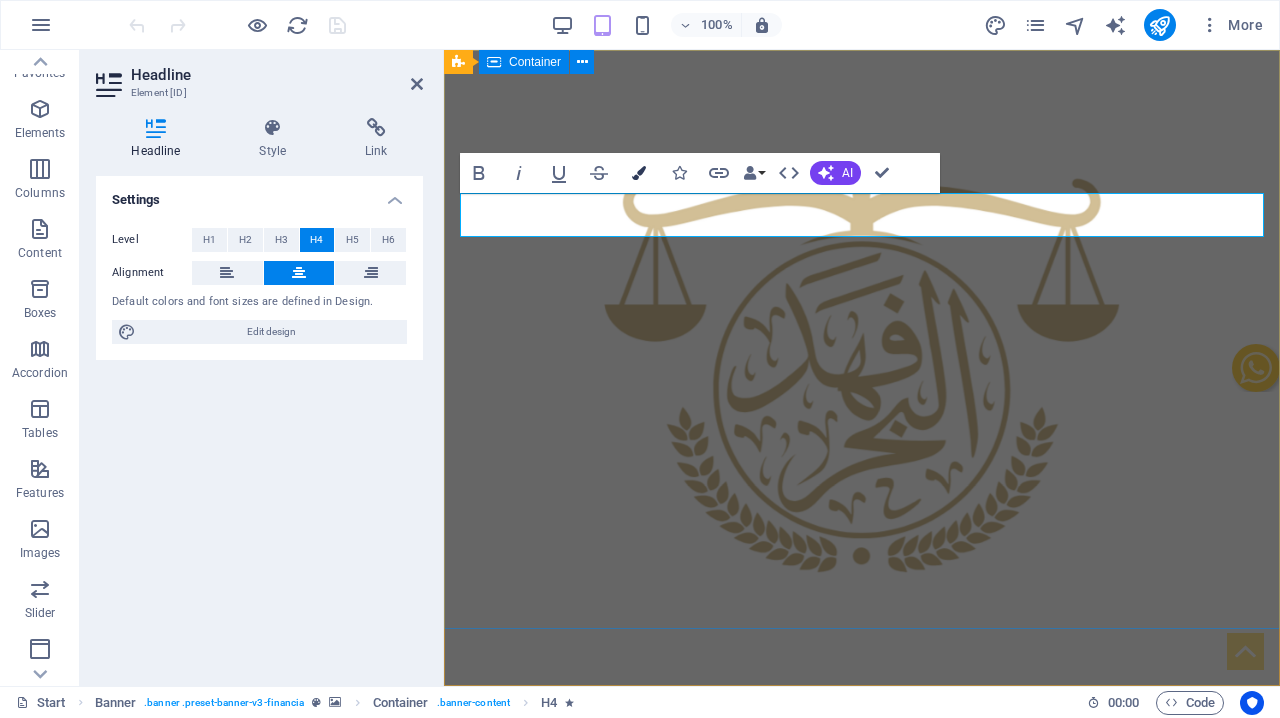 click at bounding box center (639, 173) 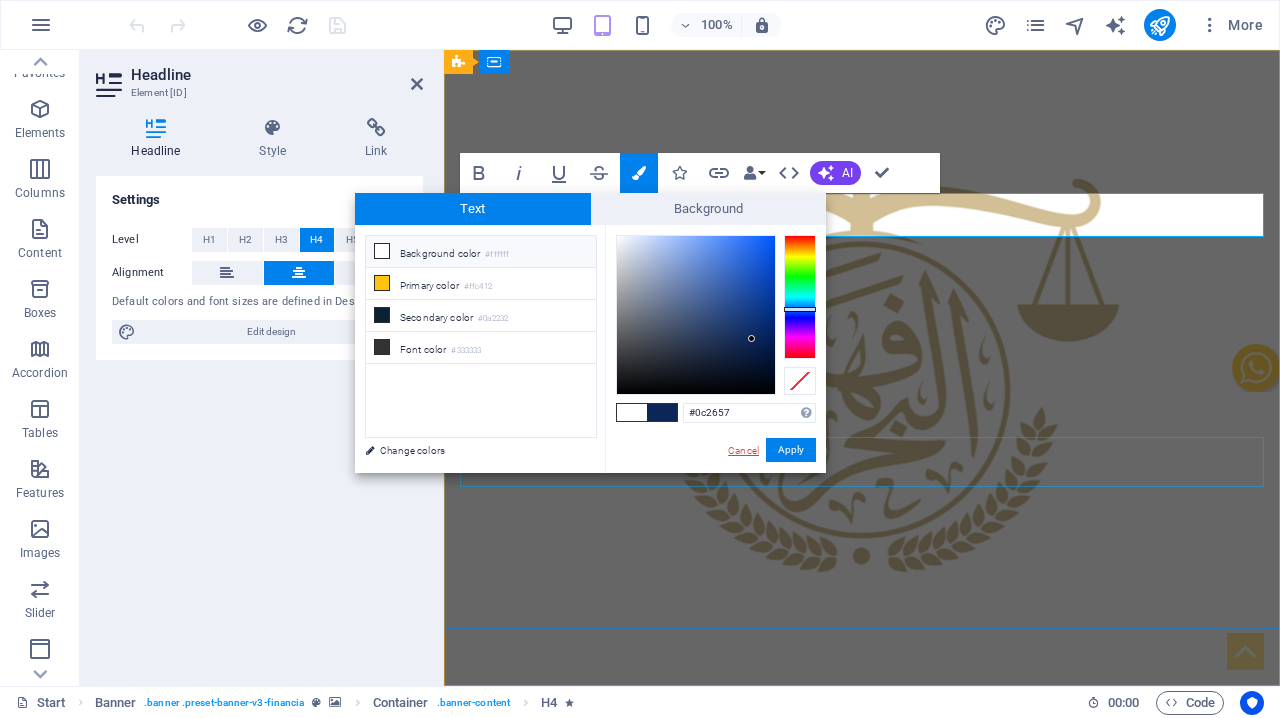 click on "Cancel" at bounding box center [743, 450] 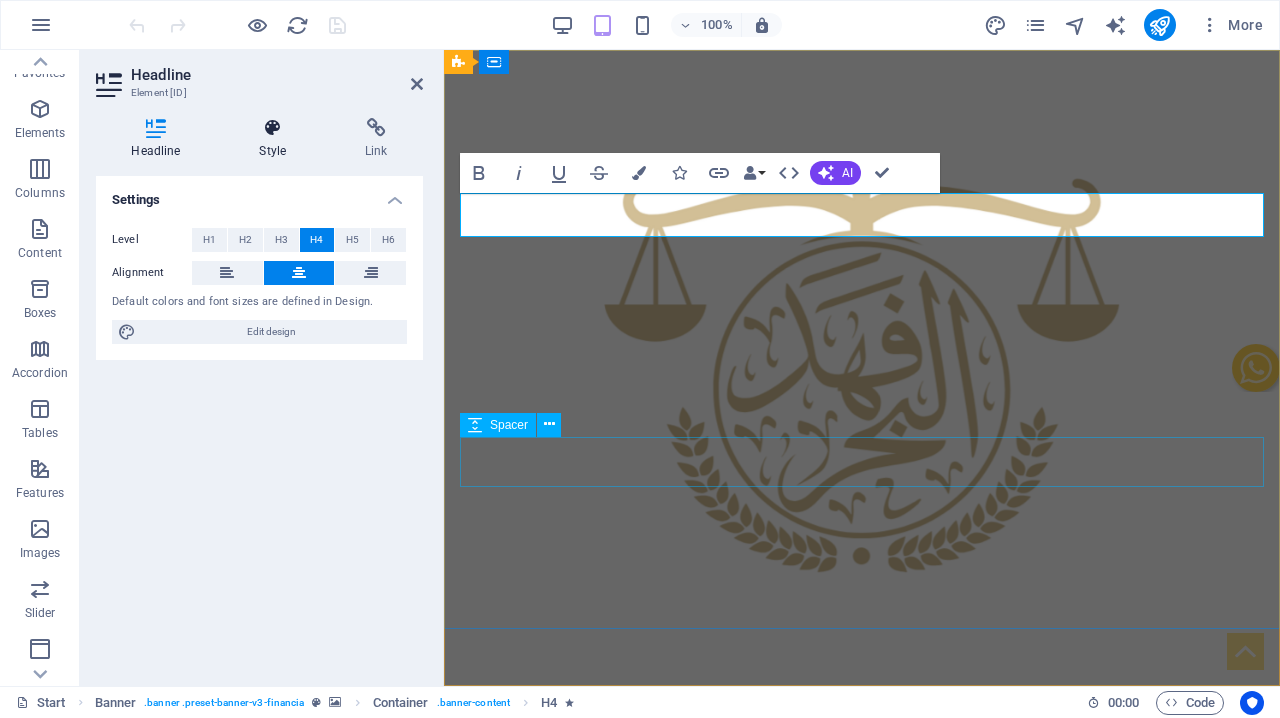click on "Style" at bounding box center (277, 139) 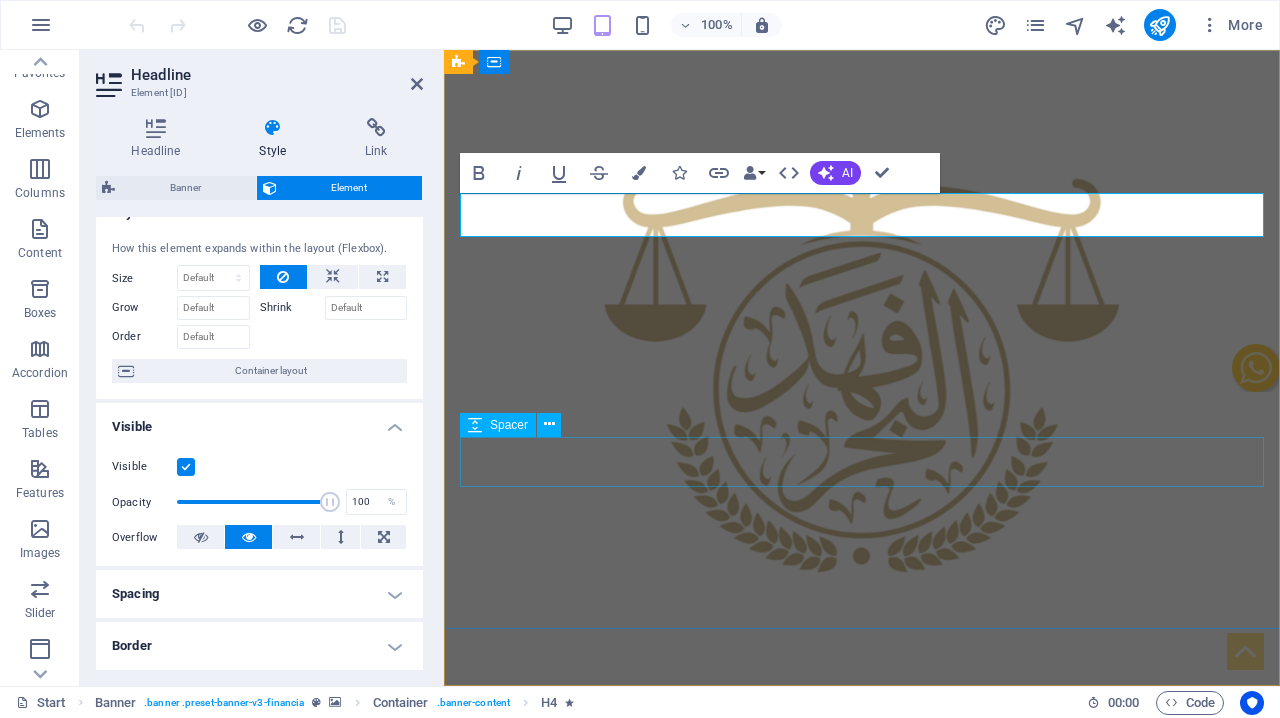 scroll, scrollTop: 1, scrollLeft: 0, axis: vertical 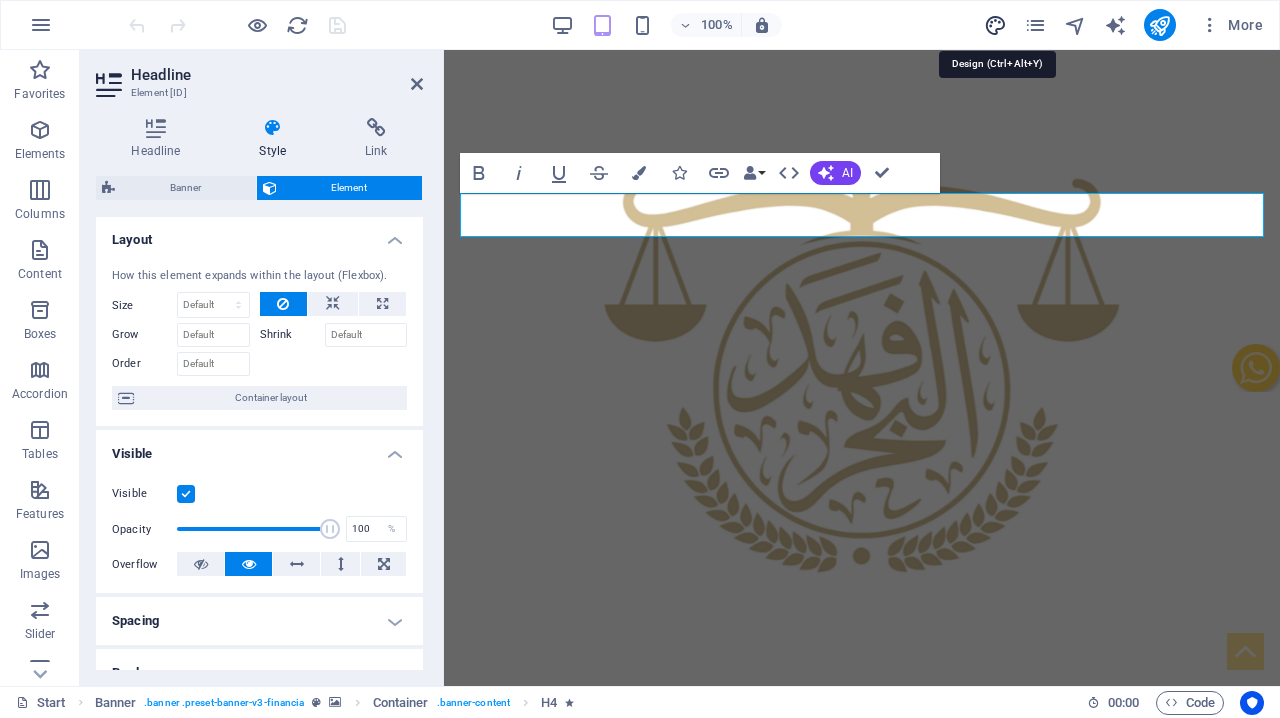 click at bounding box center (995, 25) 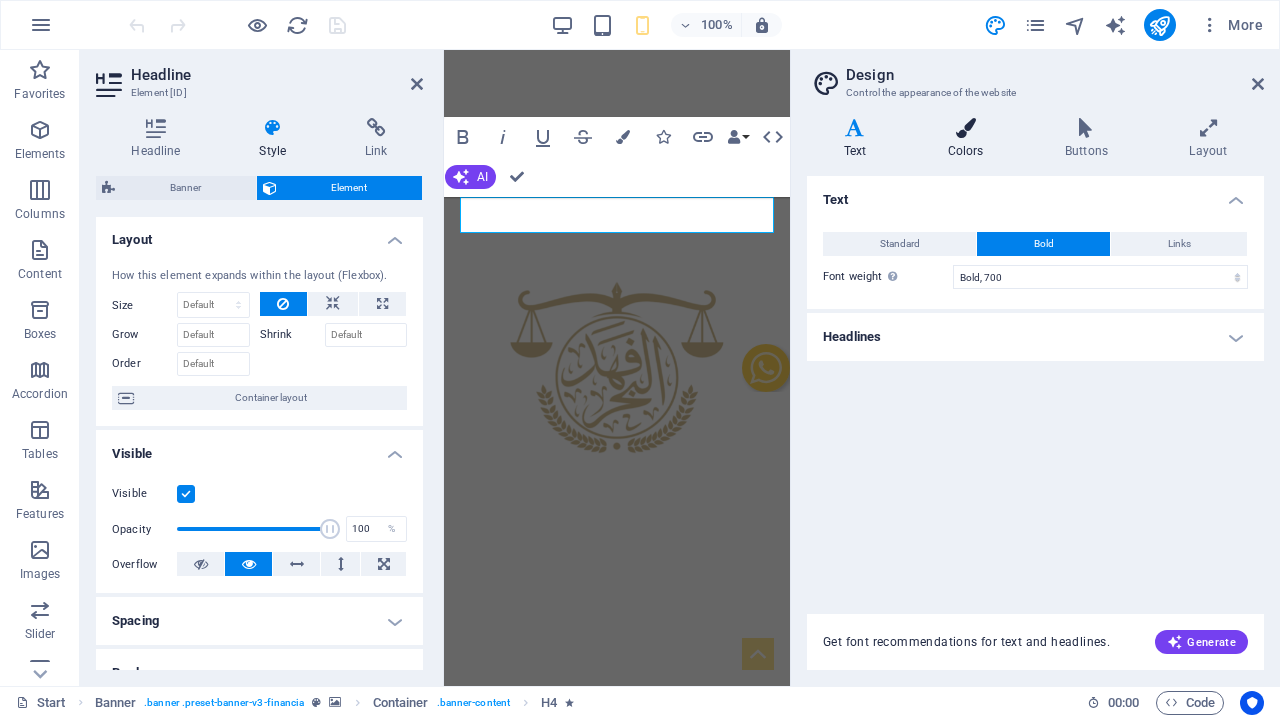click on "Colors" at bounding box center (969, 139) 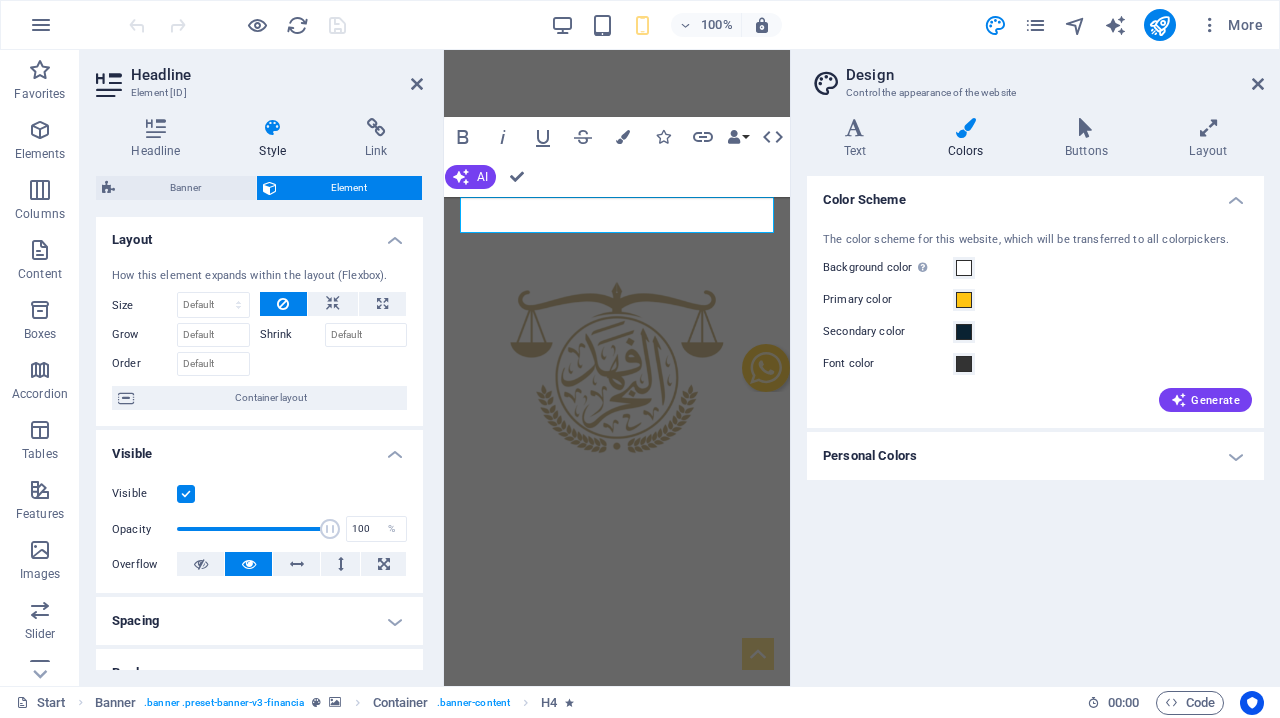 click on "Text  Colors  Buttons  Layout Text Standard Bold Links Font color Font Montserrat Font size 1 rem px Line height 1.5 Font weight To display the font weight correctly, it may need to be enabled.  Manage Fonts Thin, 100 Extra-light, 200 Light, 300 Regular, 400 Medium, 500 Semi-bold, 600 Bold, 700 Extra-bold, 800 Black, 900 Letter spacing 0 rem px Font style Text transform Tt TT tt Text align Font weight To display the font weight correctly, it may need to be enabled.  Manage Fonts Thin, 100 Extra-light, 200 Light, 300 Regular, 400 Medium, 500 Semi-bold, 600 Bold, 700 Extra-bold, 800 Black, 900 Default Hover / Active Font color Font color Decoration Decoration Transition duration 0.3 s Transition function Ease Ease In Ease Out Ease In/Ease Out Linear Headlines All H1 / Textlogo H2 H3 H4 H5 H6 Font color Font Playfair Display Line height 1.25 Font weight To display the font weight correctly, it may need to be enabled.  Manage Fonts Thin, 100 Extra-light, 200 Light, 300 Regular, 400 Medium, 500 Semi-bold, 600 0 0" at bounding box center (1035, 394) 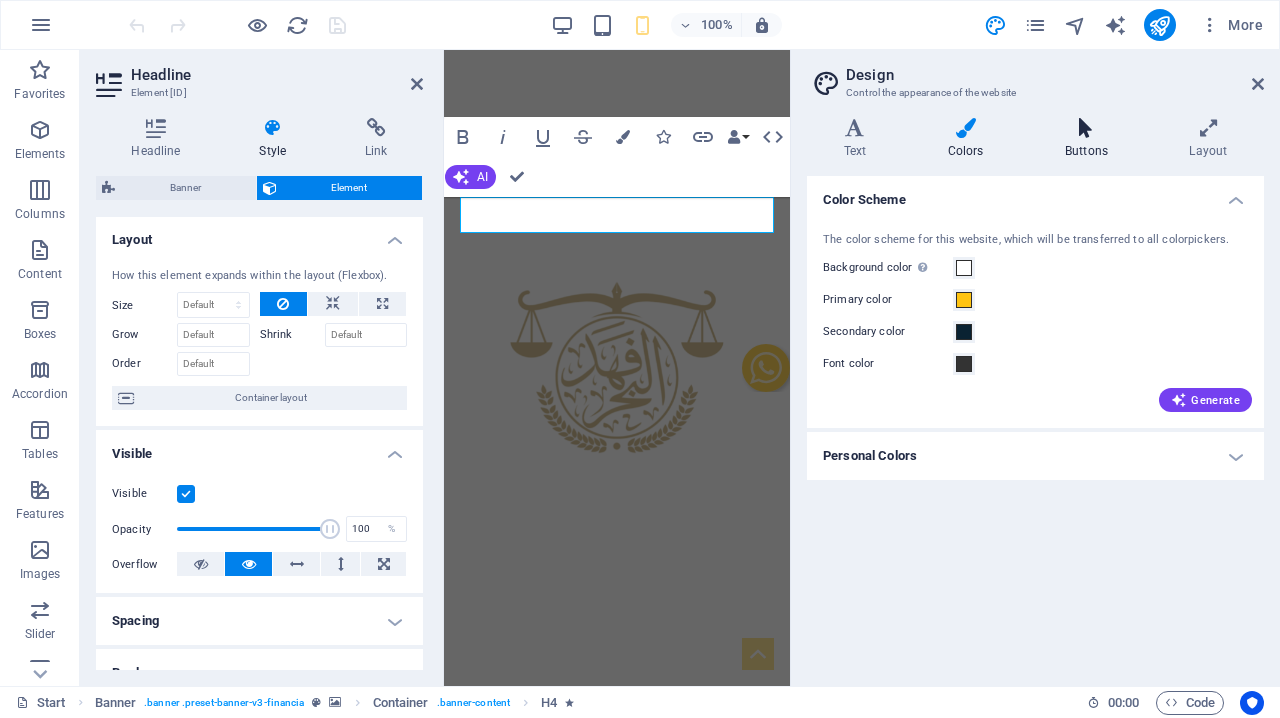 click on "Buttons" at bounding box center (1090, 139) 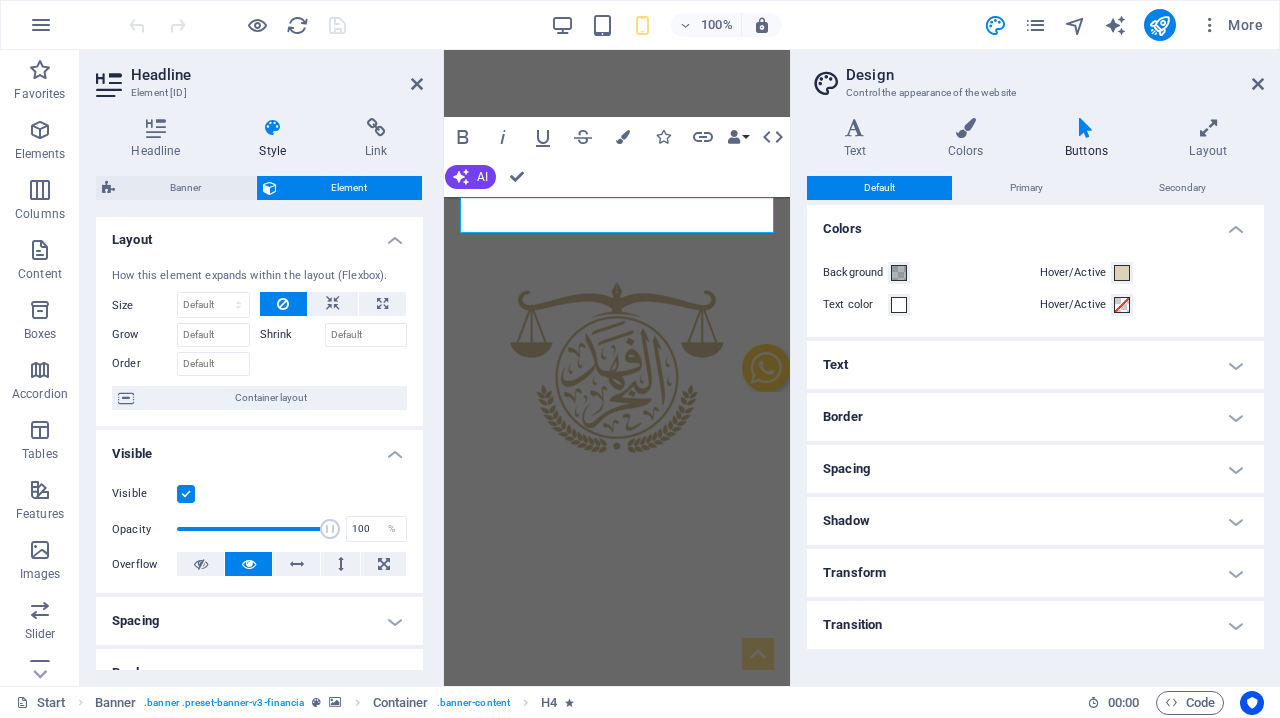 click on "Text" at bounding box center (1035, 365) 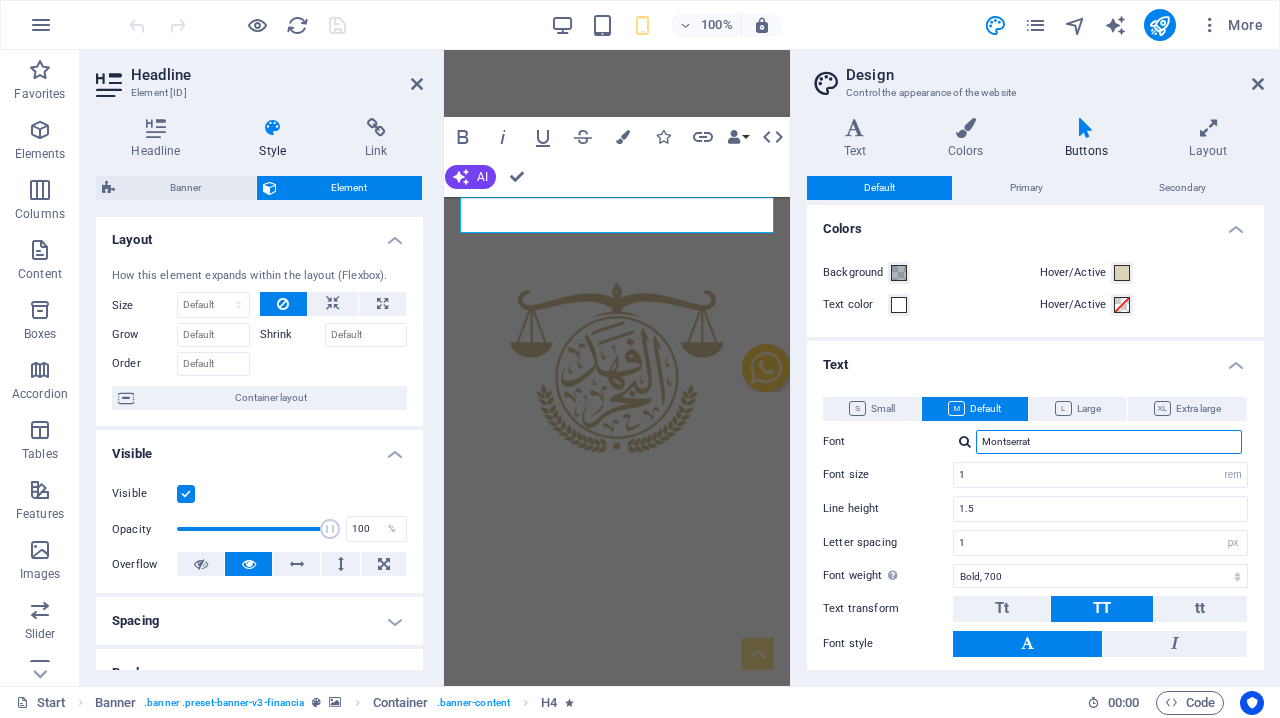 click on "Montserrat" at bounding box center (1109, 442) 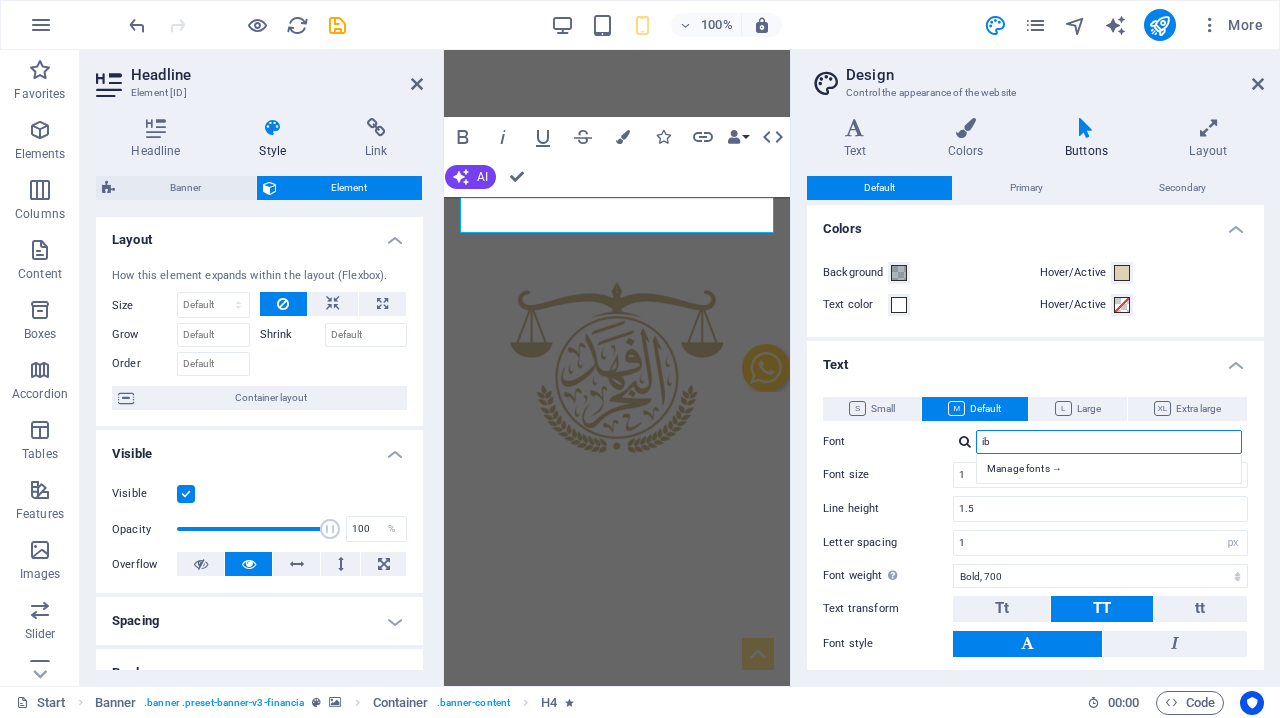 type on "i" 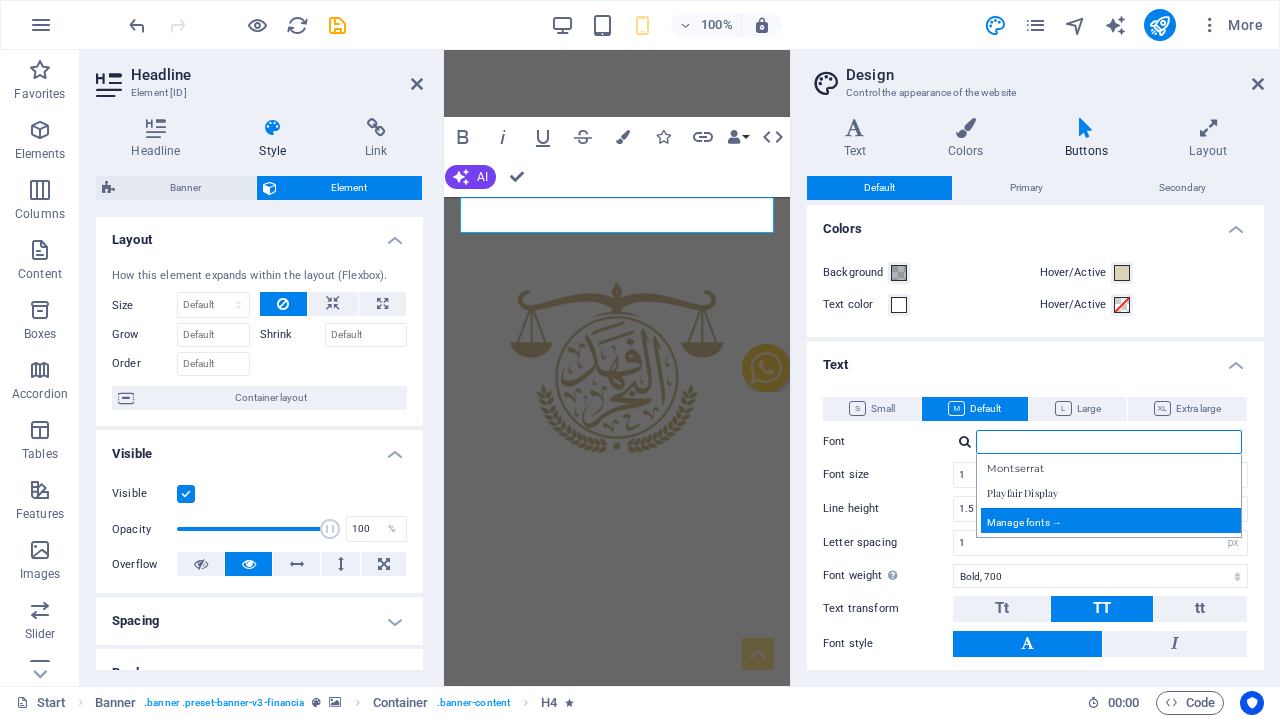 type 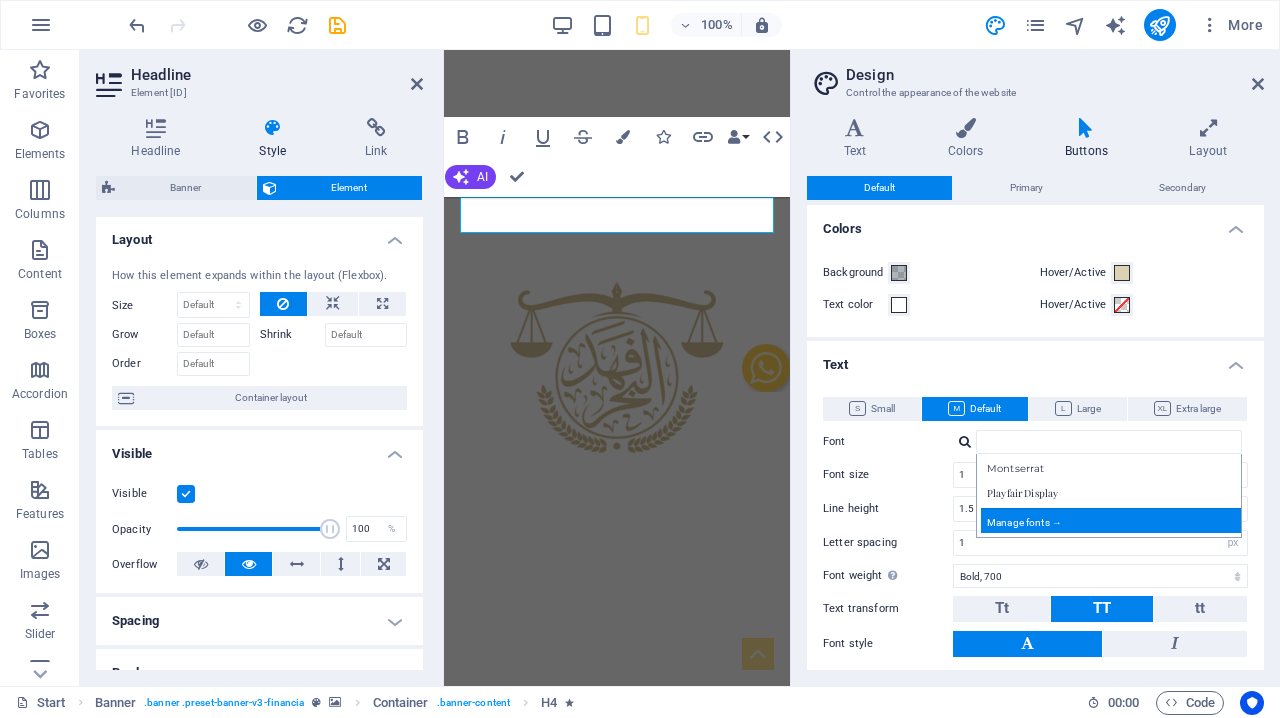click on "Manage fonts →" at bounding box center (1113, 520) 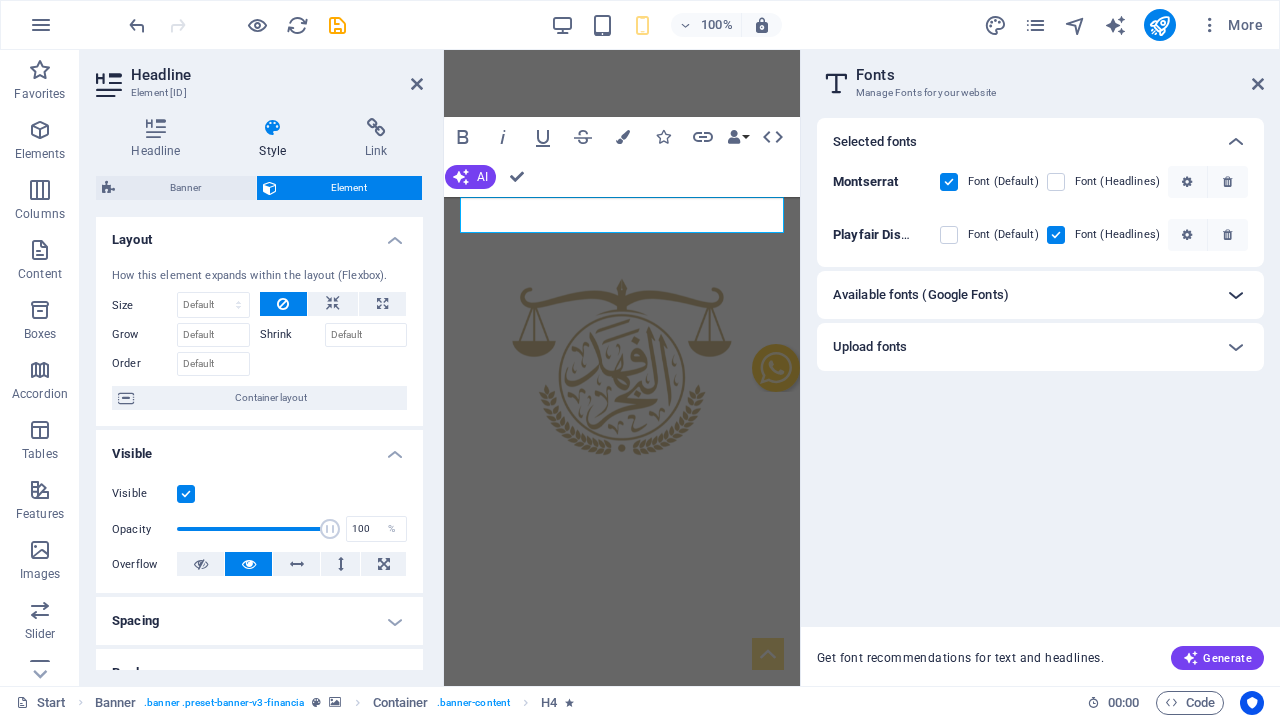 click at bounding box center (1236, 295) 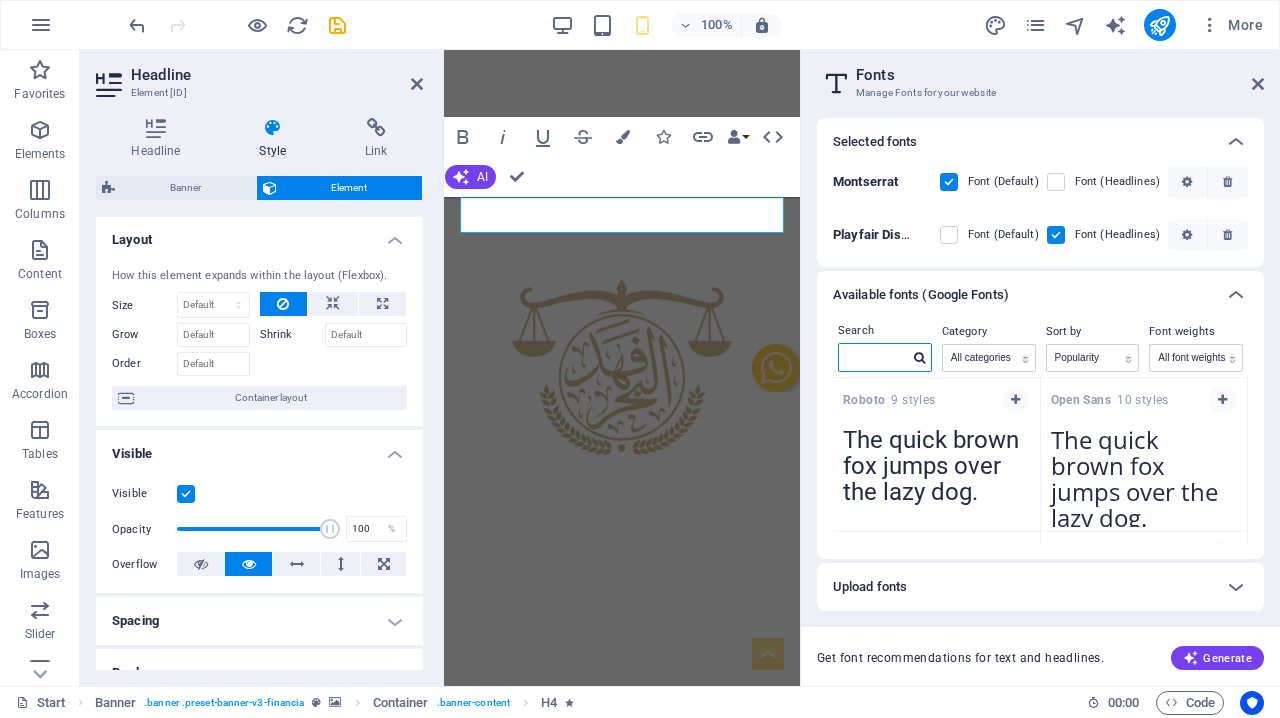 click at bounding box center (874, 357) 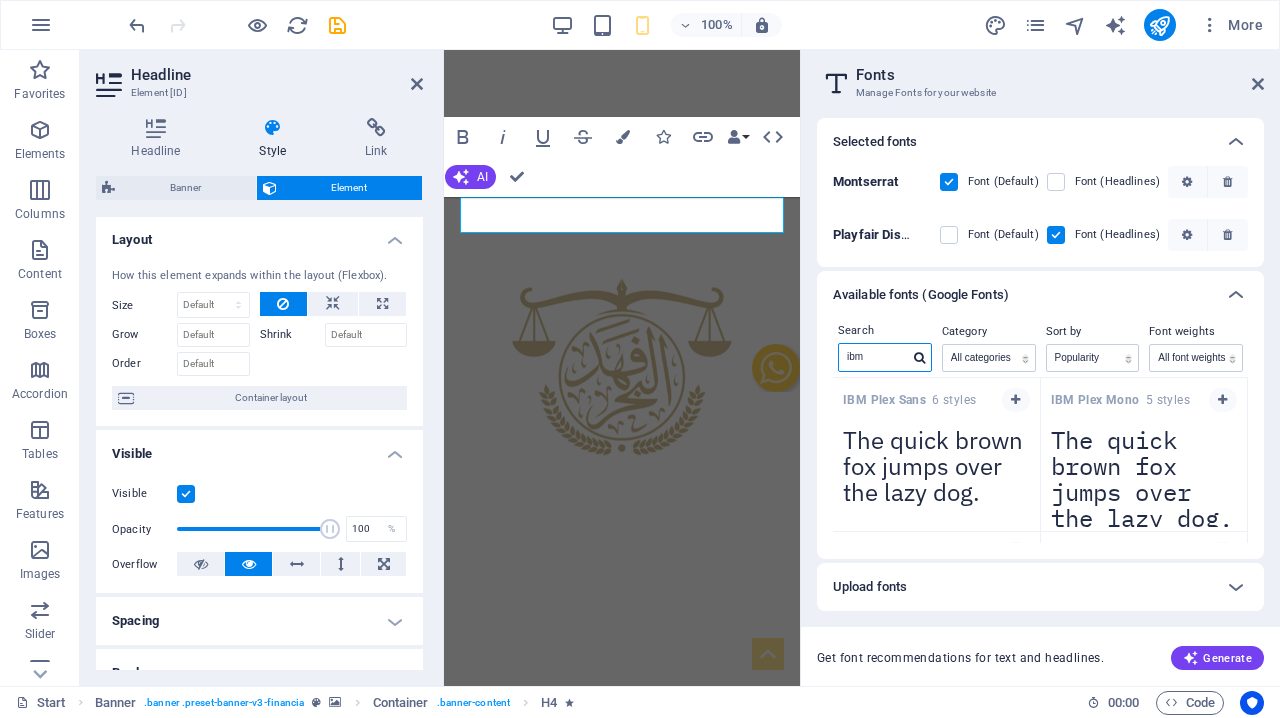 type on "ibm" 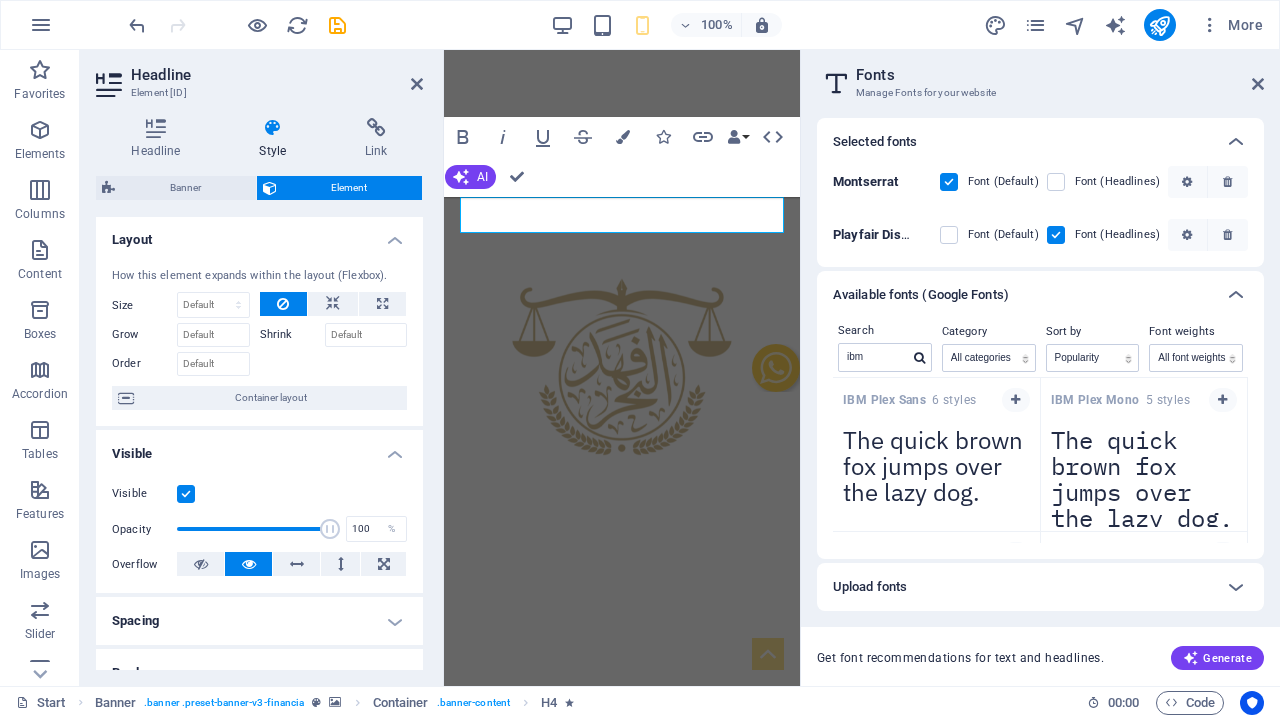 drag, startPoint x: 1248, startPoint y: 392, endPoint x: 1249, endPoint y: 411, distance: 19.026299 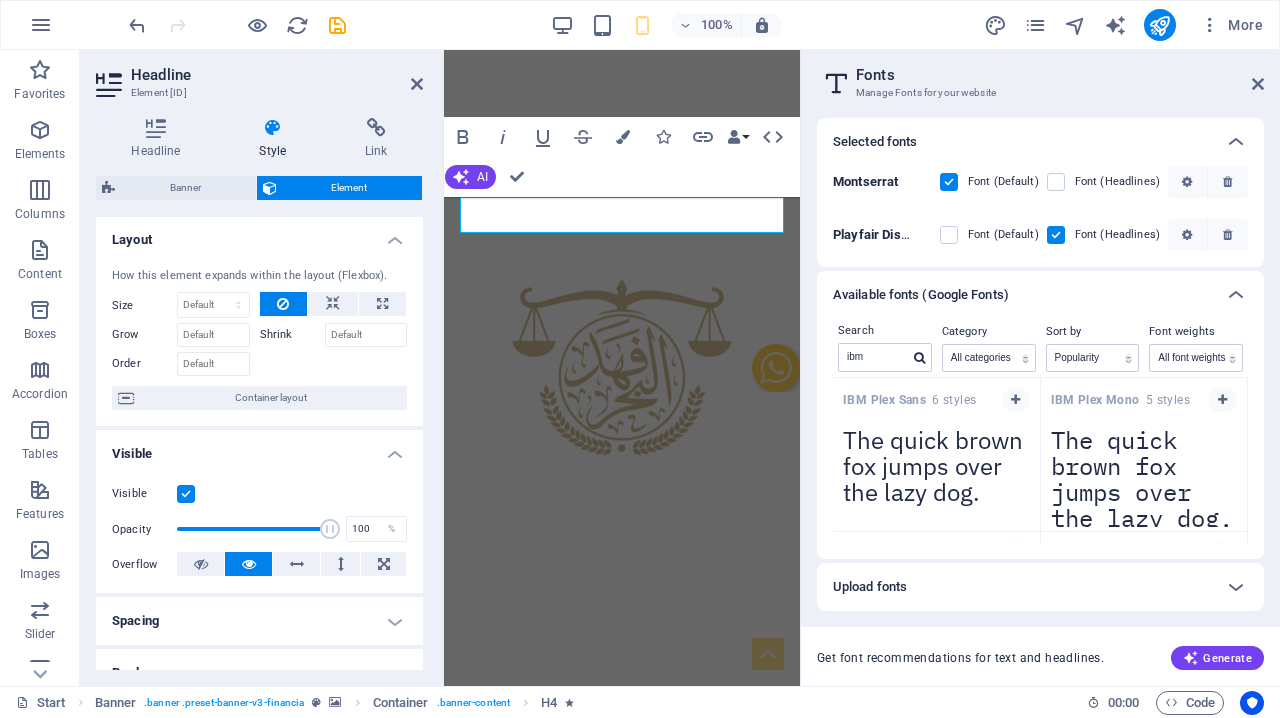 click on "Search ibm Category All categories serif display monospace sans-serif handwriting Sort by Name Category Popularity Font weights All font weights 100 100italic 200 200italic 300 300italic 500 500italic 600 600italic 700 700italic 800 800italic 900 900italic italic regular IBM Plex Sans 6   styles The quick brown fox jumps over the lazy dog. Copy text to all previews IBM Plex Mono 5   styles The quick brown fox jumps over the lazy dog. Copy text to all previews IBM Plex Serif 5   styles The quick brown fox jumps over the lazy dog. Copy text to all previews IBM Plex Sans JP 4   styles The quick brown fox jumps over the lazy dog. Copy text to all previews IBM Plex Sans Arabic 4   styles The quick brown fox jumps over the lazy dog. Copy text to all previews IBM Plex Sans Condensed 4   styles The quick brown fox jumps over the lazy dog. Copy text to all previews IBM Plex Sans Thai 4   styles The quick brown fox jumps over the lazy dog. Copy text to all previews IBM Plex Sans KR 3   styles Copy text to all previews" at bounding box center (1040, 439) 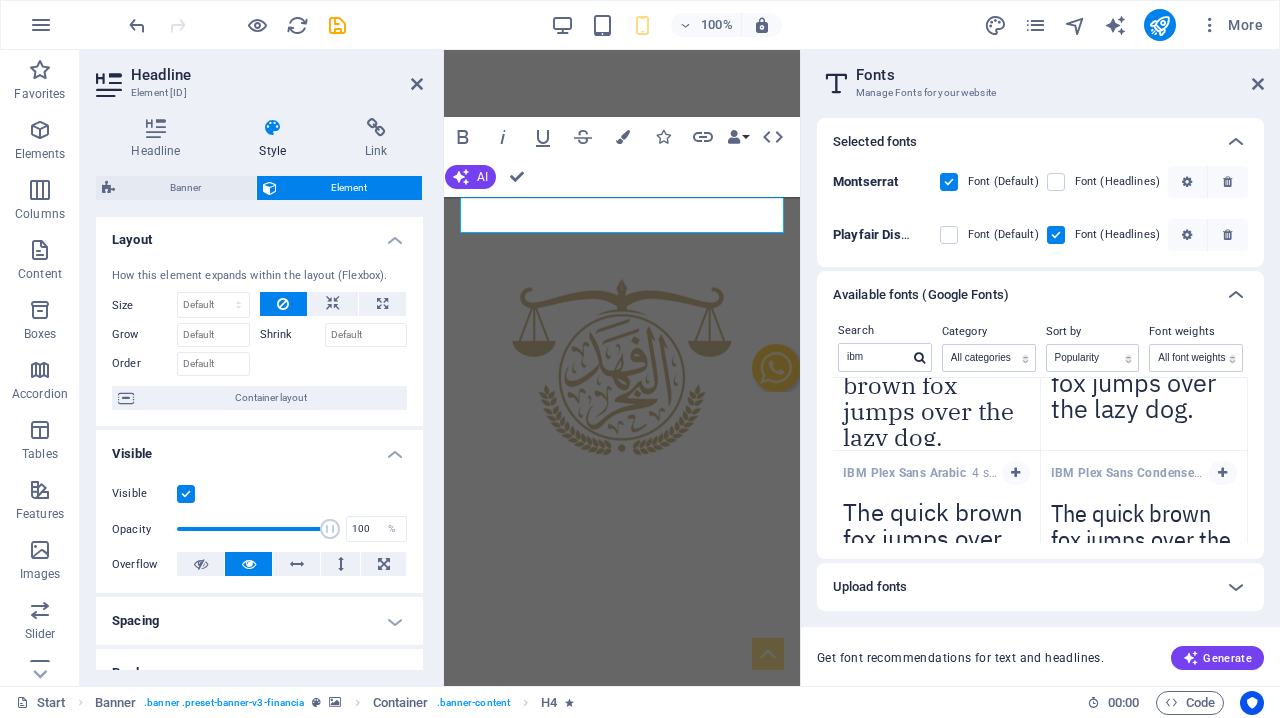 scroll, scrollTop: 234, scrollLeft: 0, axis: vertical 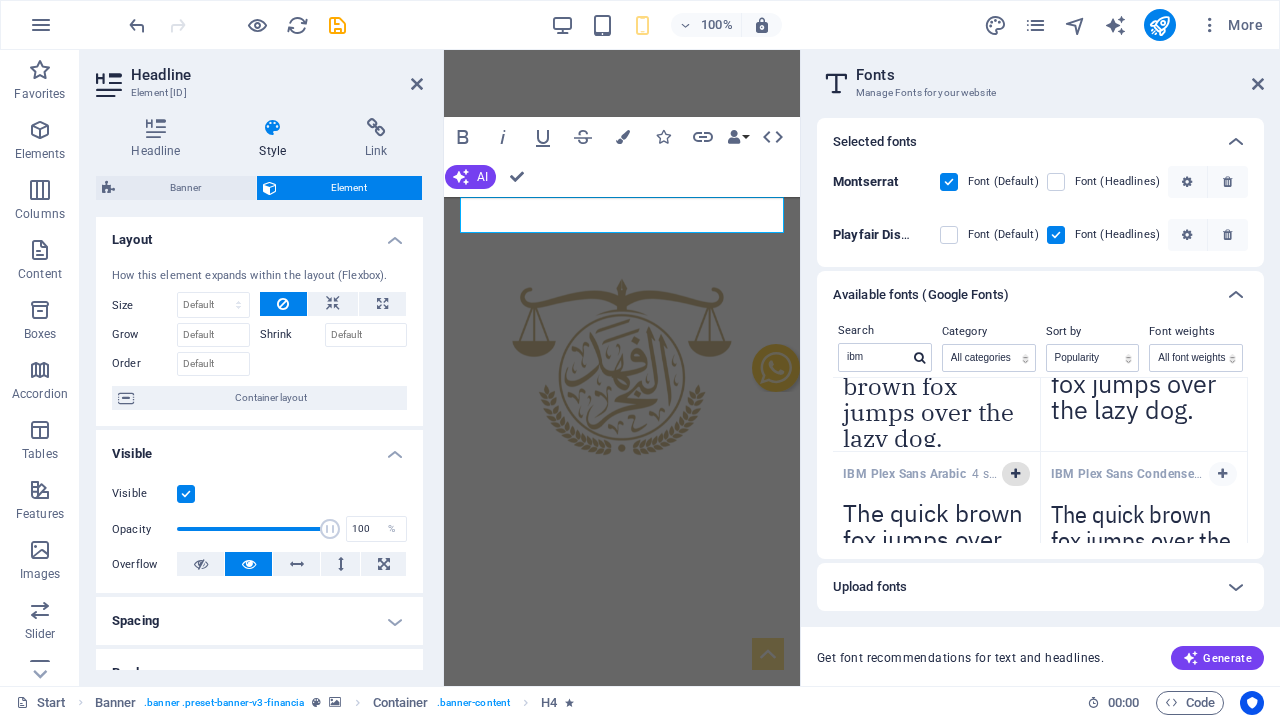 click at bounding box center (1015, 474) 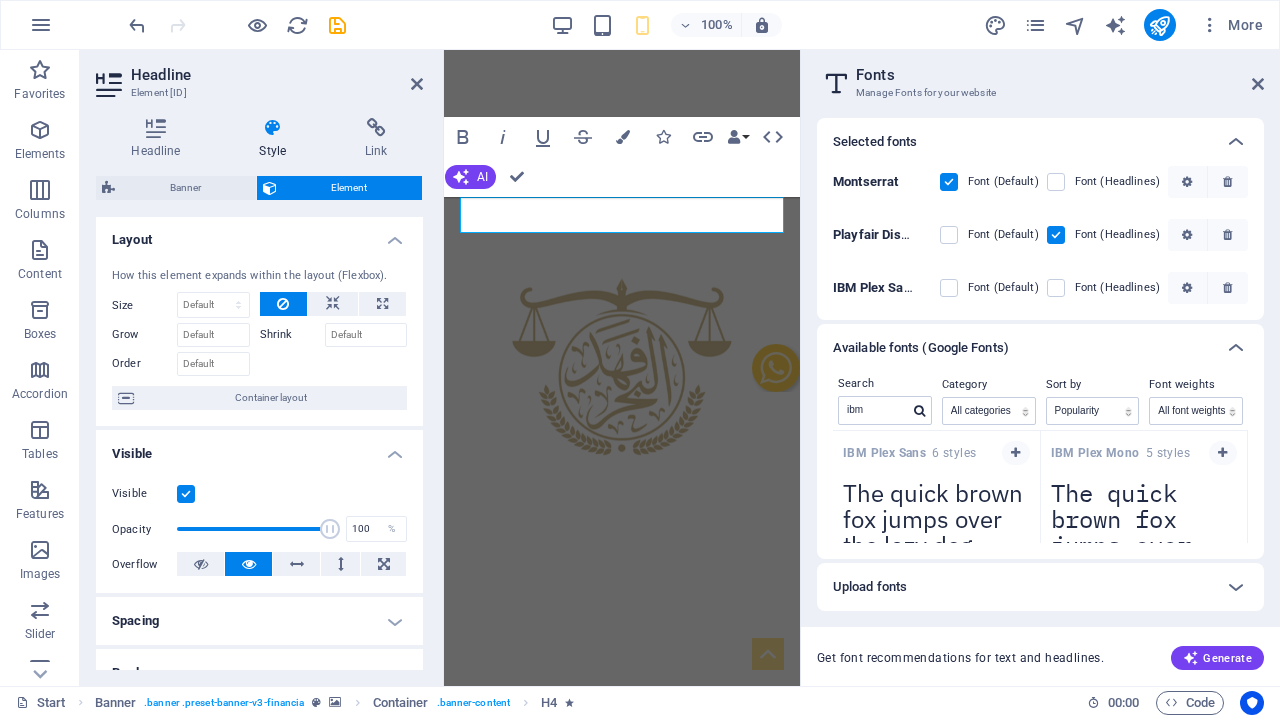 scroll, scrollTop: 0, scrollLeft: 0, axis: both 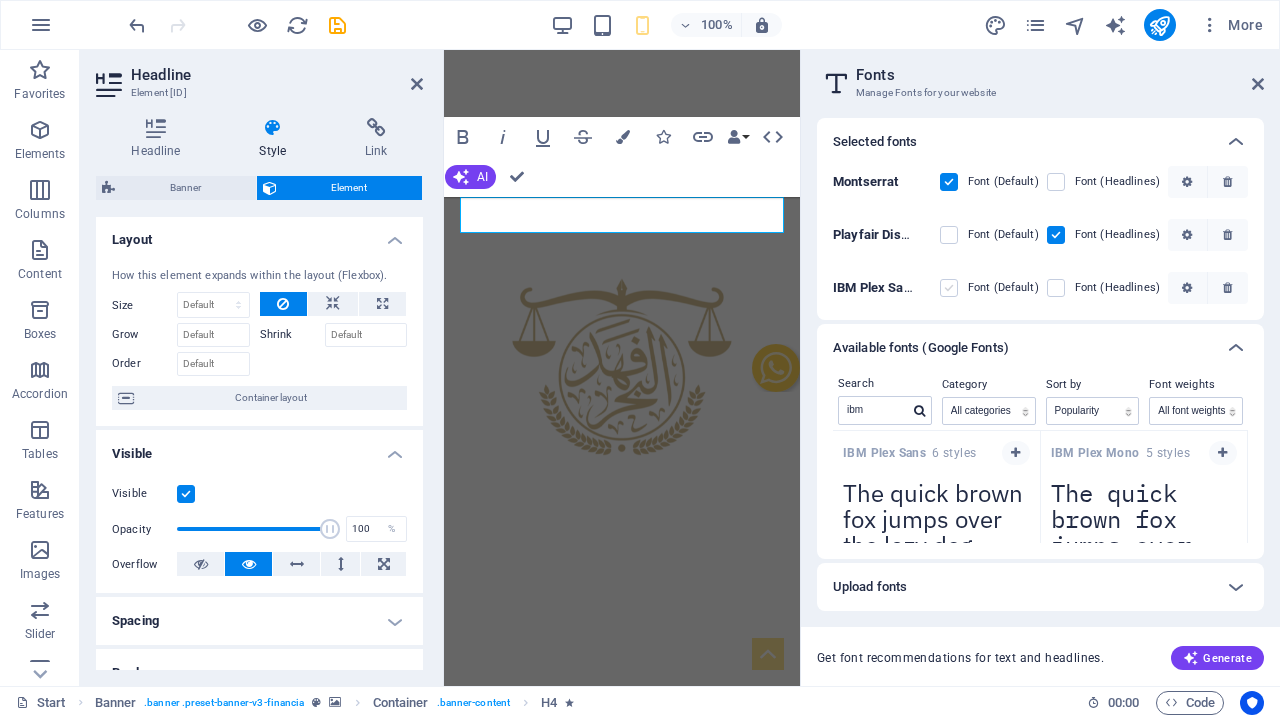click at bounding box center [949, 288] 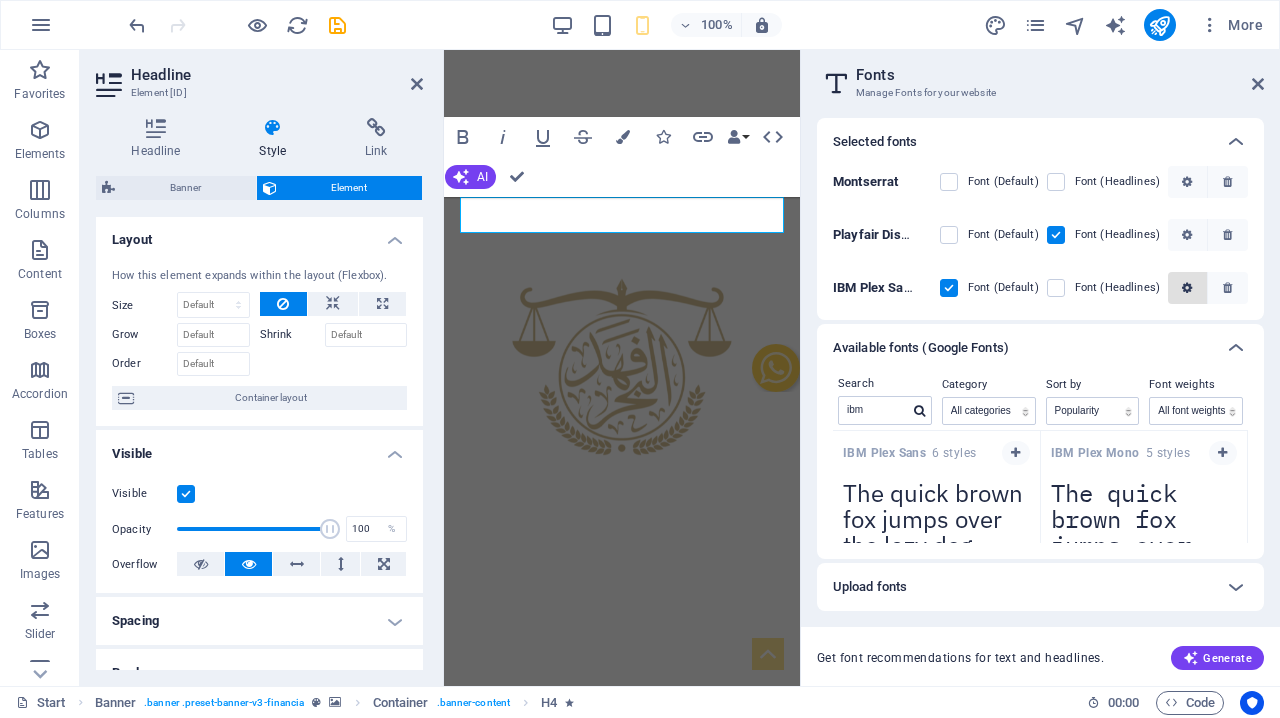 click at bounding box center [1187, 288] 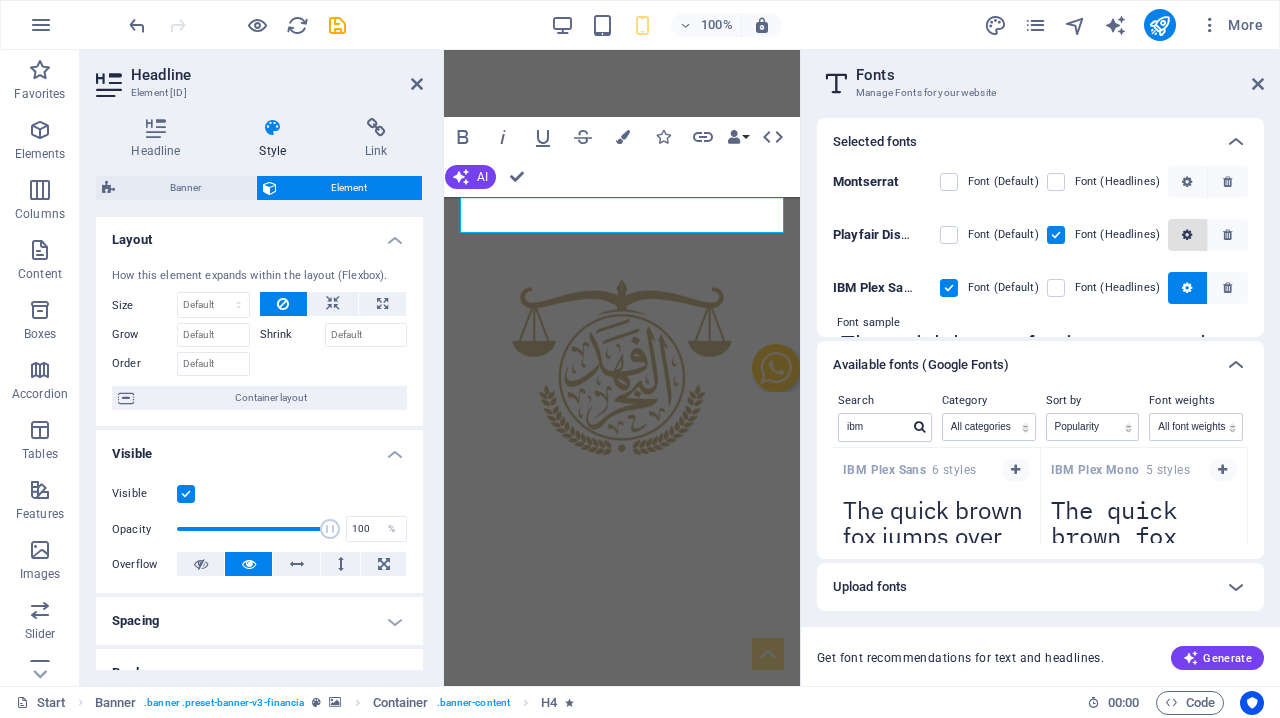 click at bounding box center [1187, 235] 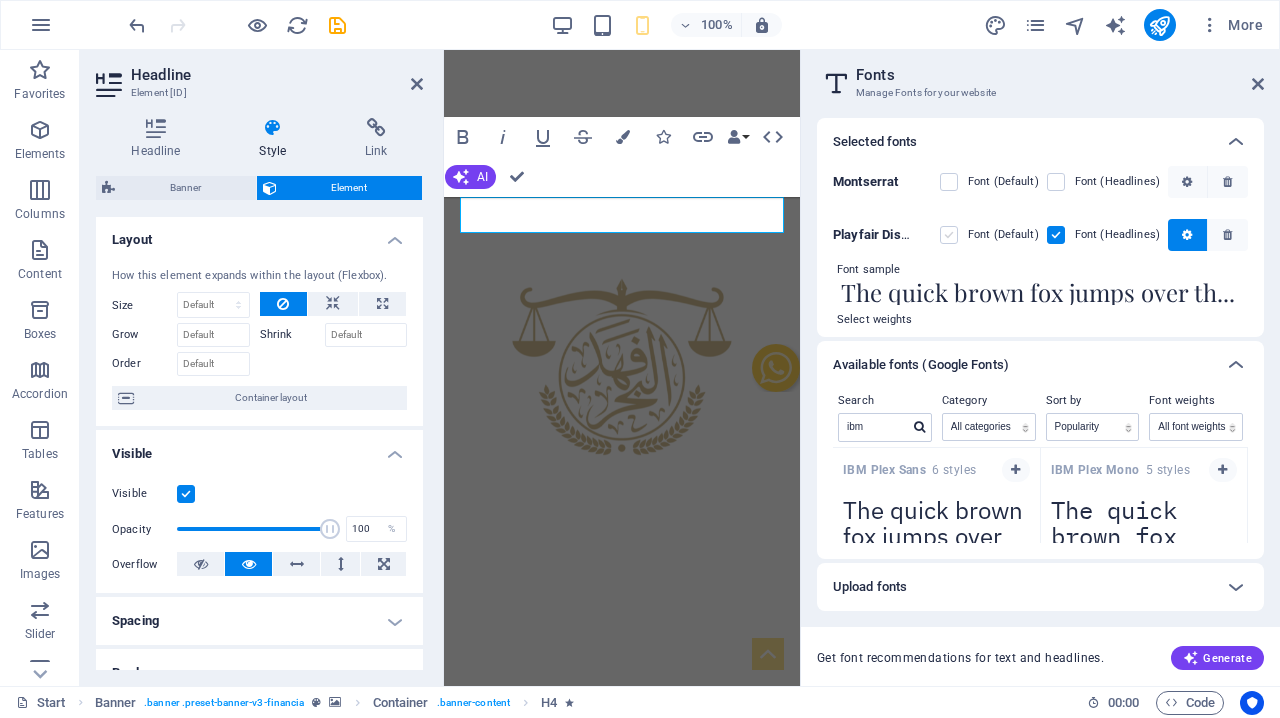 click at bounding box center [949, 235] 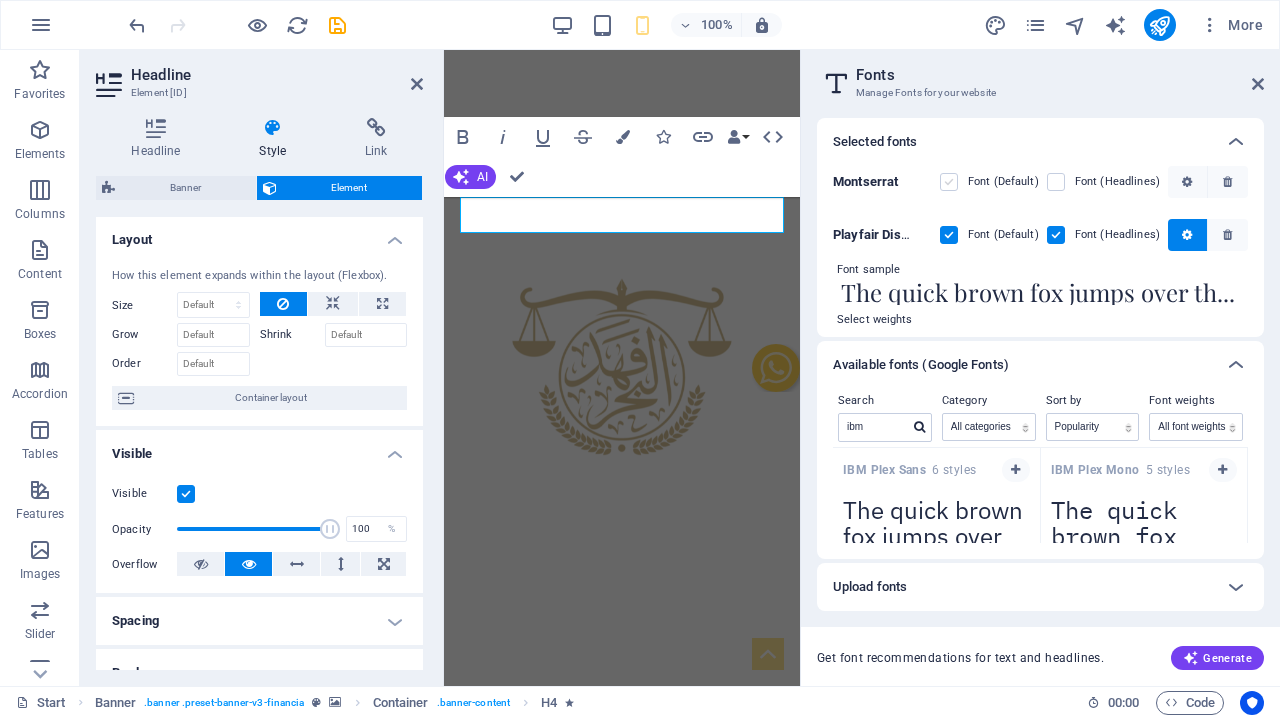 click at bounding box center [949, 182] 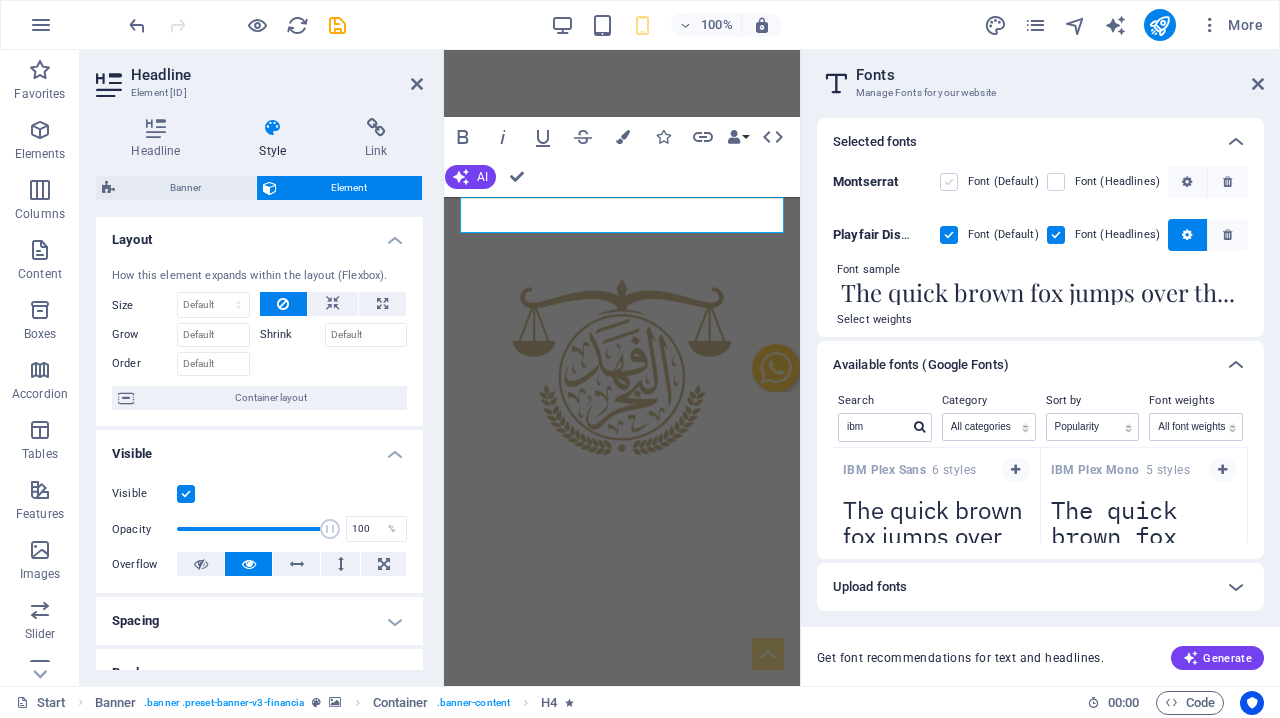 click at bounding box center (0, 0) 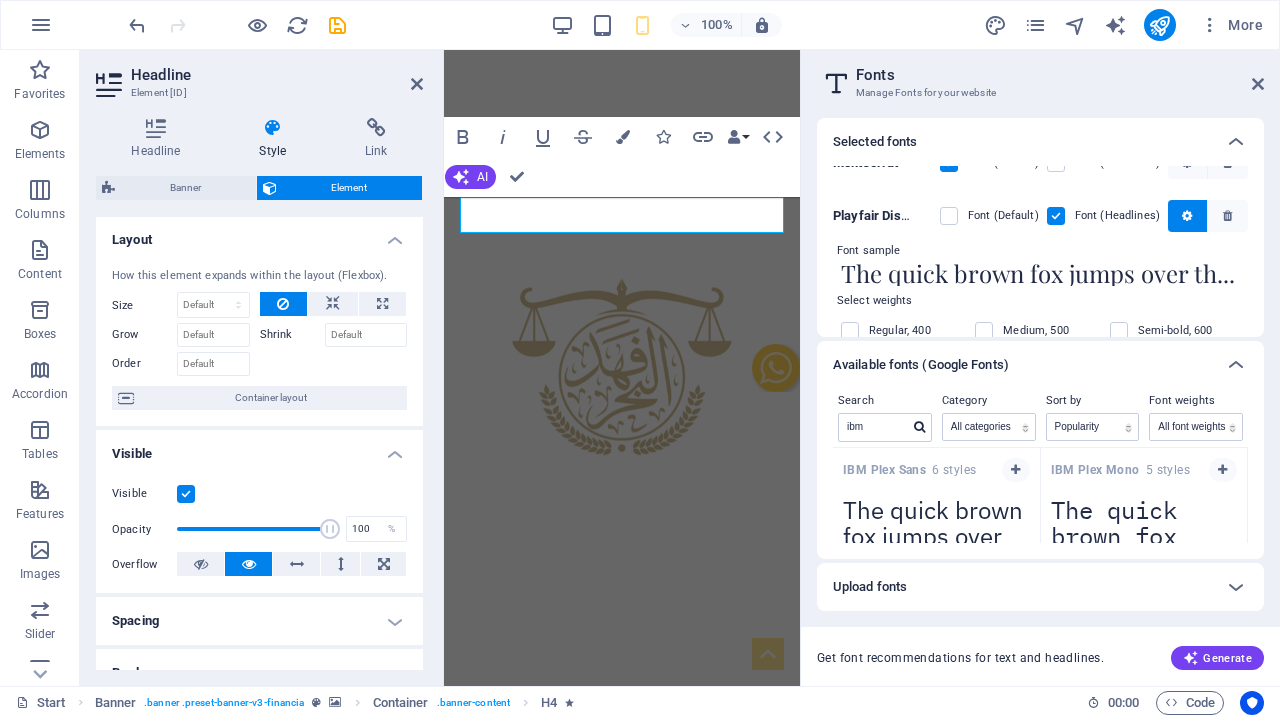 scroll, scrollTop: 0, scrollLeft: 0, axis: both 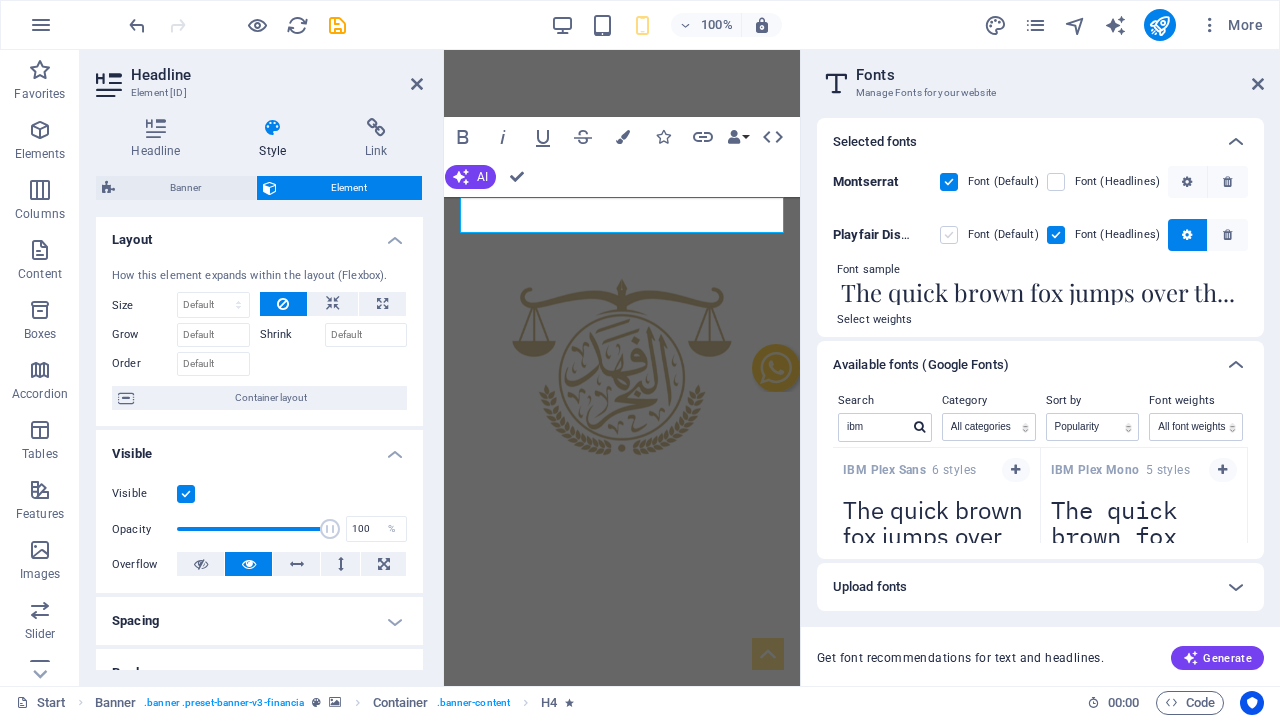 click at bounding box center (949, 235) 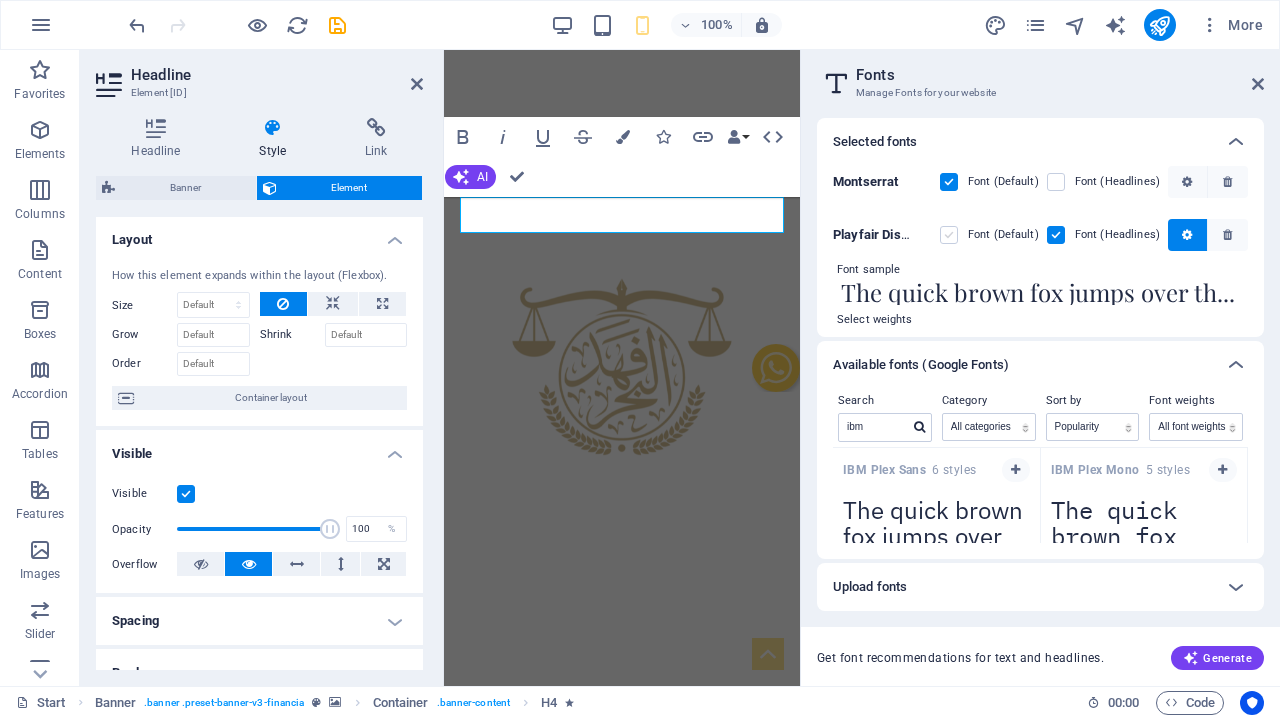 click at bounding box center [0, 0] 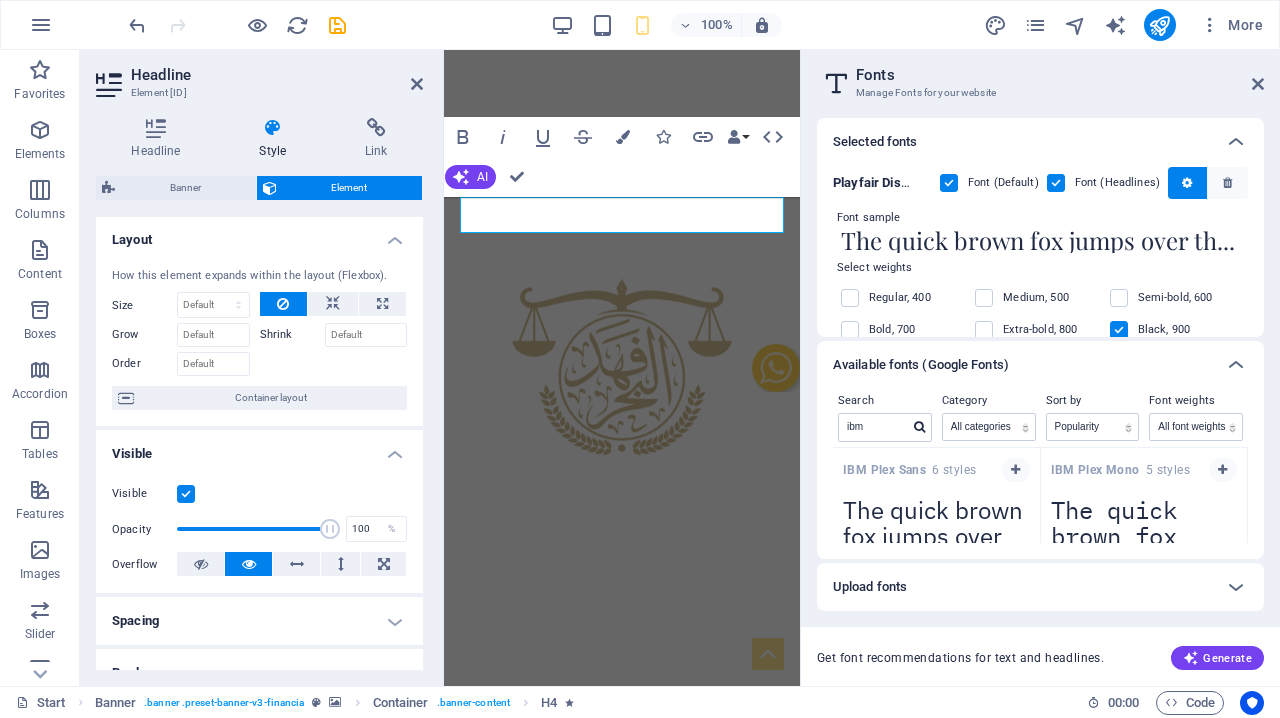 scroll, scrollTop: 47, scrollLeft: 0, axis: vertical 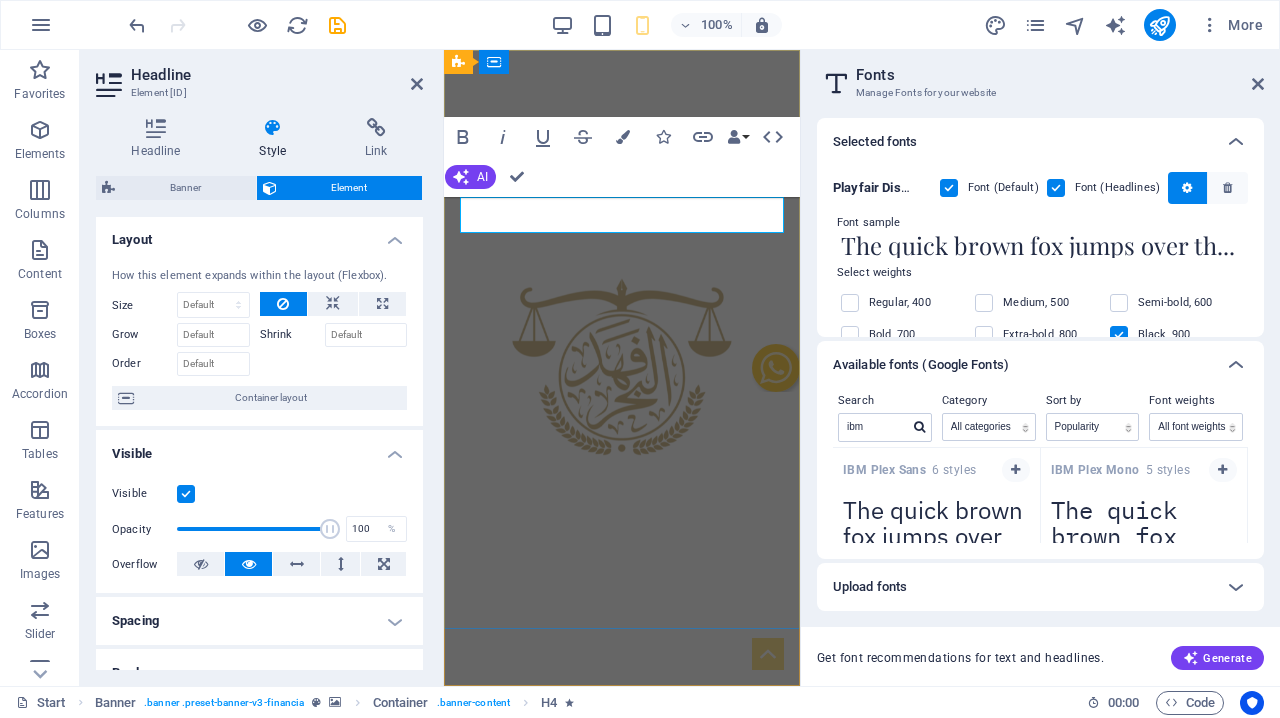 click on "مجموعة المحامي فهد عبدالرحمن البحر للمحاماة والإستشارات القانونية" at bounding box center (622, 768) 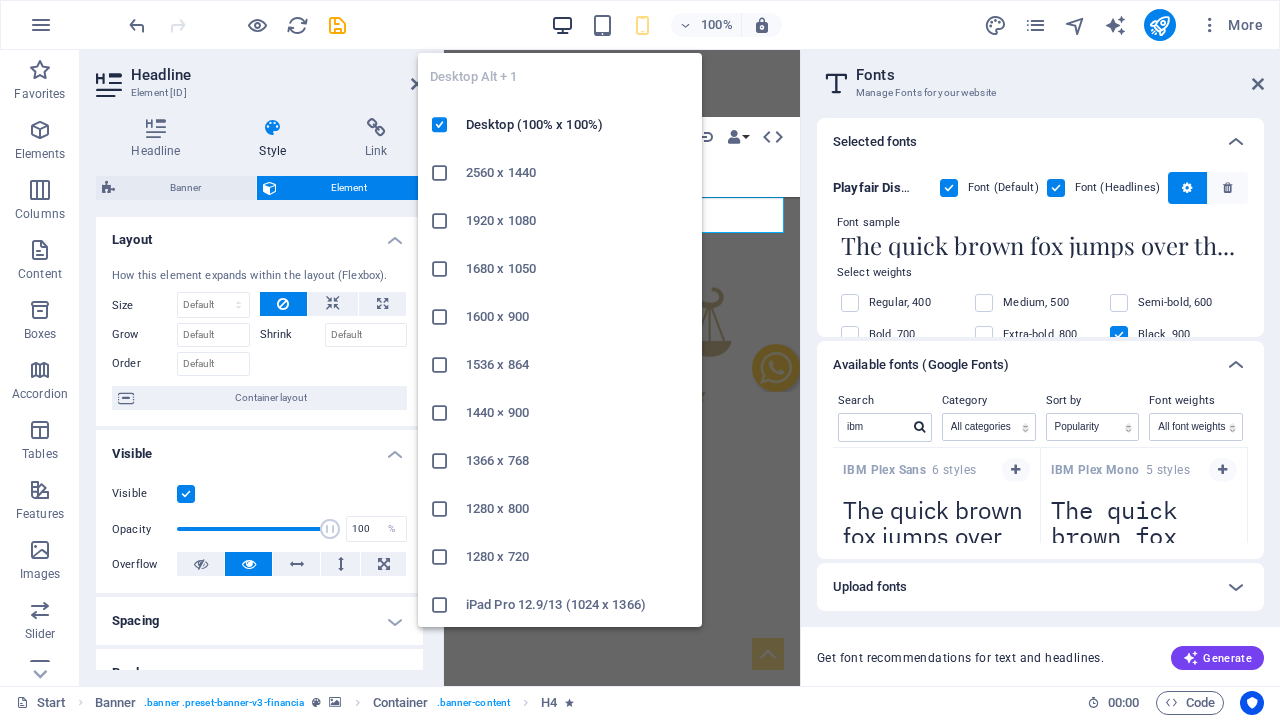 click at bounding box center (562, 25) 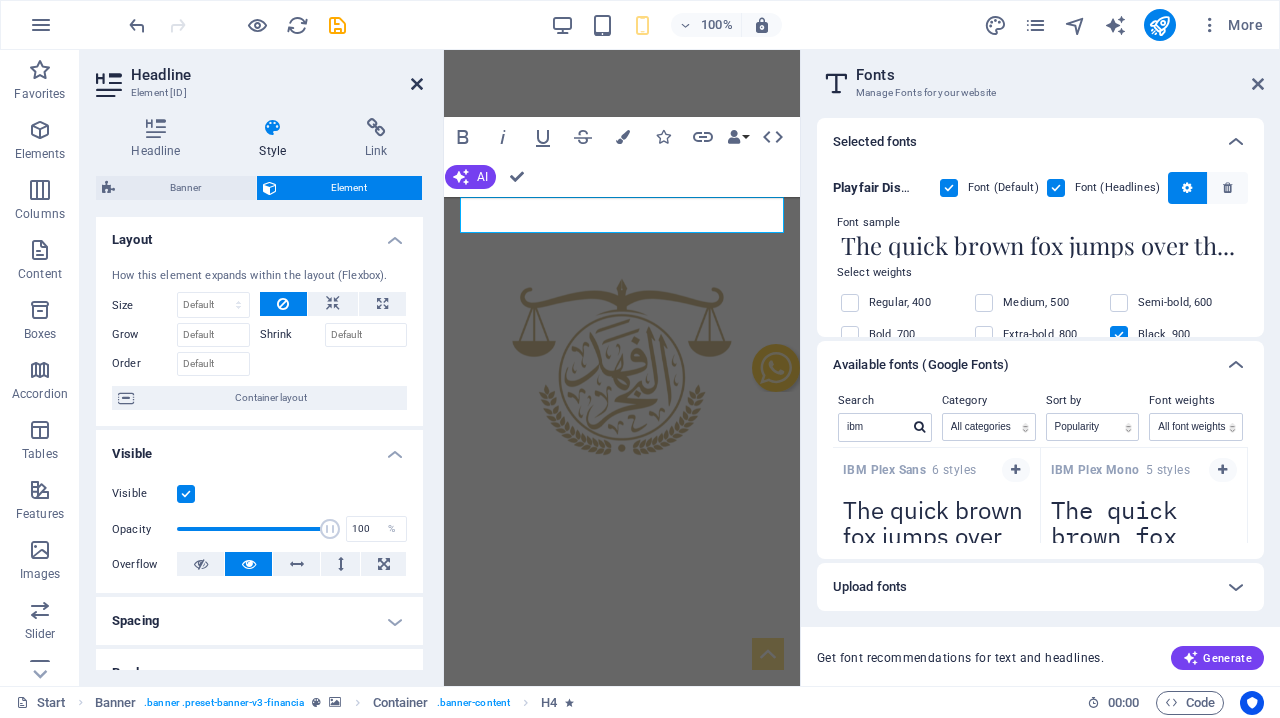 click at bounding box center [417, 84] 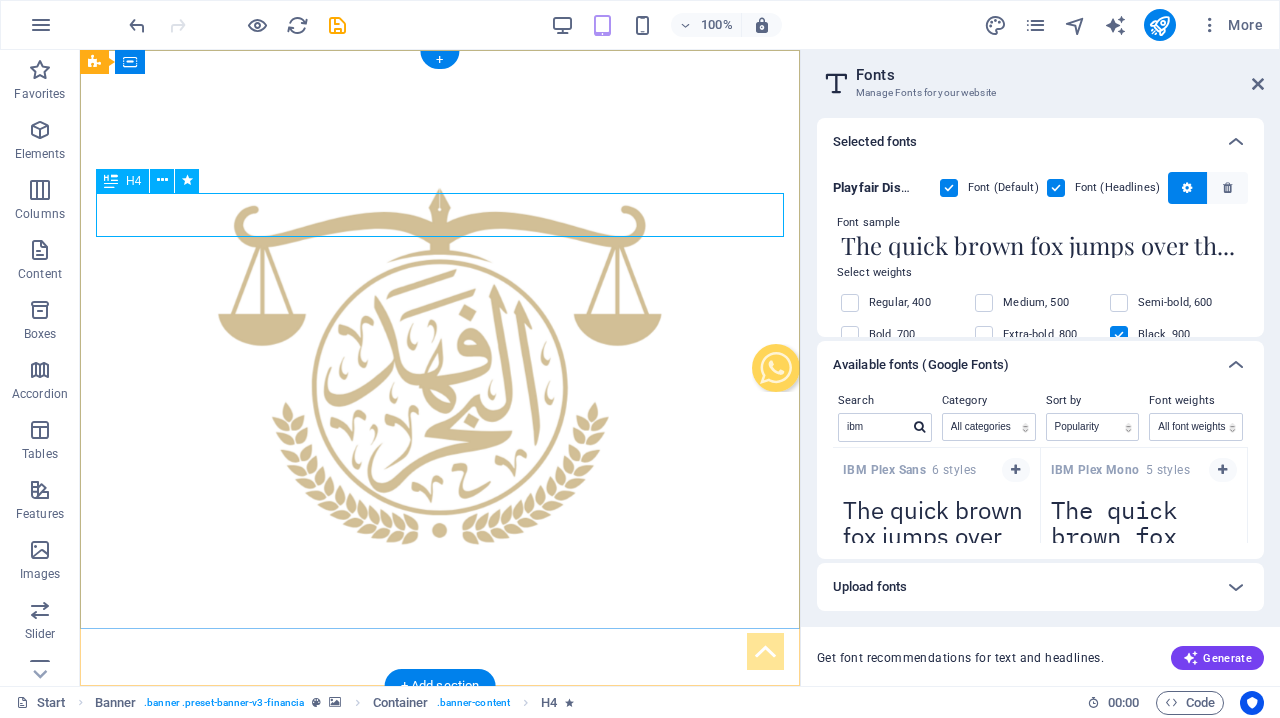 click on "مجموعة المحامي فهد عبدالرحمن البحر للمحاماة والإستشارات القانونية" at bounding box center [440, 788] 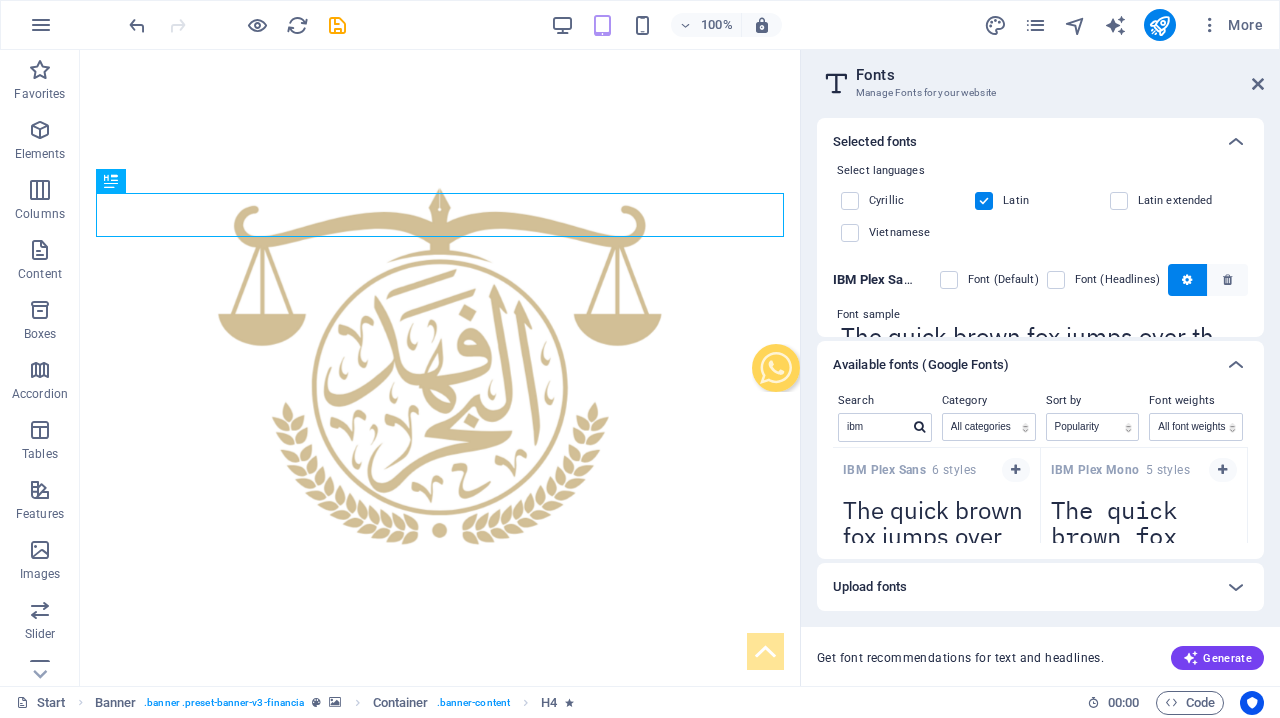 scroll, scrollTop: 363, scrollLeft: 0, axis: vertical 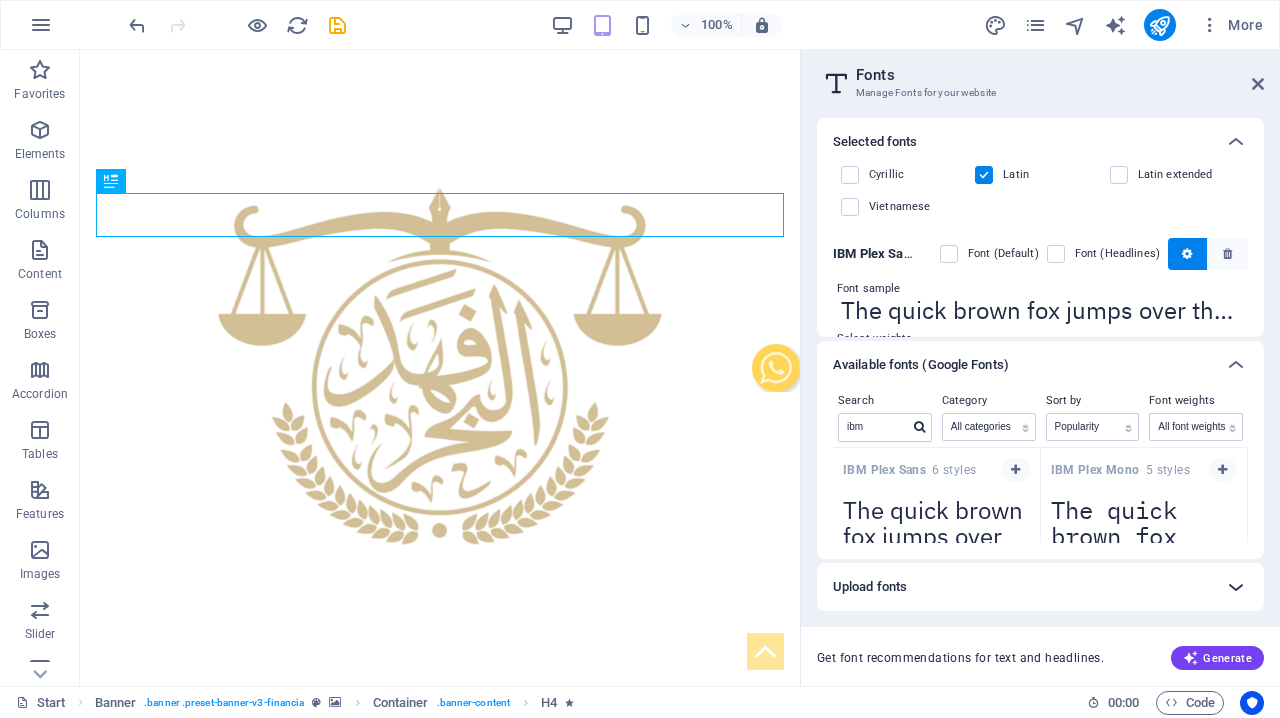 click at bounding box center (1236, 587) 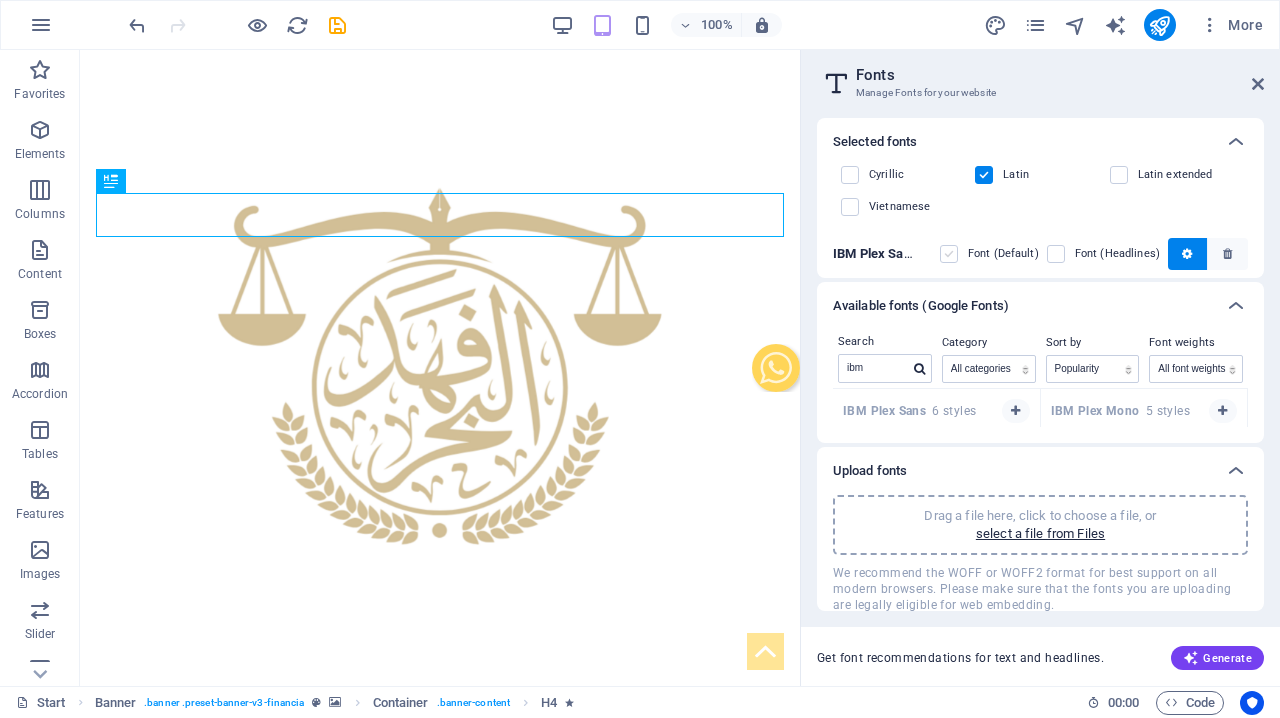 click at bounding box center (949, 254) 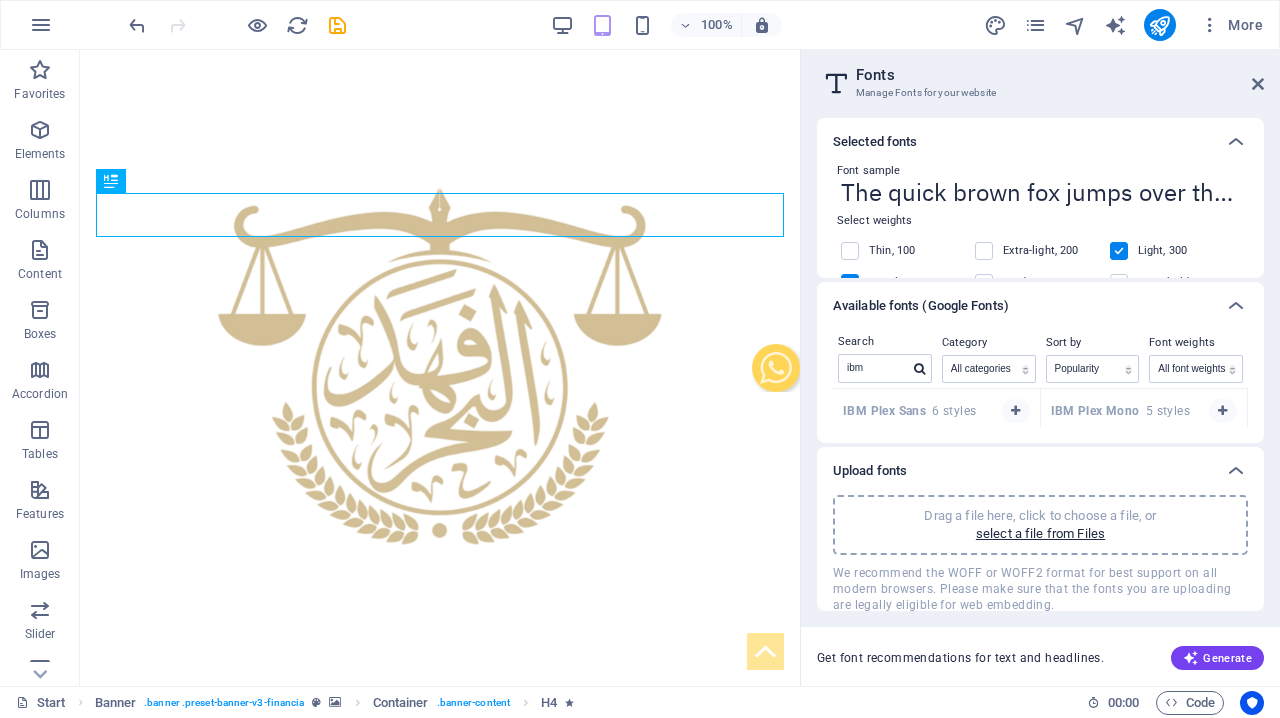 scroll, scrollTop: 478, scrollLeft: 0, axis: vertical 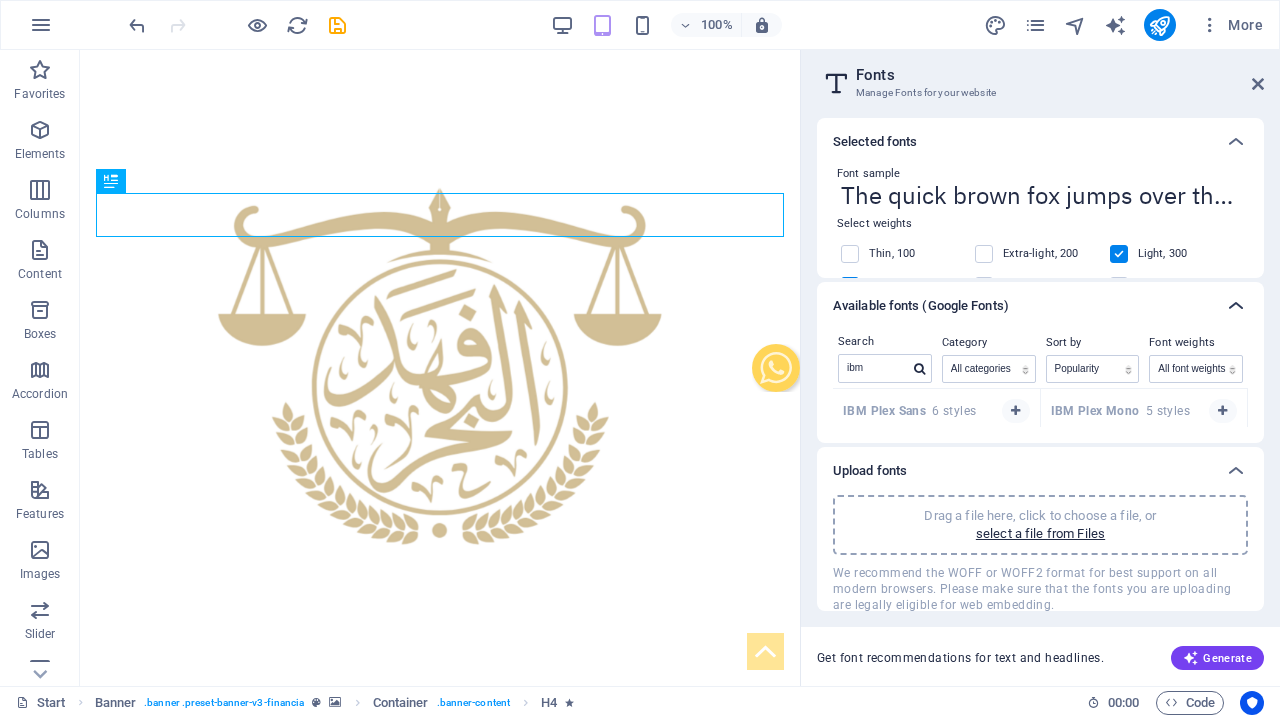 click at bounding box center (1236, 306) 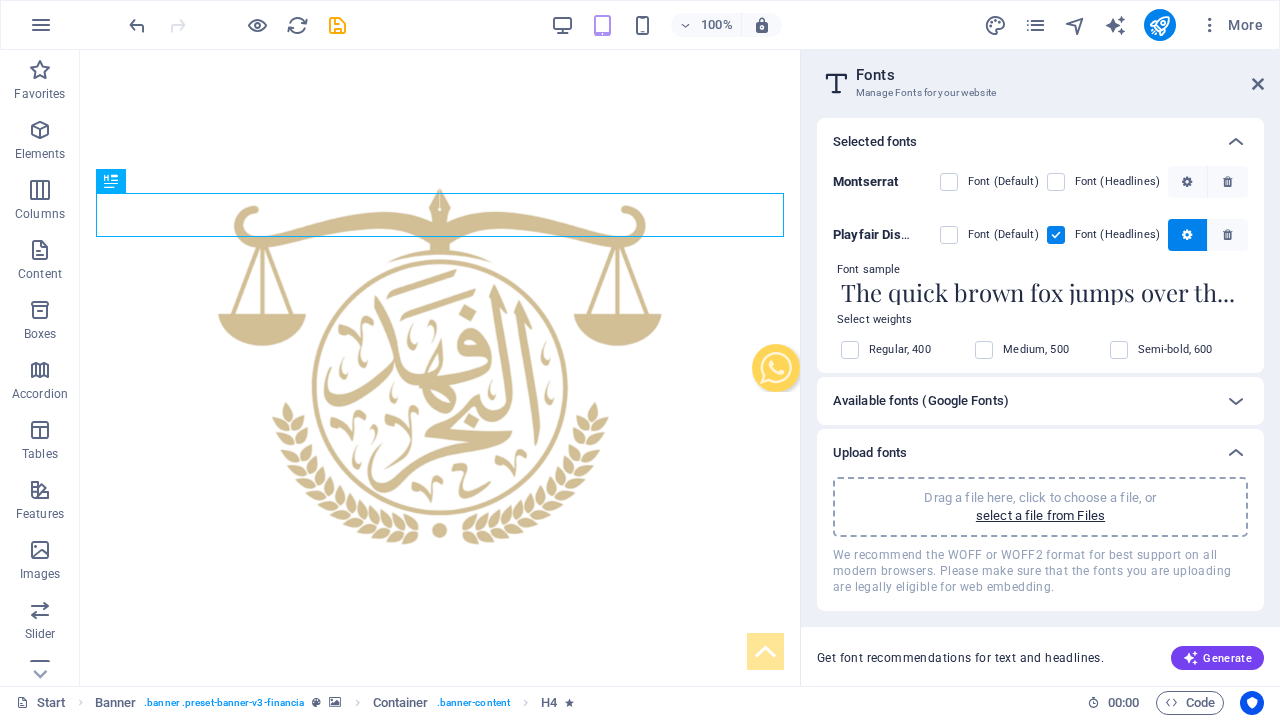 scroll, scrollTop: 0, scrollLeft: 0, axis: both 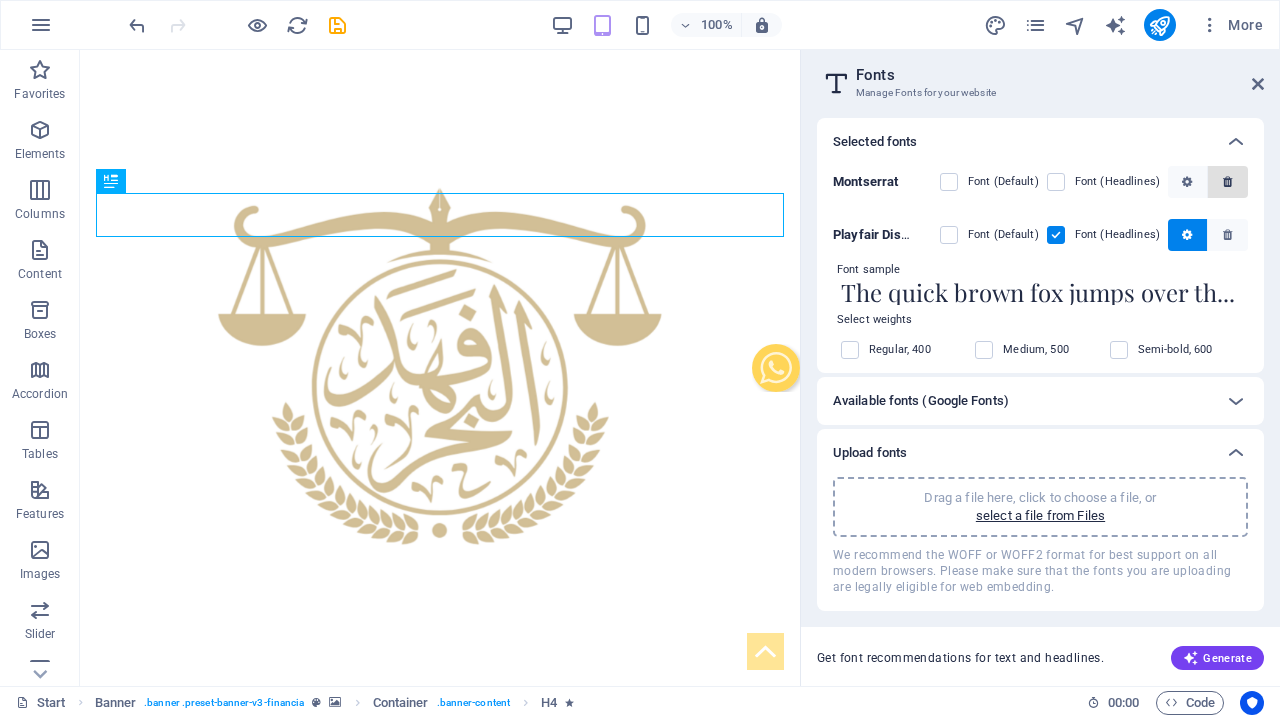 click at bounding box center [1228, 182] 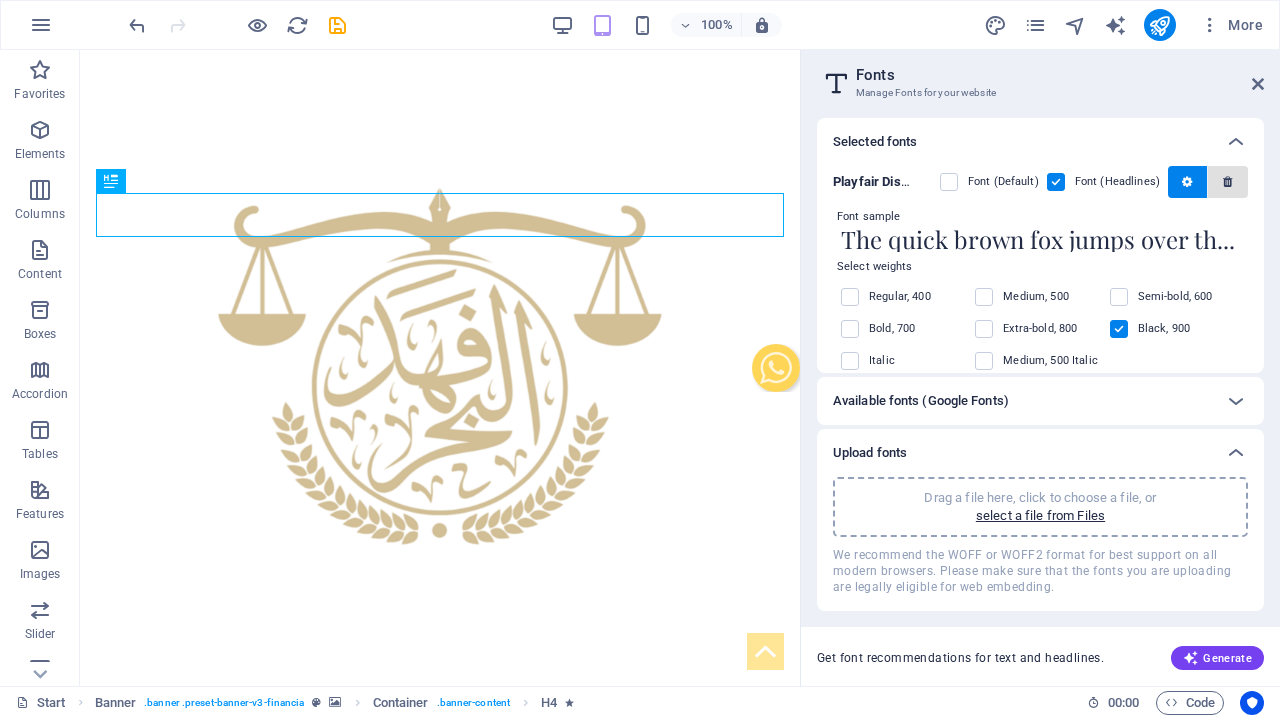 click at bounding box center [1228, 182] 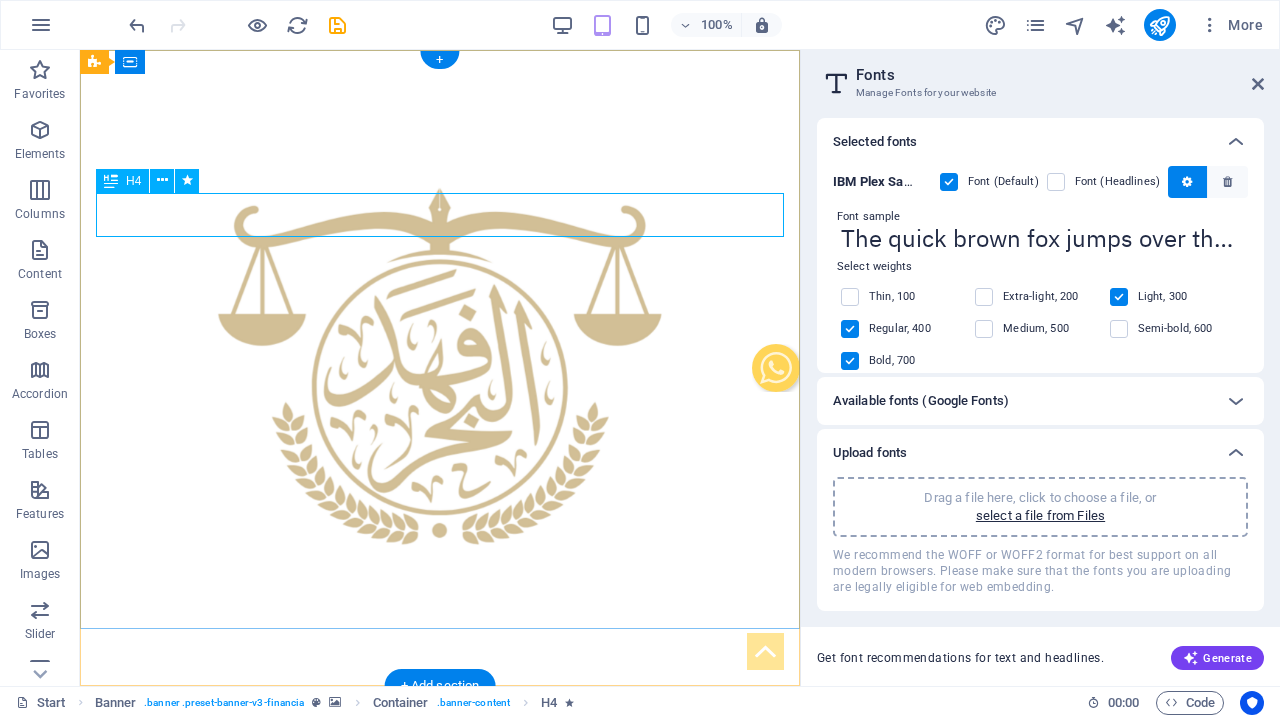 scroll, scrollTop: 0, scrollLeft: 0, axis: both 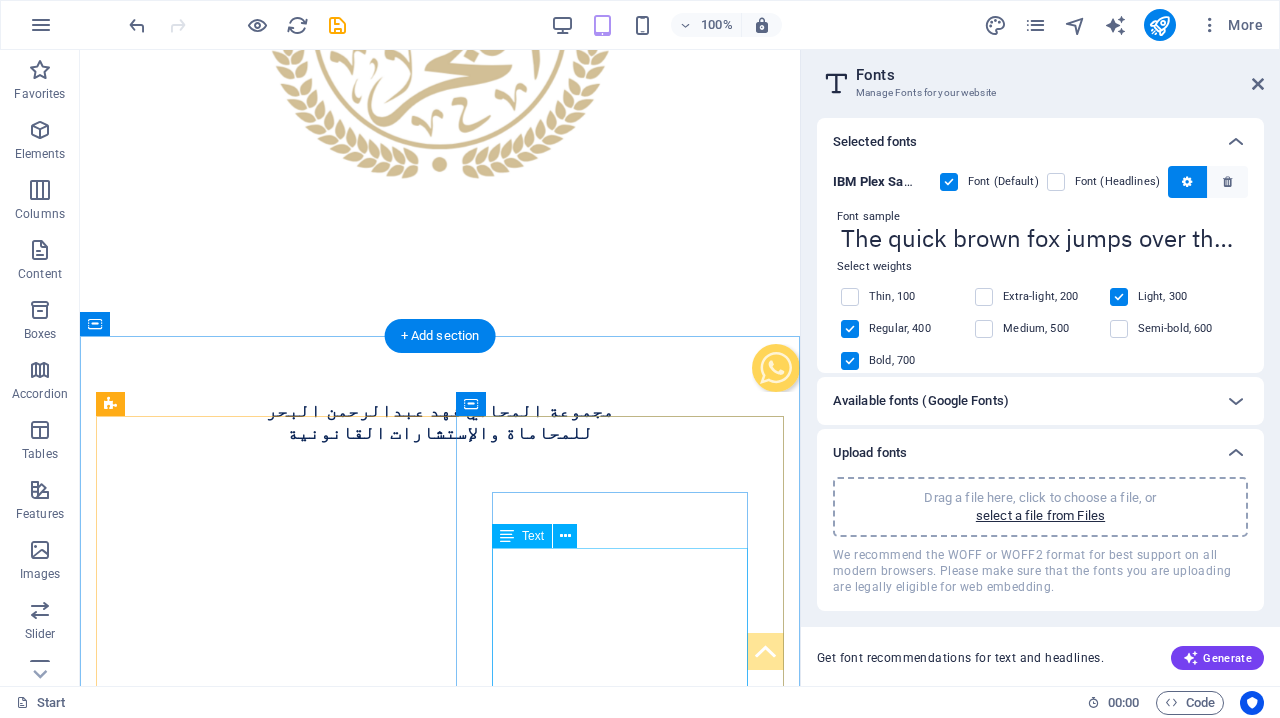 click on "الالتزام والدقة والمتابعة الدقيقة هي أهم القيم و المبادئ التوجيهية التي تدعم تقديمنا للخدمات القانونية لموكلينا الكرام" at bounding box center [440, 2576] 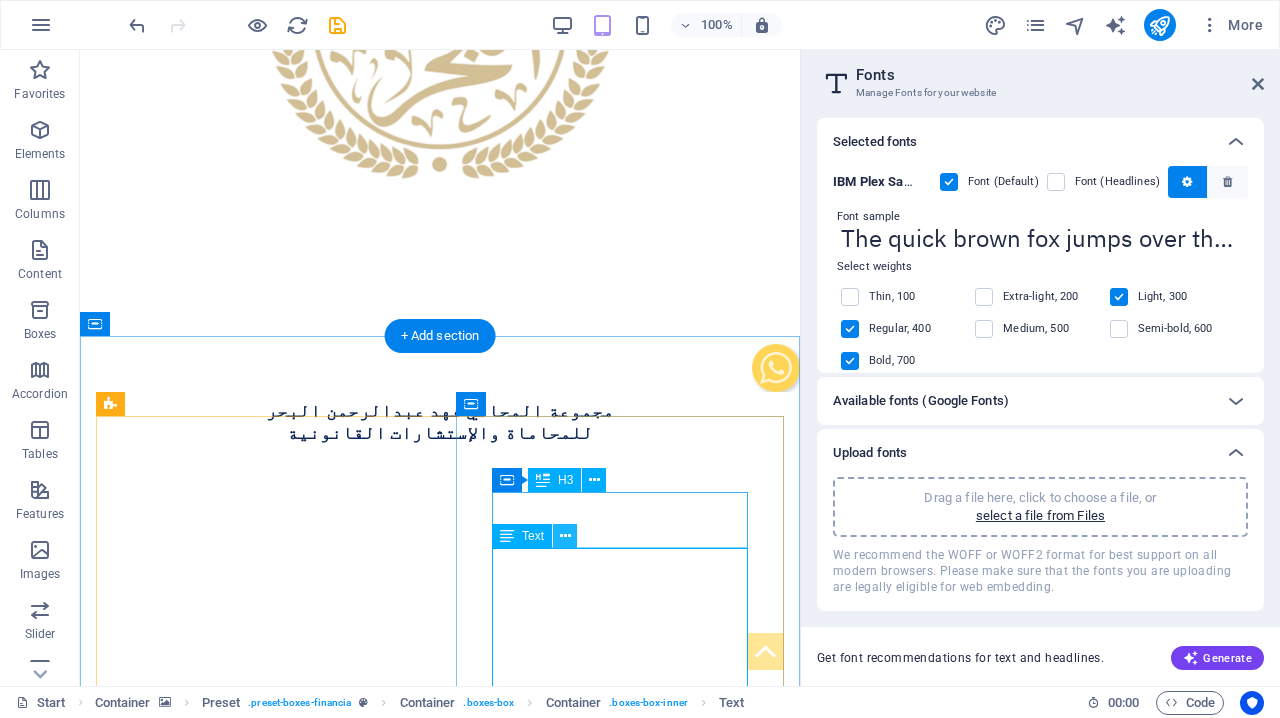 click at bounding box center [565, 536] 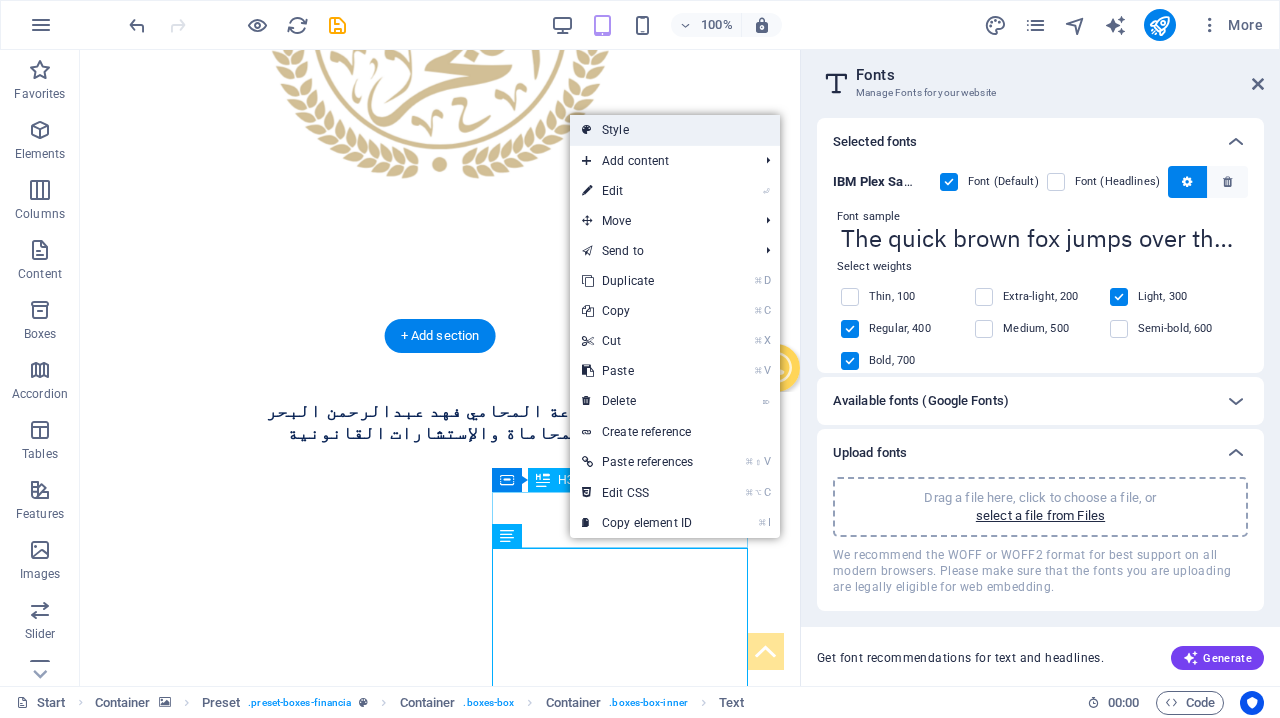click on "Style" at bounding box center [675, 130] 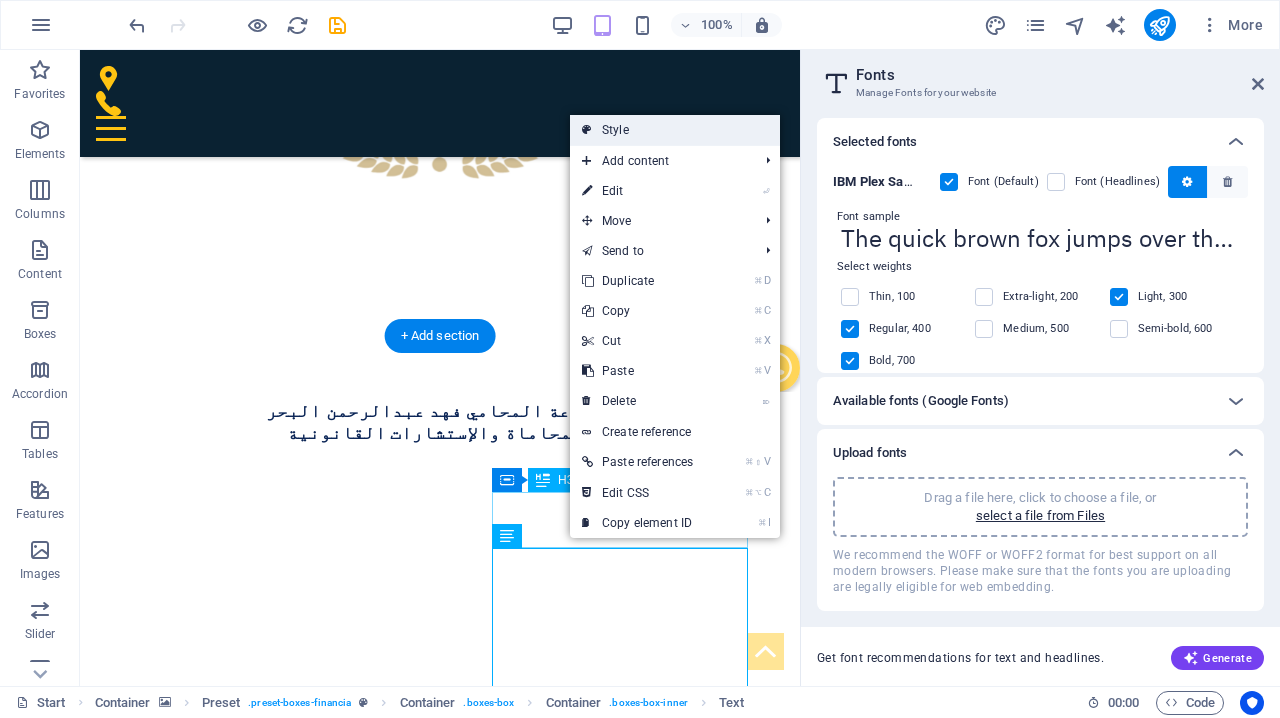 select on "px" 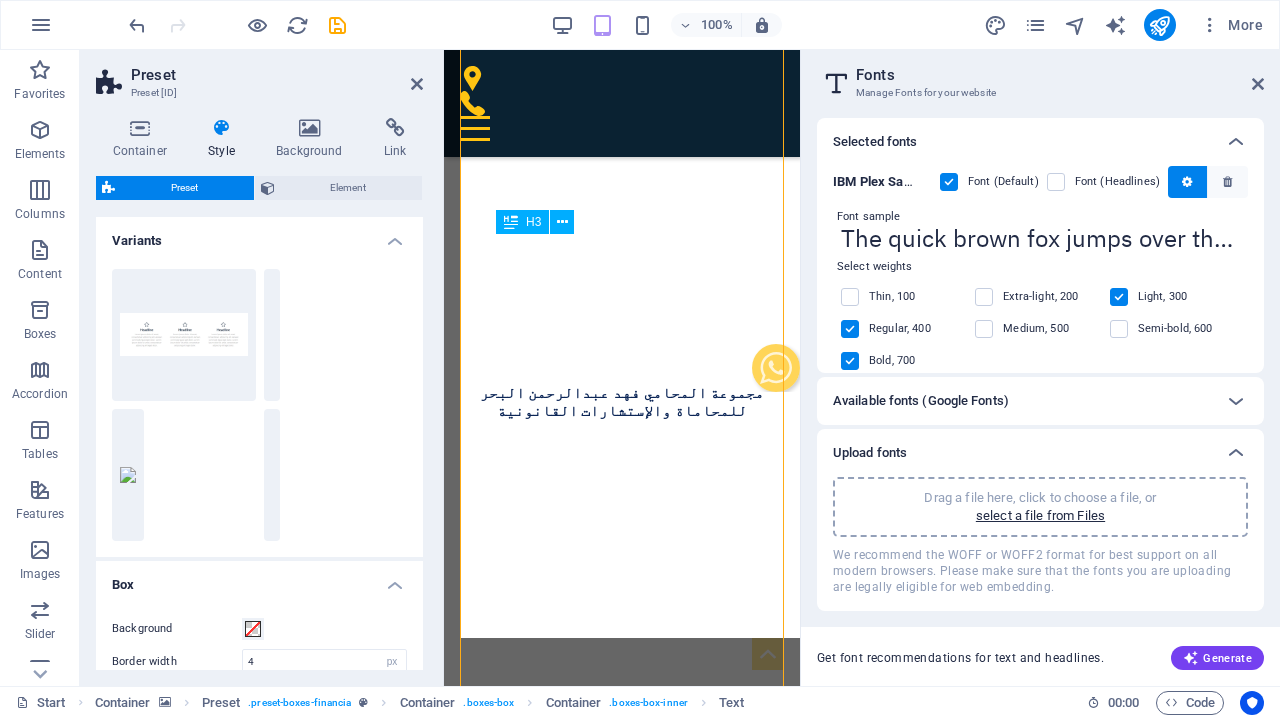 scroll, scrollTop: 1074, scrollLeft: 0, axis: vertical 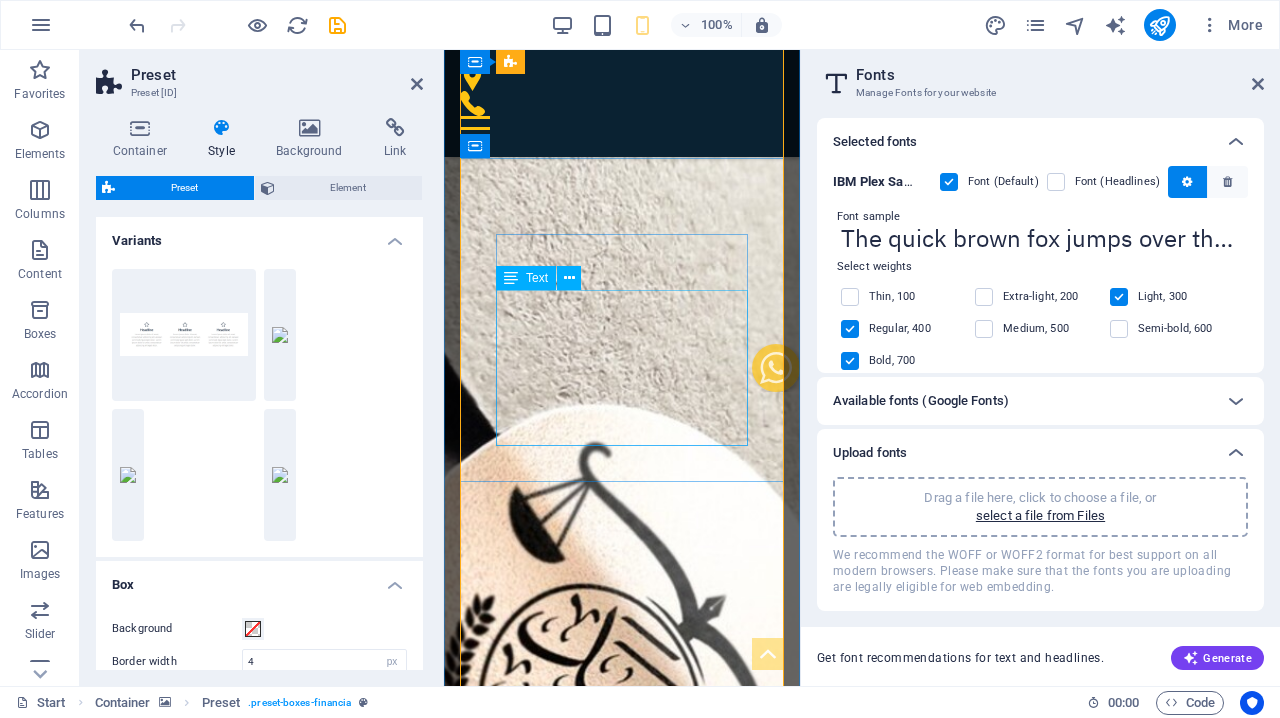 click on "الالتزام والدقة والمتابعة الدقيقة هي أهم القيم و المبادئ التوجيهية التي تدعم تقديمنا للخدمات القانونية لموكلينا الكرام" at bounding box center (622, 2429) 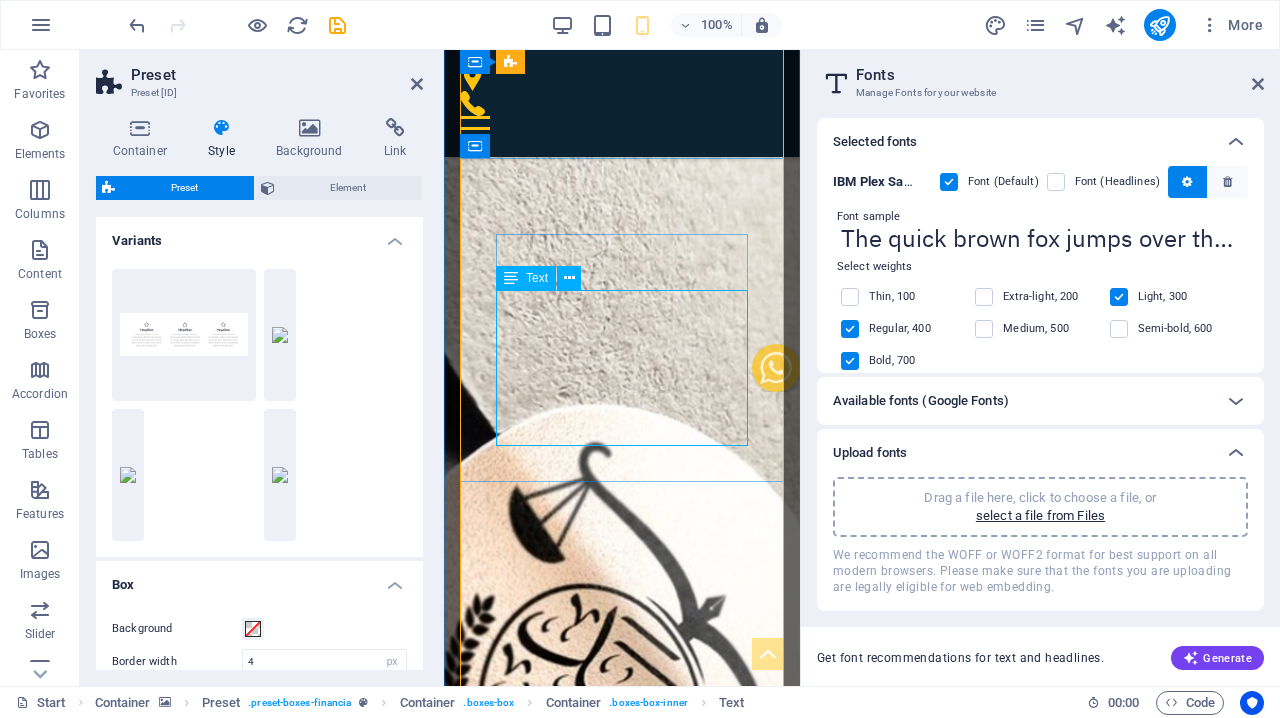 click on "الالتزام والدقة والمتابعة الدقيقة هي أهم القيم و المبادئ التوجيهية التي تدعم تقديمنا للخدمات القانونية لموكلينا الكرام" at bounding box center (622, 2429) 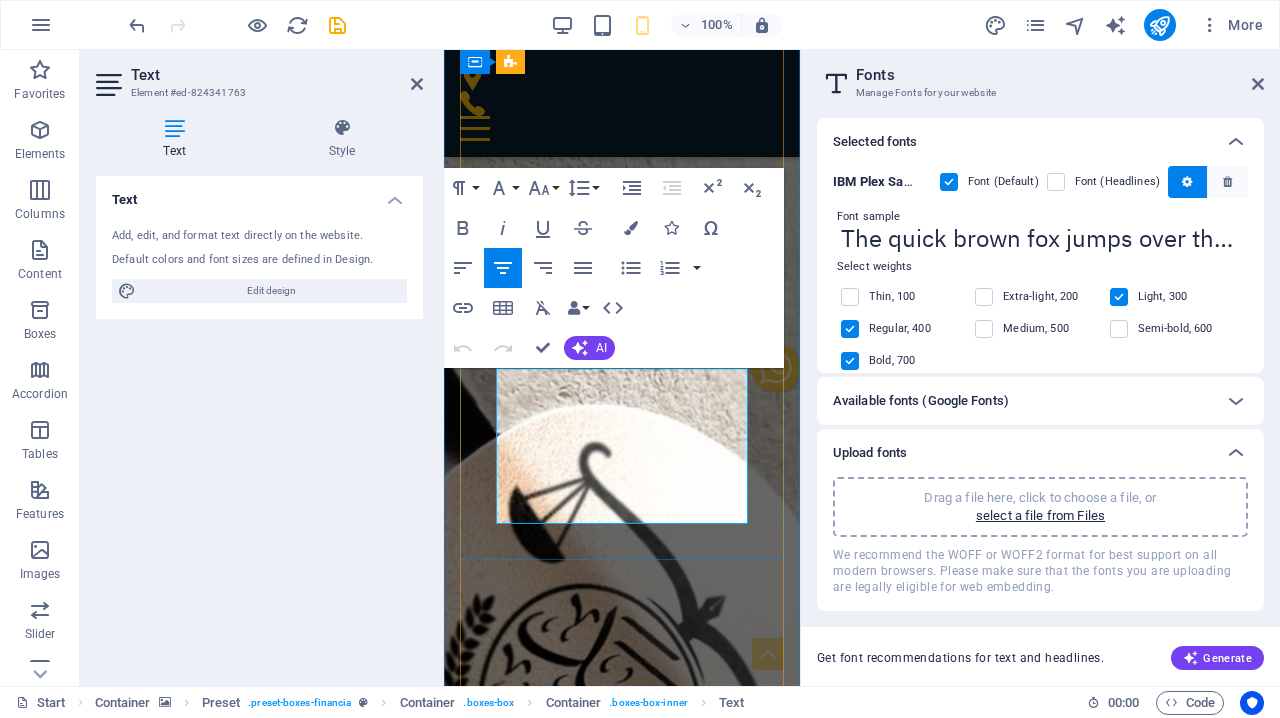 scroll, scrollTop: 996, scrollLeft: 0, axis: vertical 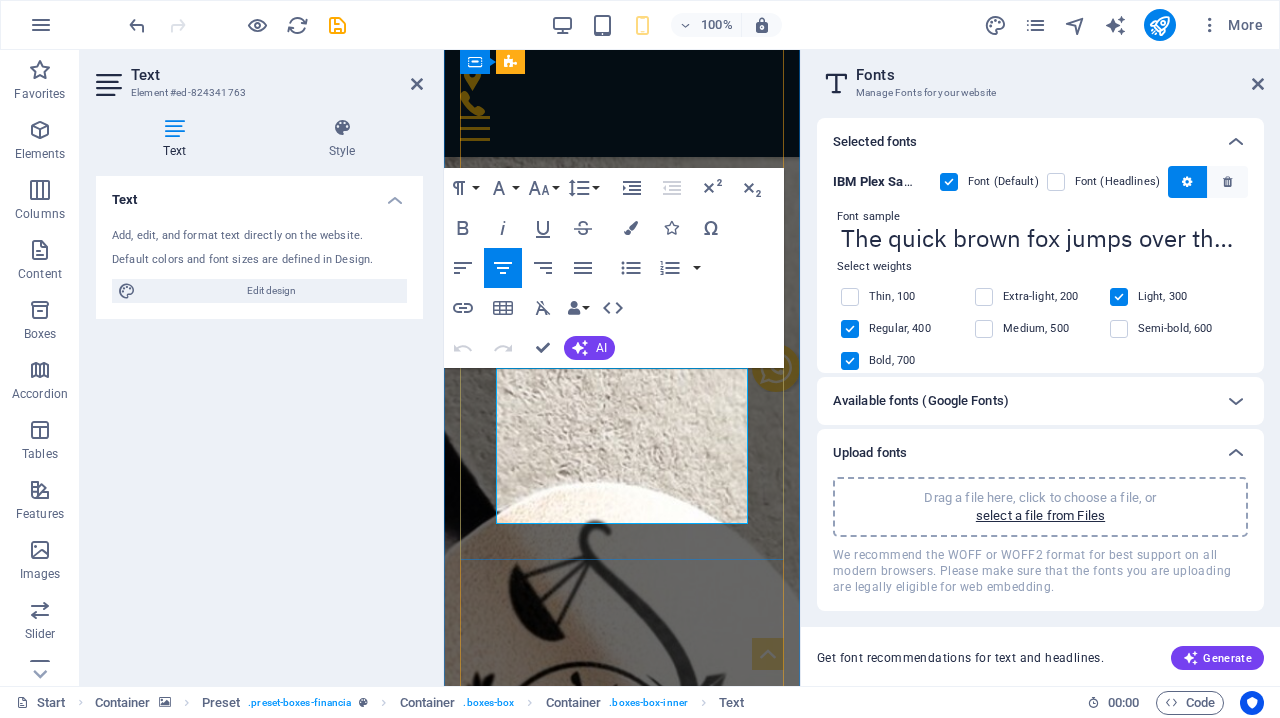click on "الالتزام والدقة والمتابعة الدقيقة هي أهم القيم و المبادئ التوجيهية التي تدعم تقديمنا للخدمات القانونية لموكلينا الكرام" at bounding box center [622, 2507] 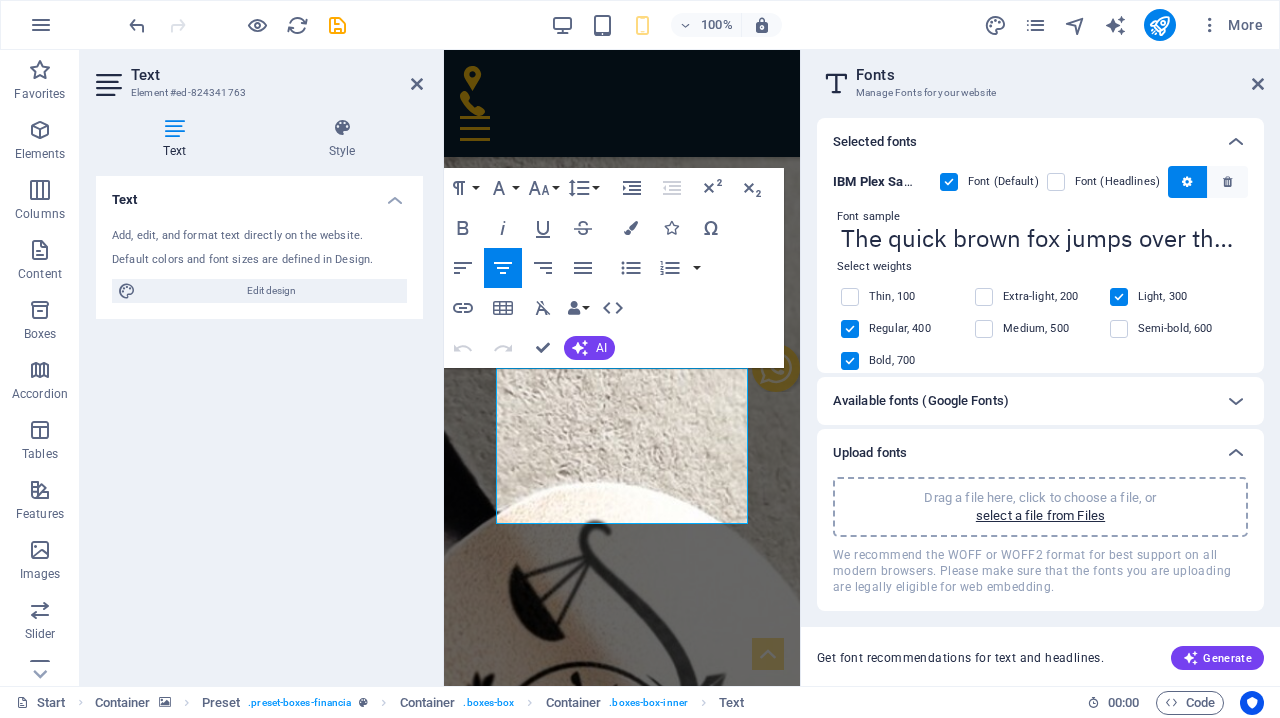 click on "Text Style Text Add, edit, and format text directly on the website. Default colors and font sizes are defined in Design. Edit design Alignment Left aligned Centered Right aligned Preset Element Layout How this element expands within the layout (Flexbox). Size Default auto px % 1/1 1/2 1/3 1/4 1/5 1/6 1/7 1/8 1/9 1/10 Grow Shrink Order Container layout Visible Visible Opacity 100 % Overflow Spacing Margin Default auto px % rem vw vh Custom Custom auto px % rem vw vh auto px % rem vw vh auto px % rem vw vh auto px % rem vw vh Padding Default px rem % vh vw Custom Custom px rem % vh vw px rem % vh vw px rem % vh vw px rem % vh vw Border Style              - Width 1 auto px rem % vh vw Custom Custom 1 auto px rem % vh vw 1 auto px rem % vh vw 1 auto px rem % vh vw 1 auto px rem % vh vw  - Color Round corners Default px rem % vh vw Custom Custom px rem % vh vw px rem % vh vw px rem % vh vw px rem % vh vw Shadow Default None Outside Inside Color X offset 0 px rem vh vw Y offset 0 px rem vh vw Blur 0 px %" at bounding box center [259, 394] 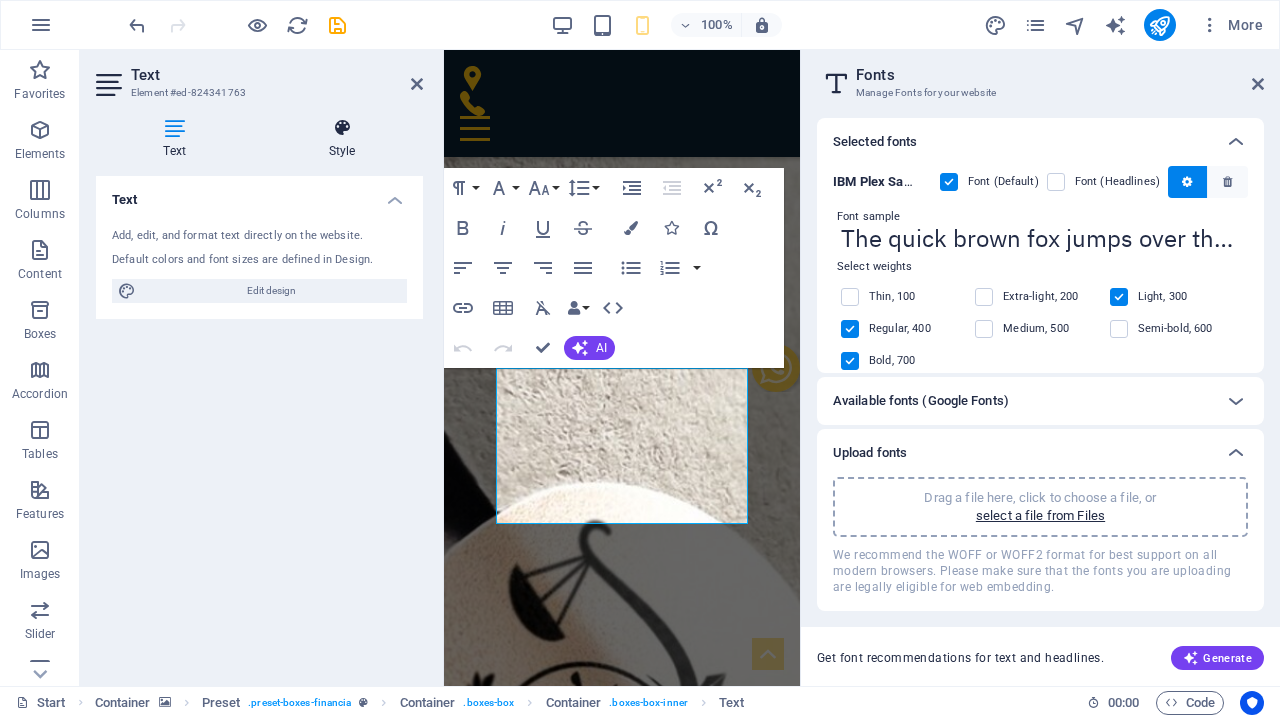 click at bounding box center [342, 128] 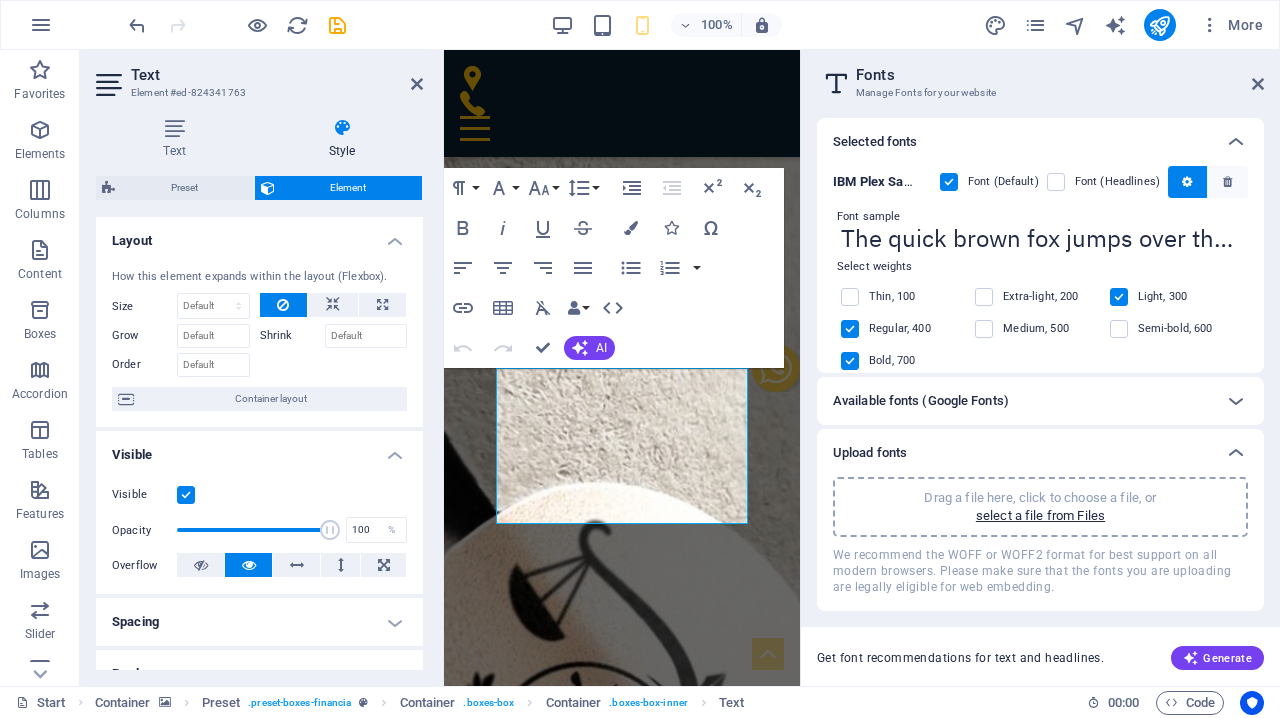 scroll, scrollTop: 0, scrollLeft: 0, axis: both 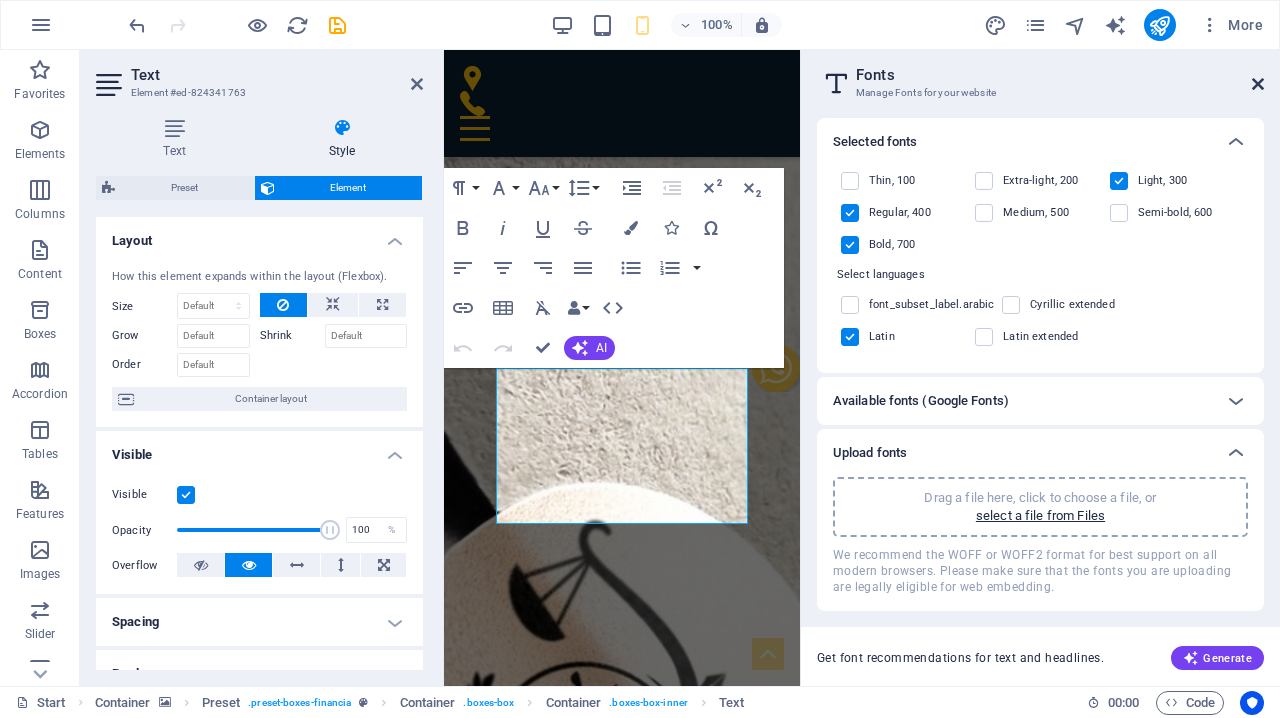 click at bounding box center (1258, 84) 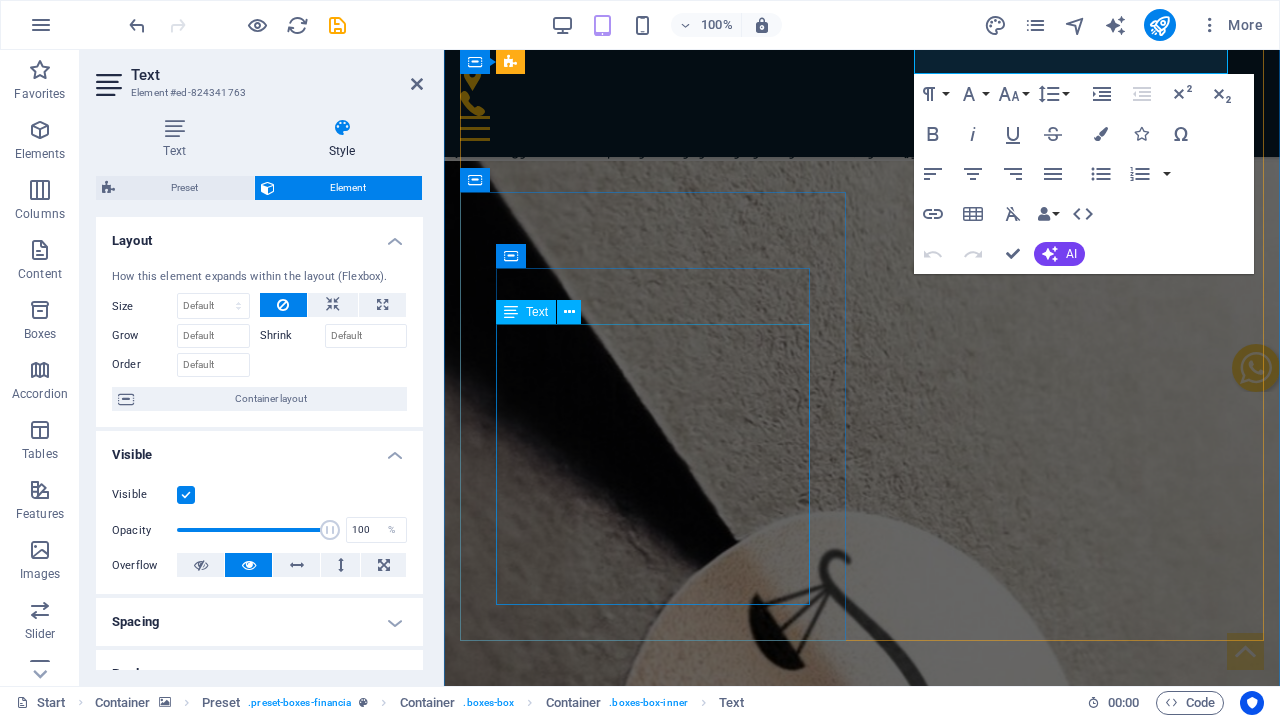 click on "نحرص على ان نكون منارة وعنوان للتميز والتخصصية بتقديم مجموعة متكاملة وواسعة من الخدمات والاستشارات القانونية الاحترافية ذات الجودة العالية وحسب افضل الممارسات القانونية  لتحقيق أعلى معايير الجودة والتي تتسم بالتنوع والشمول" at bounding box center (862, 2604) 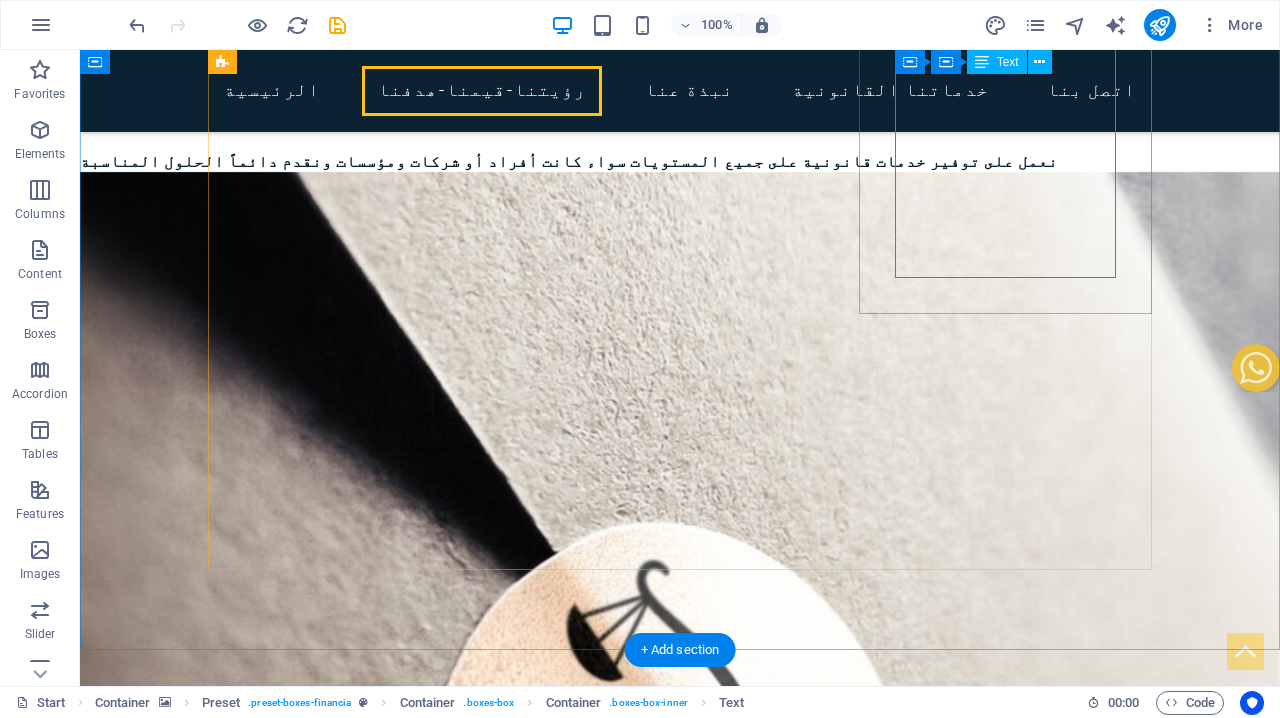 click on "نحرص على ان نكون منارة وعنوان للتميز والتخصصية بتقديم مجموعة متكاملة وواسعة من الخدمات والاستشارات القانونية الاحترافية ذات الجودة العالية وحسب افضل الممارسات القانونية  لتحقيق أعلى معايير الجودة والتي تتسم بالتنوع والشمول" at bounding box center (680, 2550) 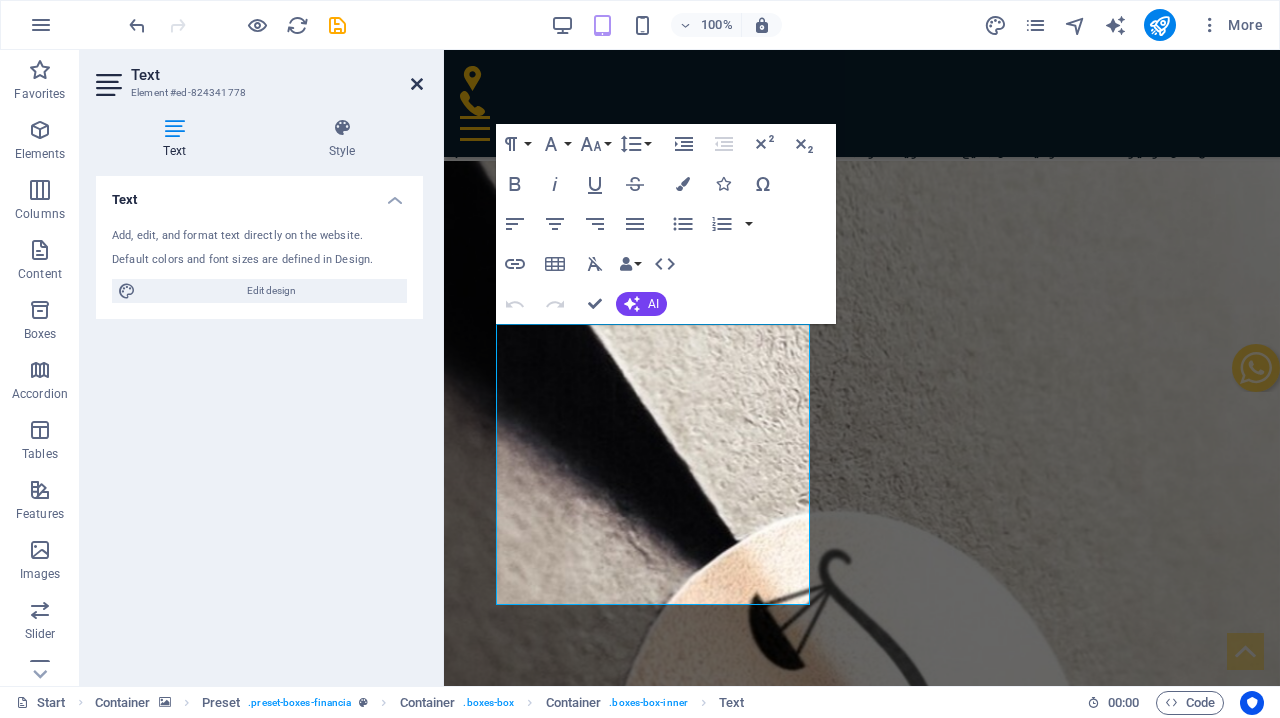 click at bounding box center [417, 84] 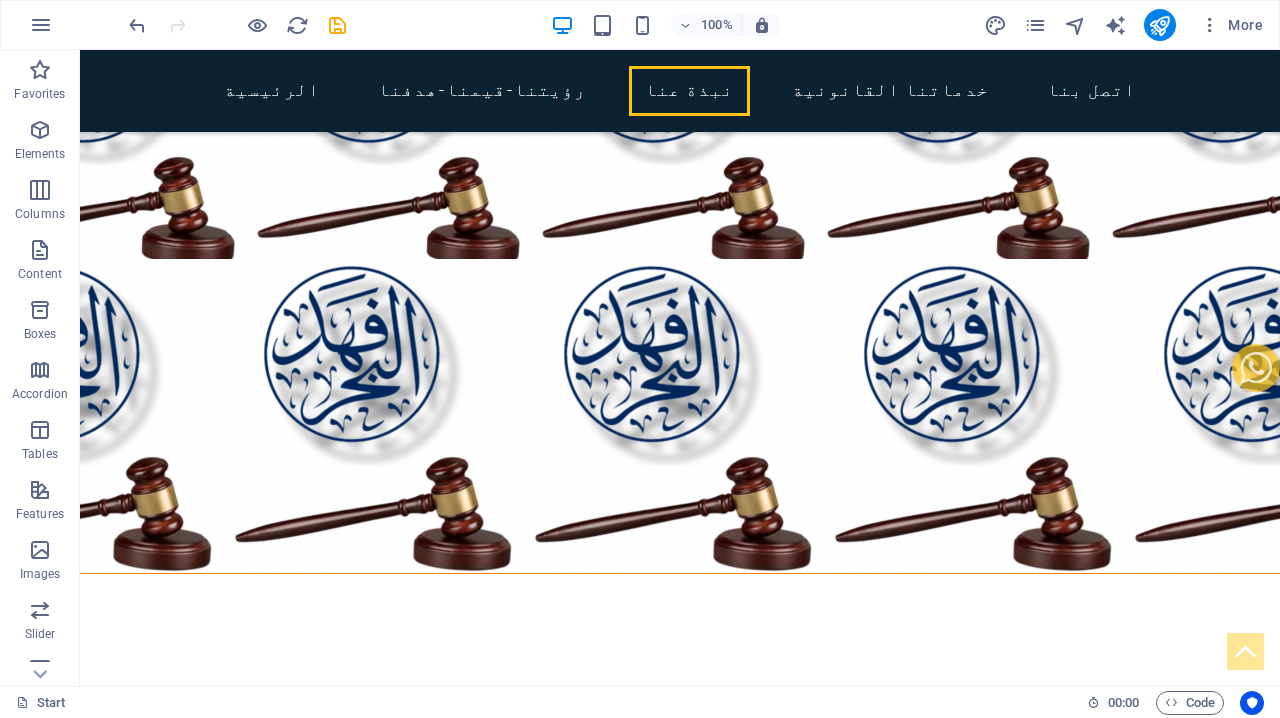 scroll, scrollTop: 3418, scrollLeft: 0, axis: vertical 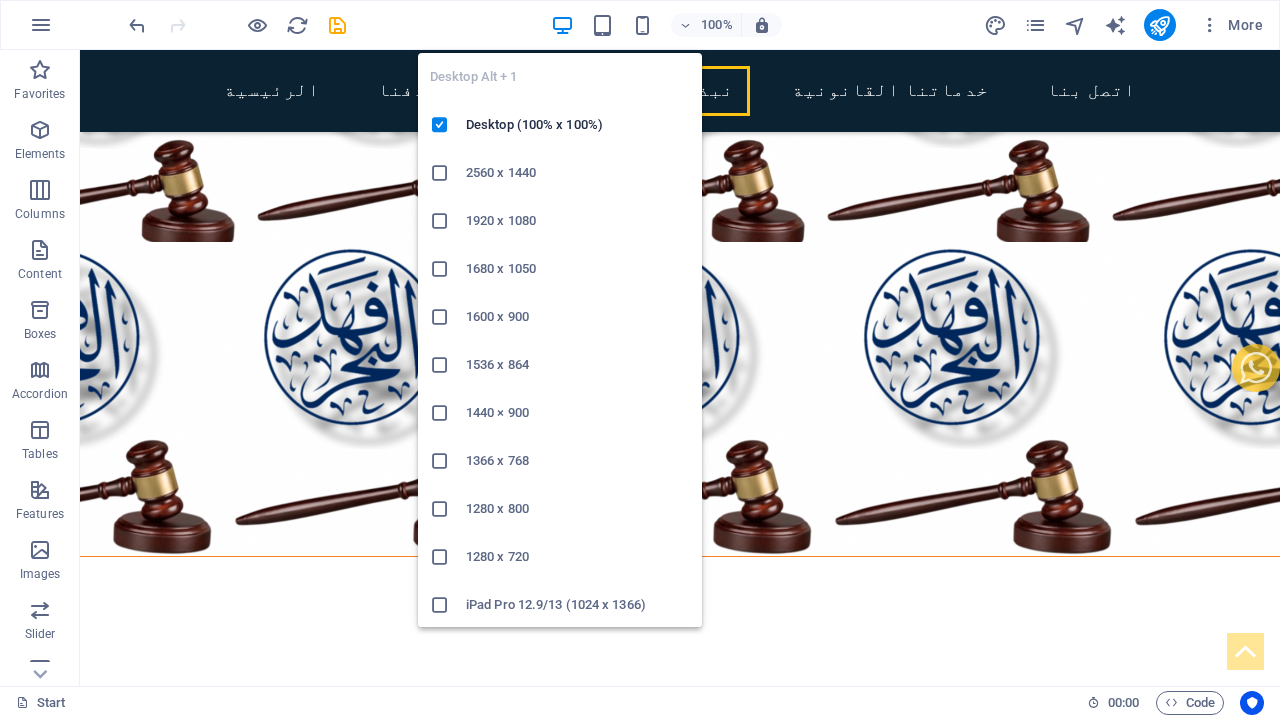 click on "Desktop Alt + 1 Desktop (100% x 100%) 2560 x 1440 1920 x 1080 1680 x 1050 1600 x 900 1536 x 864 1440 × 900 1366 x 768 1280 x 800 1280 x 720 iPad Pro 12.9/13 (1024 x 1366) Galaxy Tab S9/S10 Ultra (1024 x 1366)" at bounding box center (560, 332) 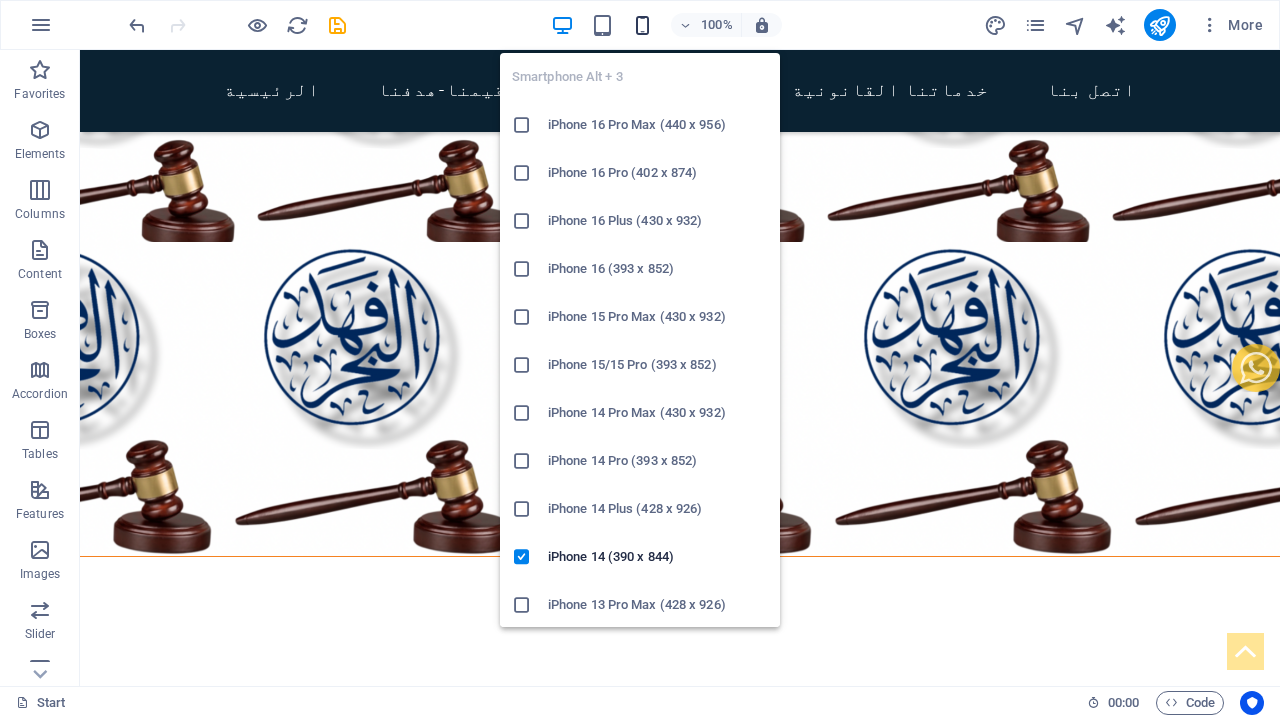 click at bounding box center (642, 25) 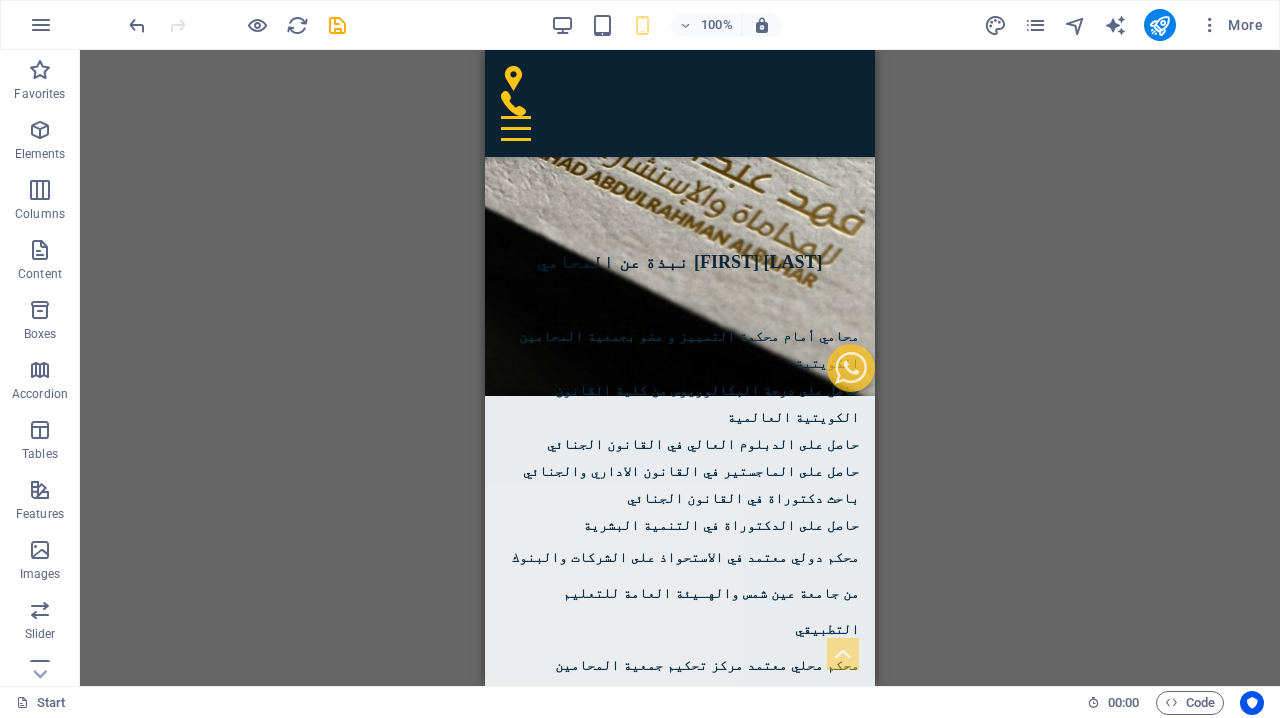 scroll, scrollTop: 4831, scrollLeft: 0, axis: vertical 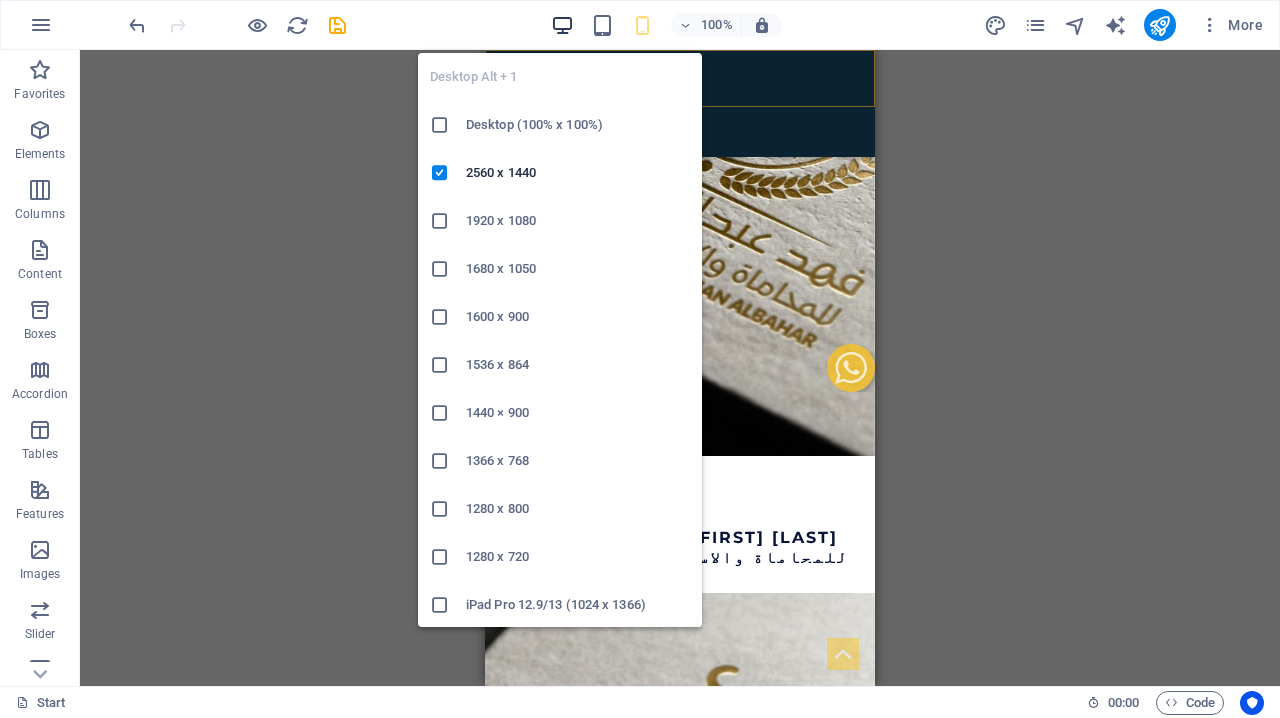 click at bounding box center (562, 25) 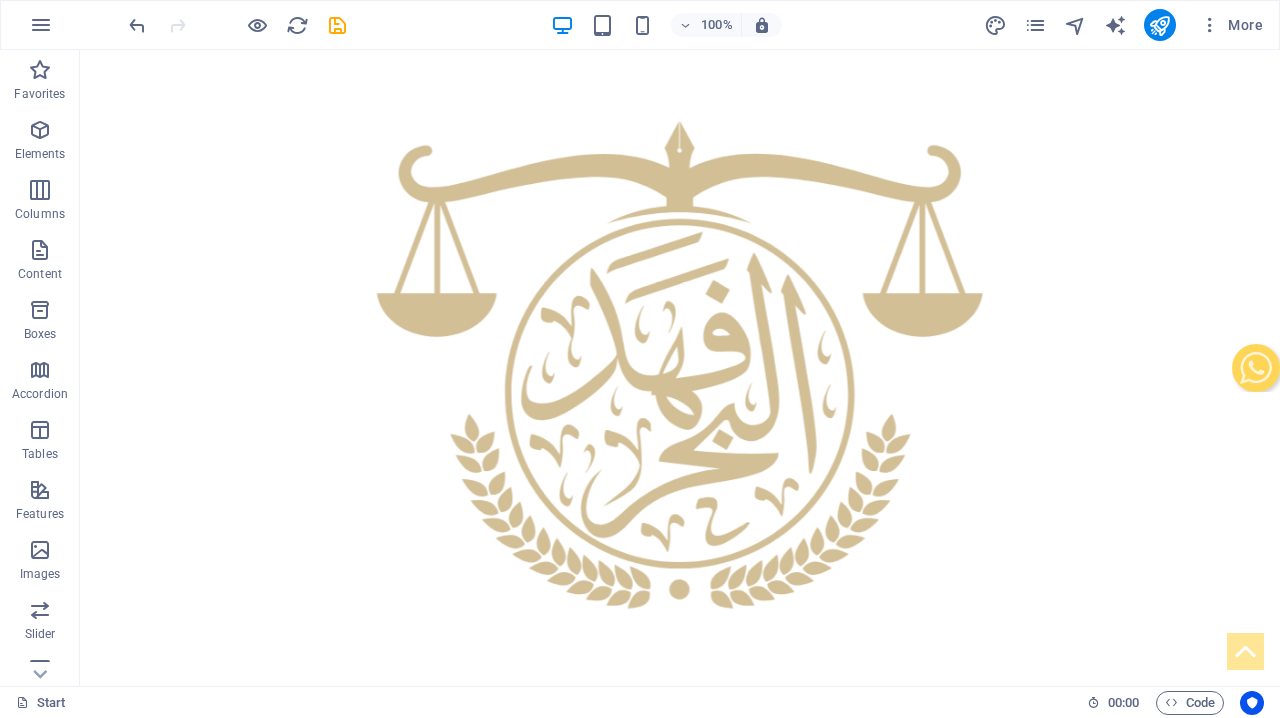 scroll, scrollTop: 0, scrollLeft: 0, axis: both 